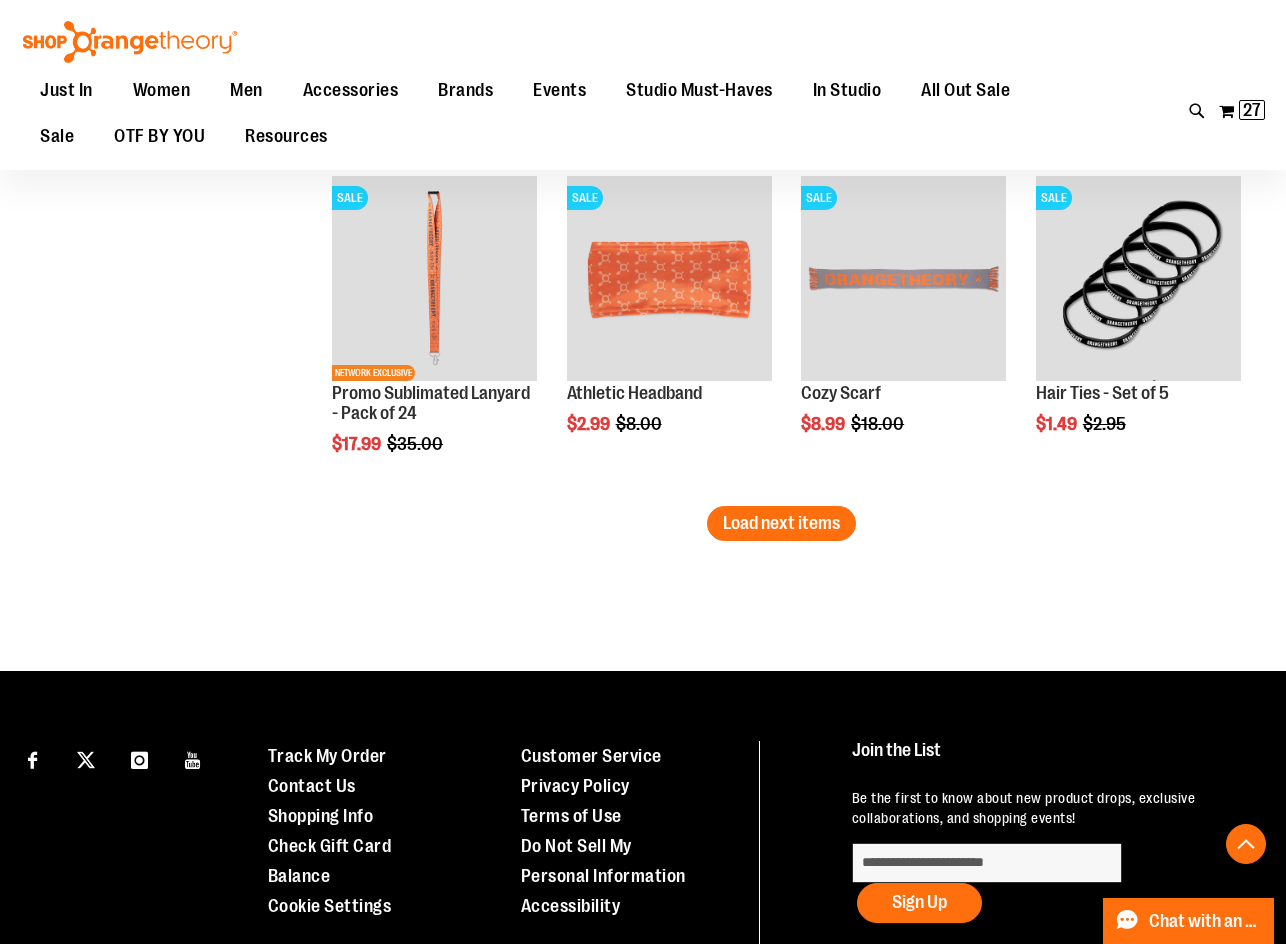 scroll, scrollTop: 5099, scrollLeft: 0, axis: vertical 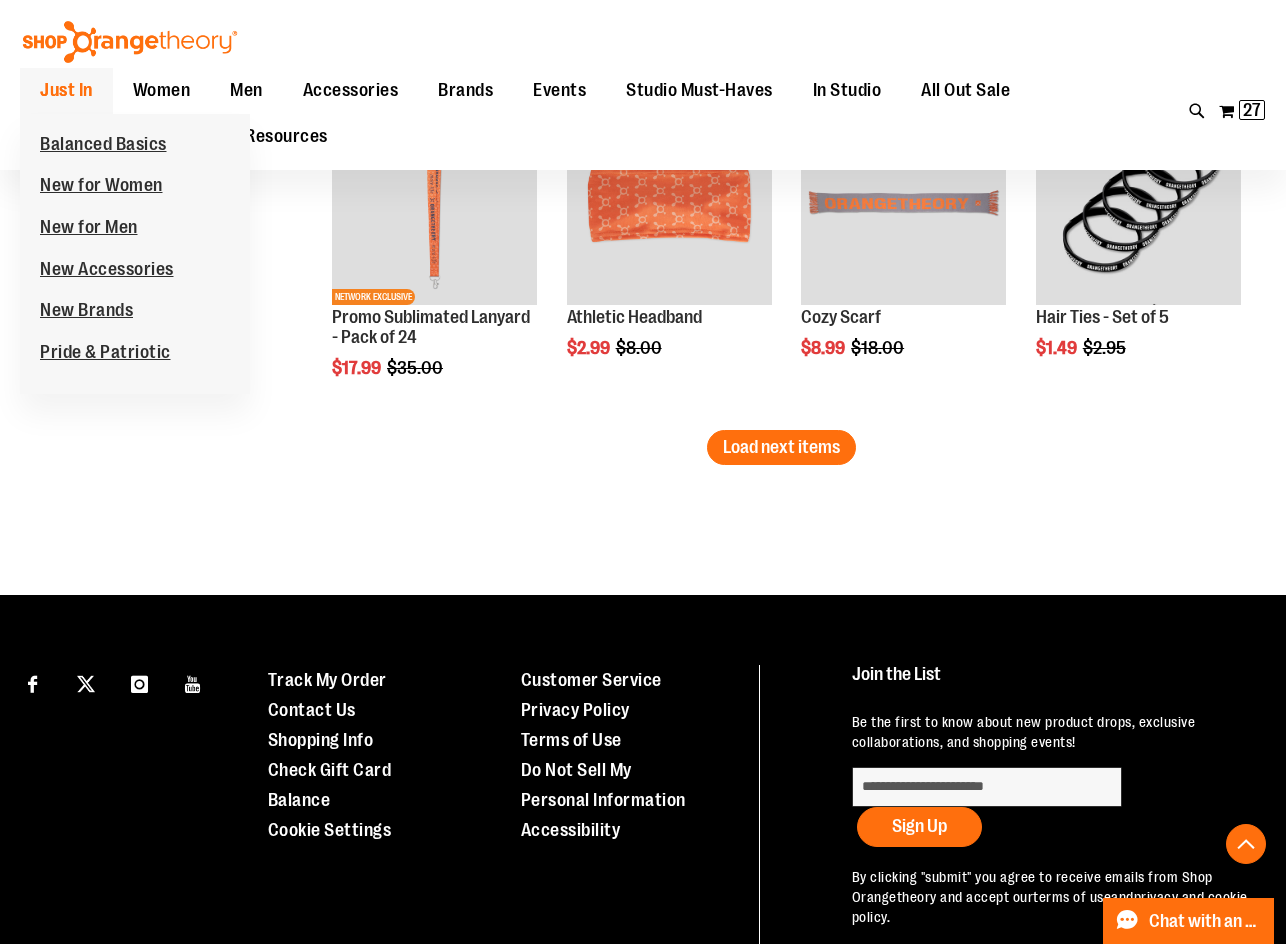click on "Just In" at bounding box center (66, 90) 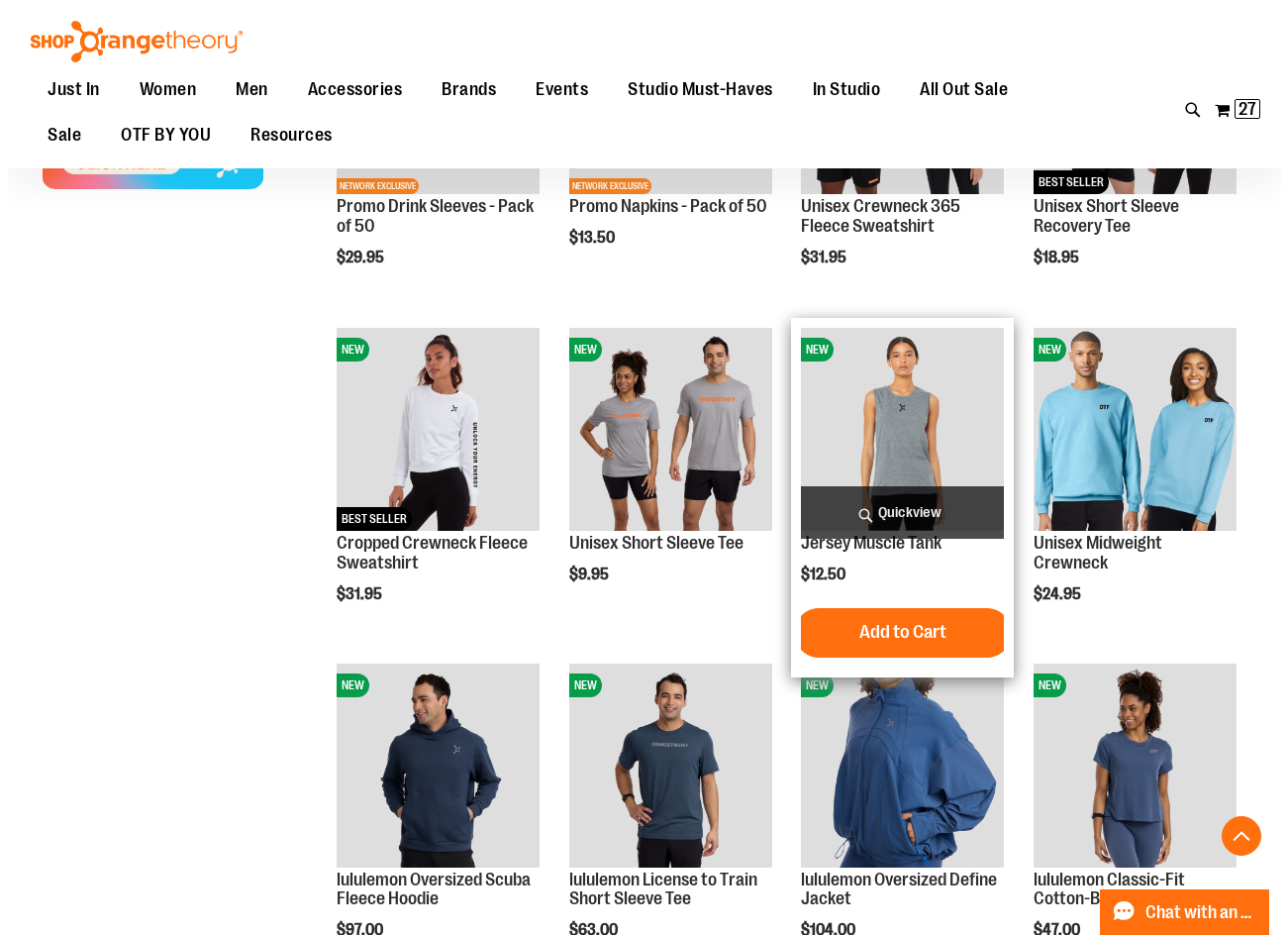 scroll, scrollTop: 1089, scrollLeft: 0, axis: vertical 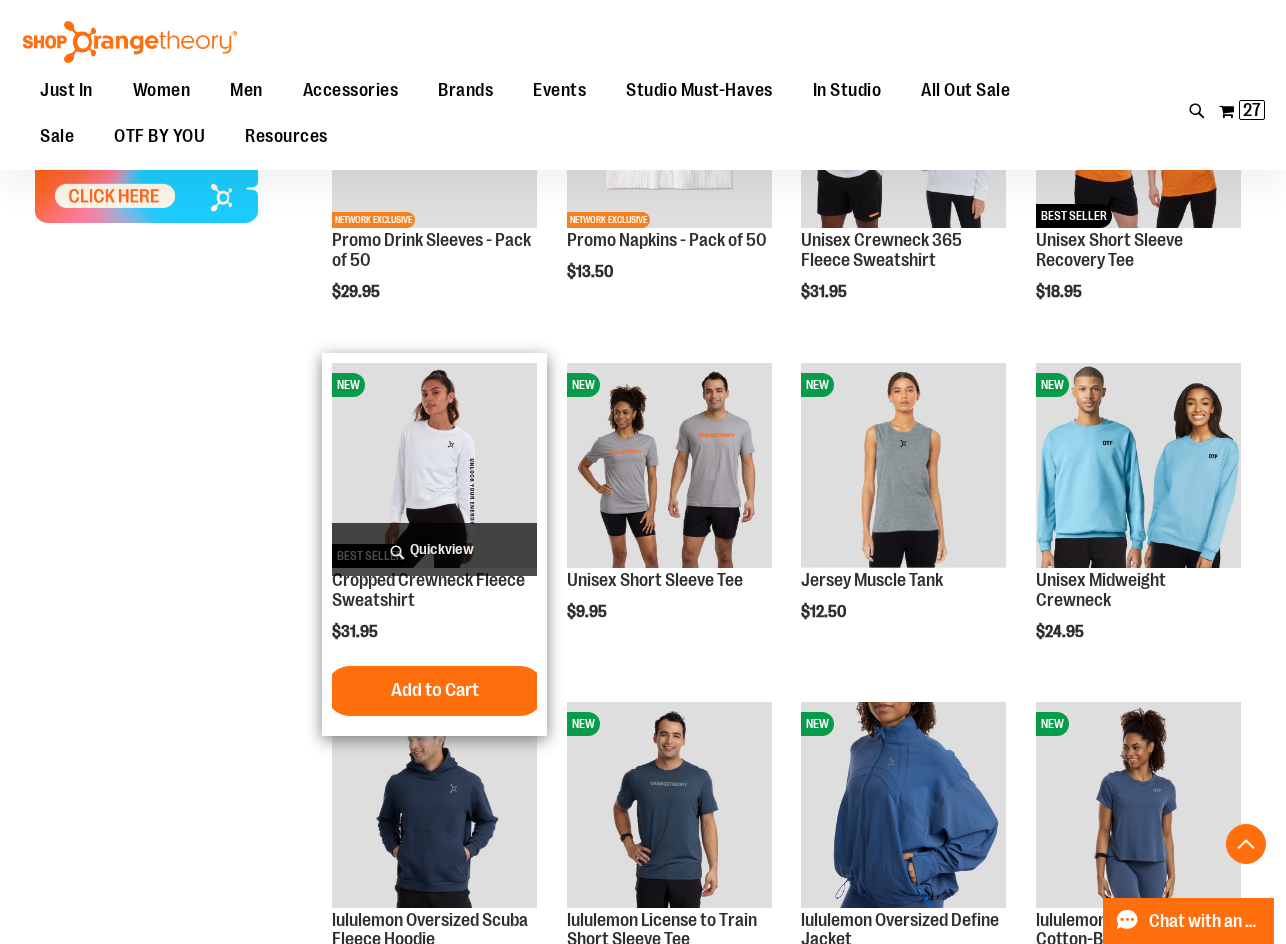 type on "**********" 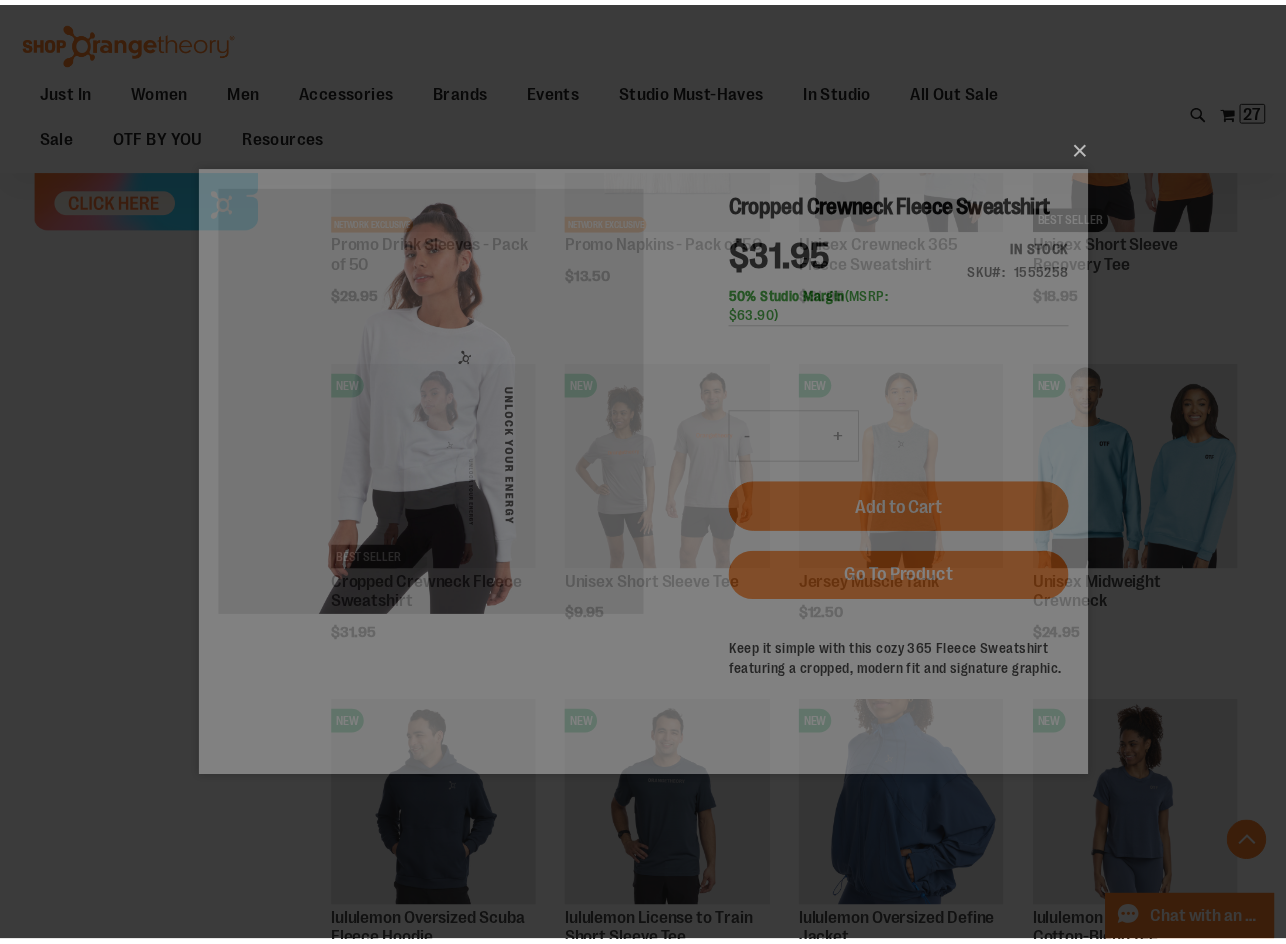 scroll, scrollTop: 0, scrollLeft: 0, axis: both 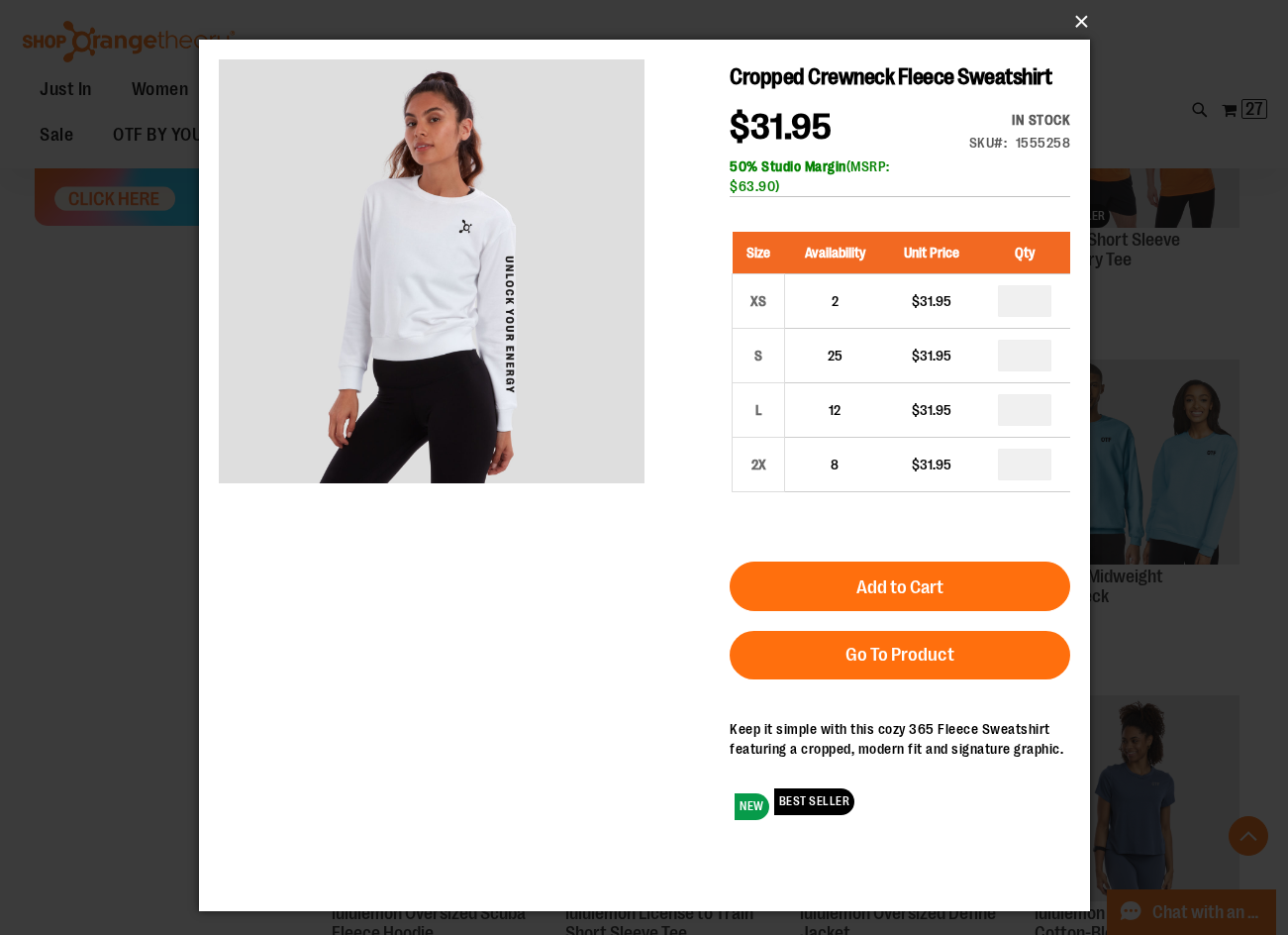 click on "×" at bounding box center (650, 22) 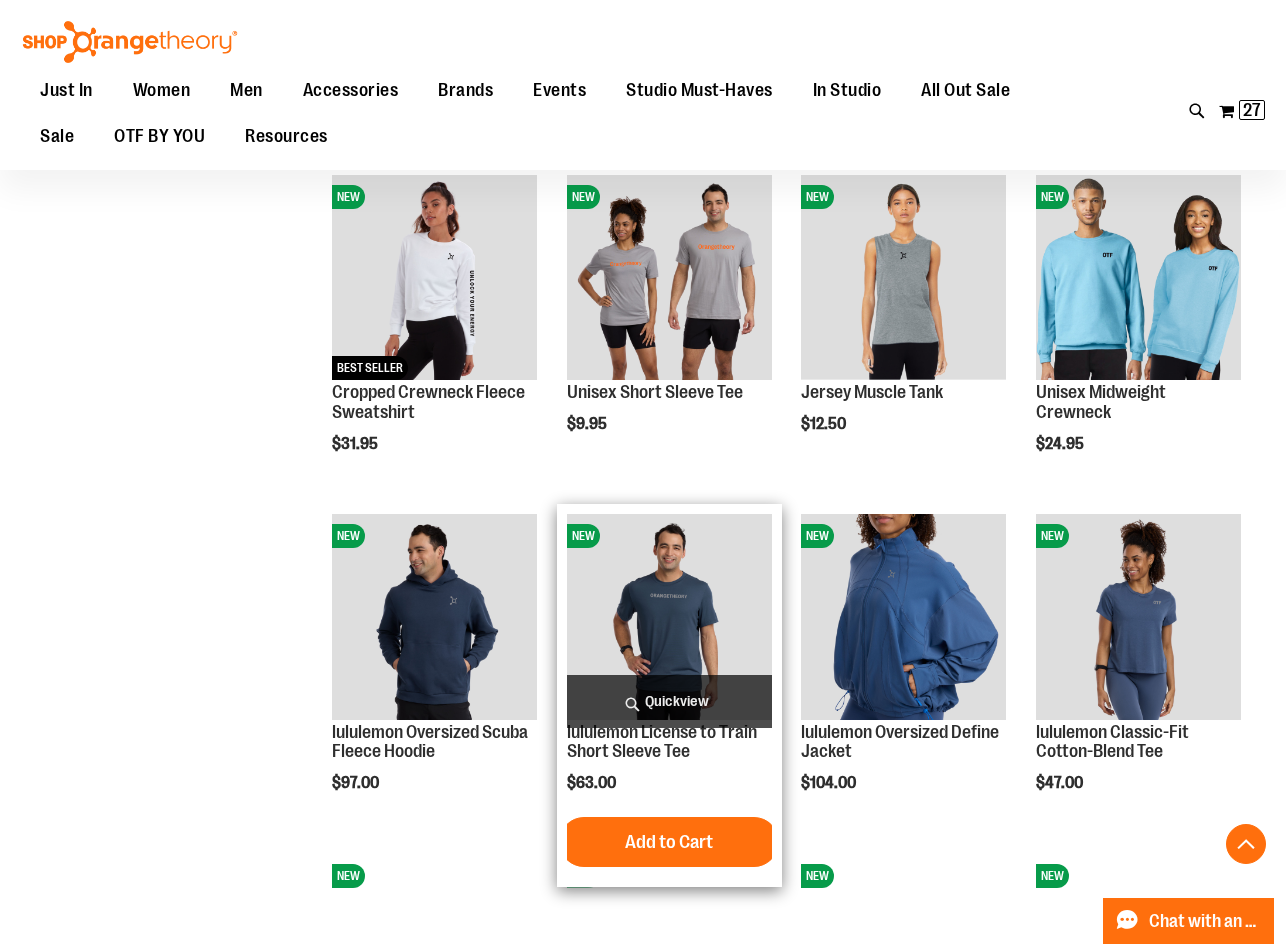 scroll, scrollTop: 1299, scrollLeft: 0, axis: vertical 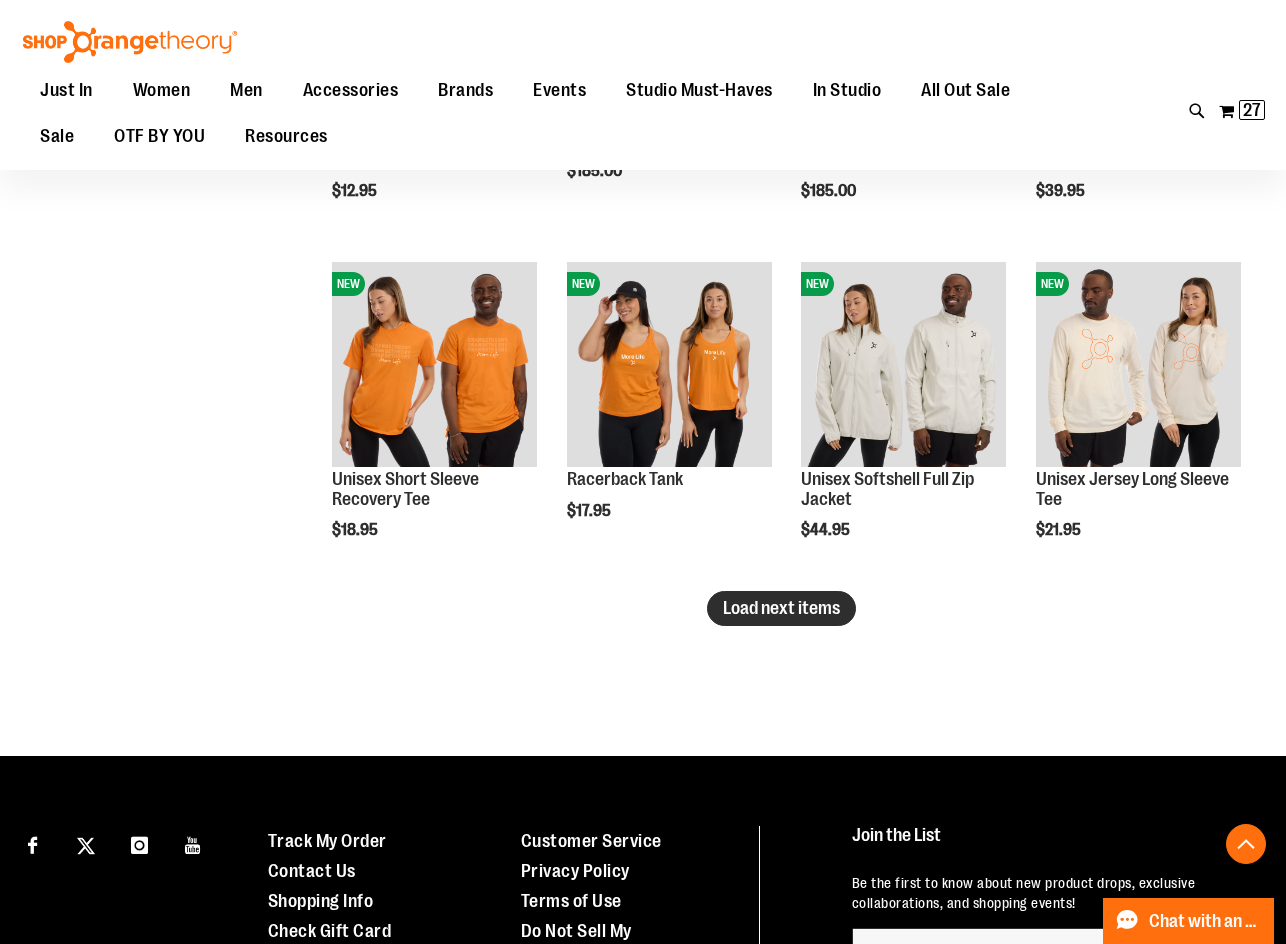 click on "Load next items" at bounding box center (781, 608) 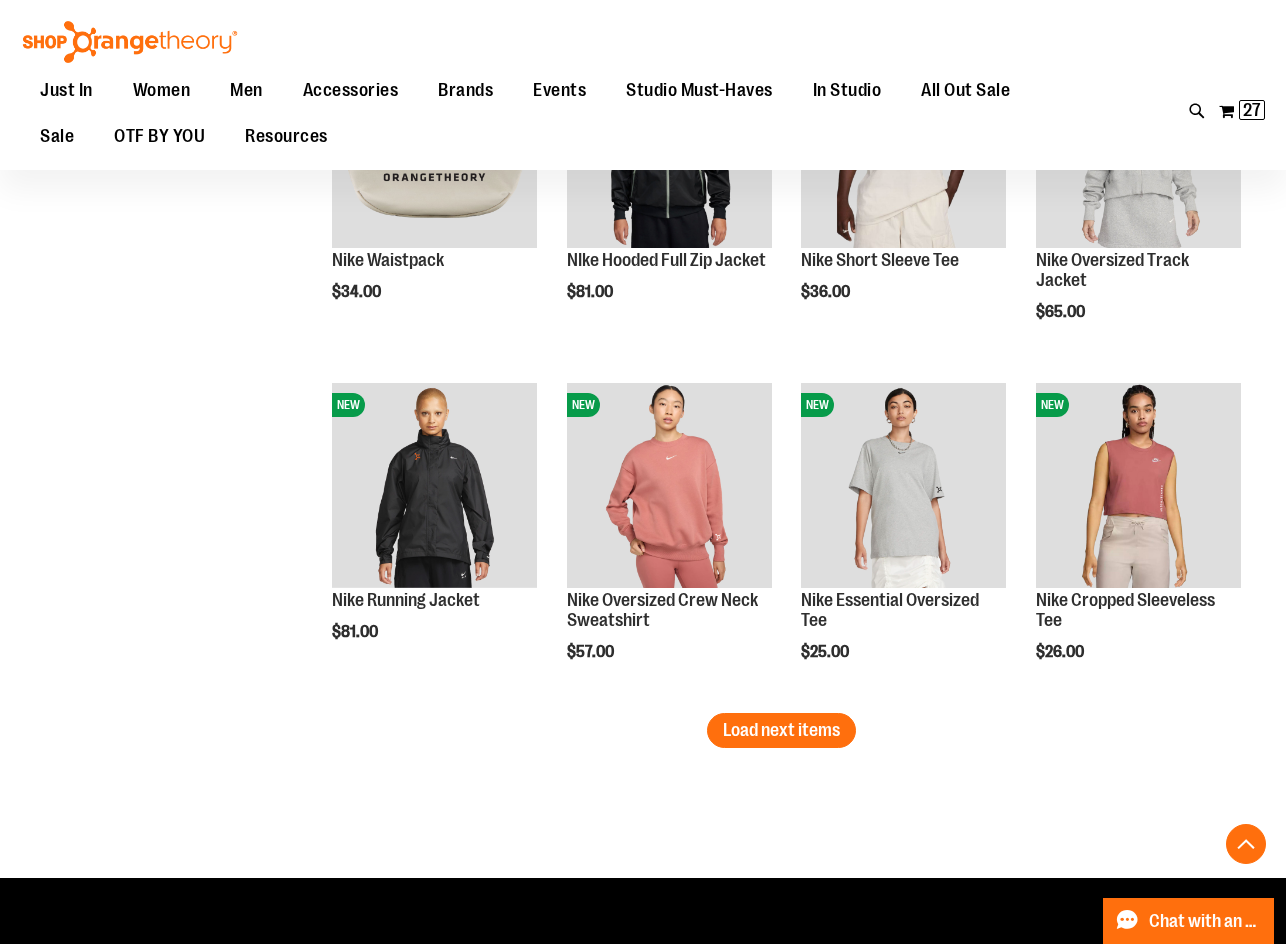 scroll, scrollTop: 3799, scrollLeft: 0, axis: vertical 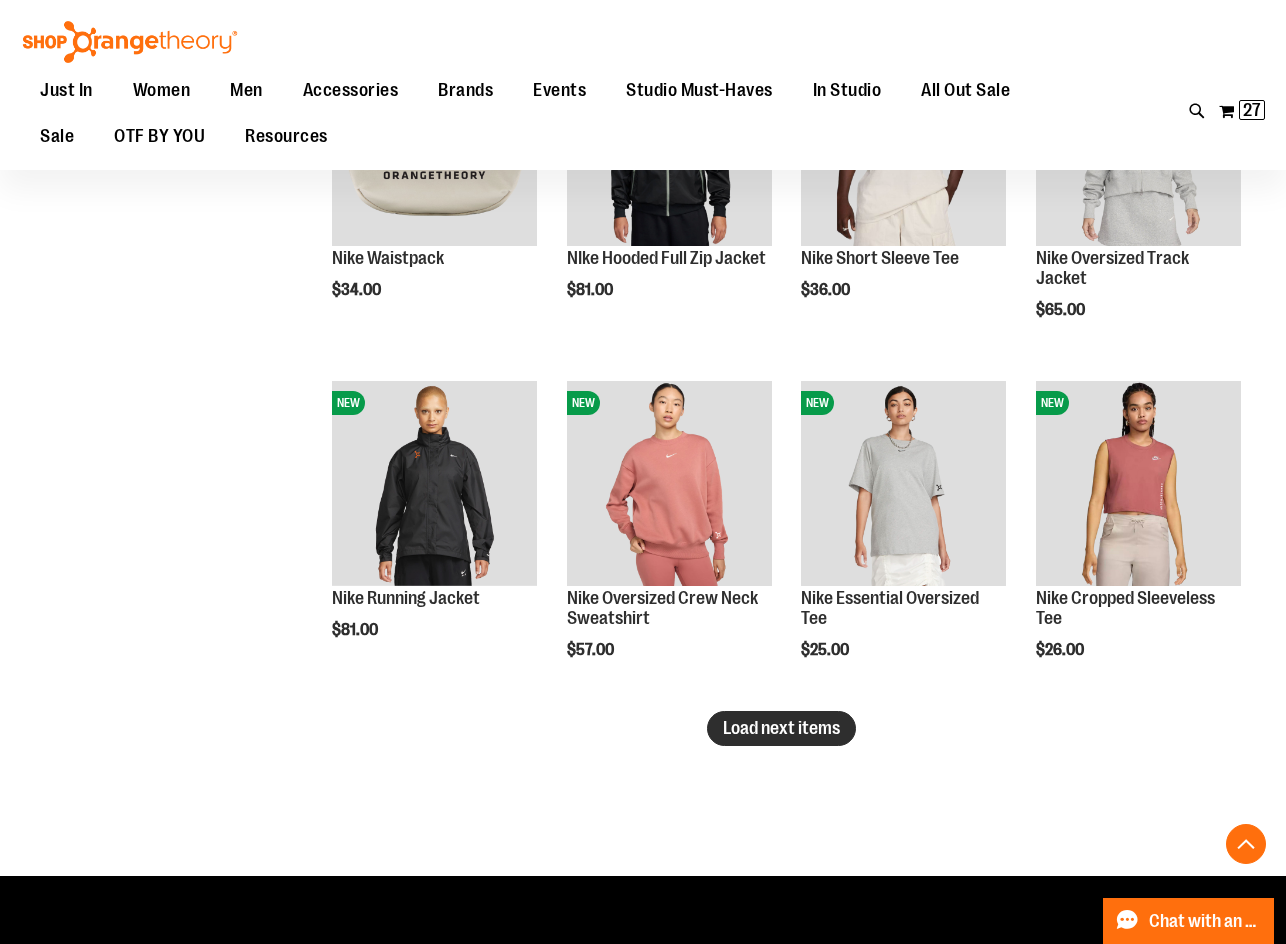 click on "Load next items" at bounding box center (781, 728) 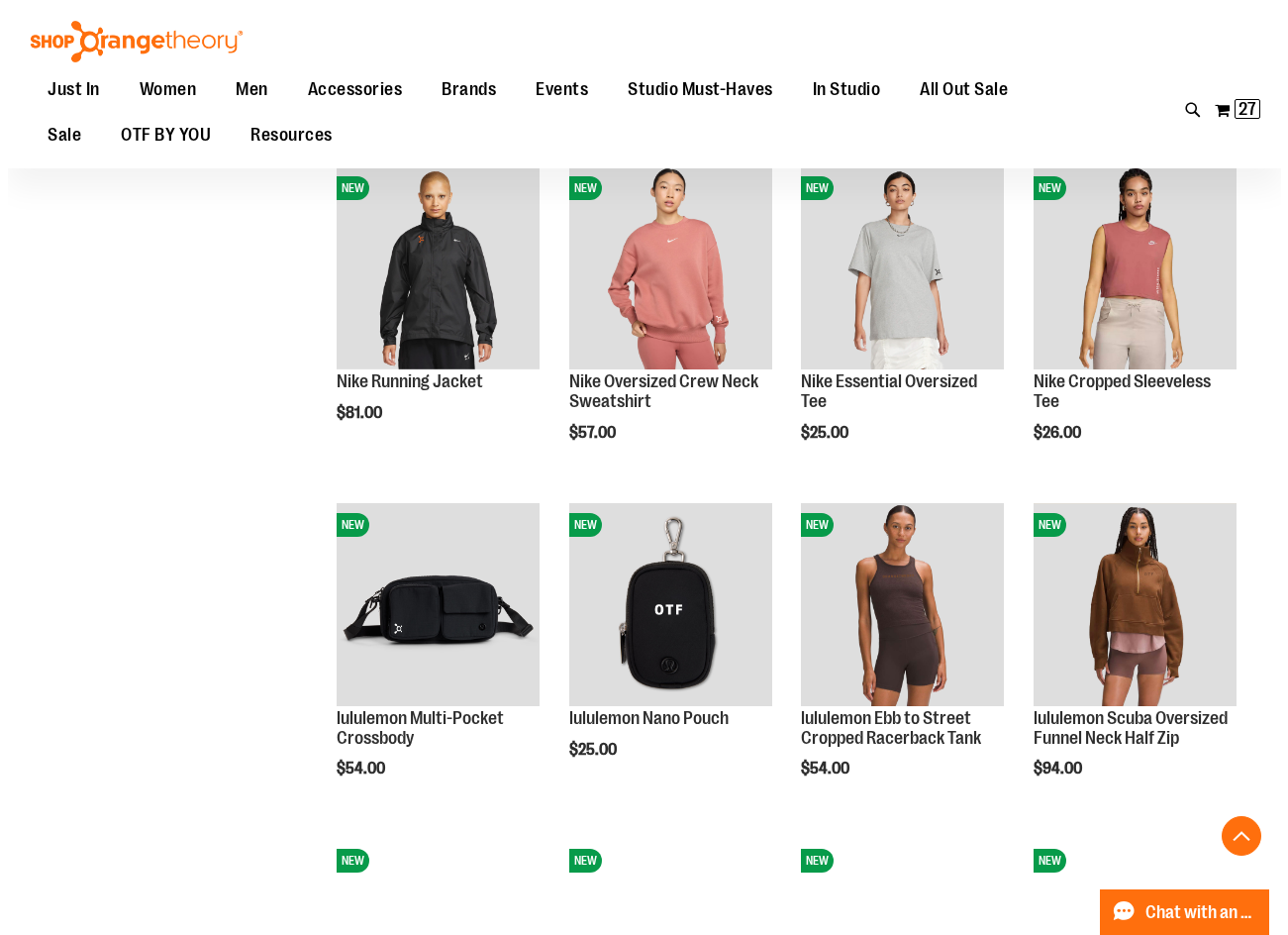 scroll, scrollTop: 3961, scrollLeft: 0, axis: vertical 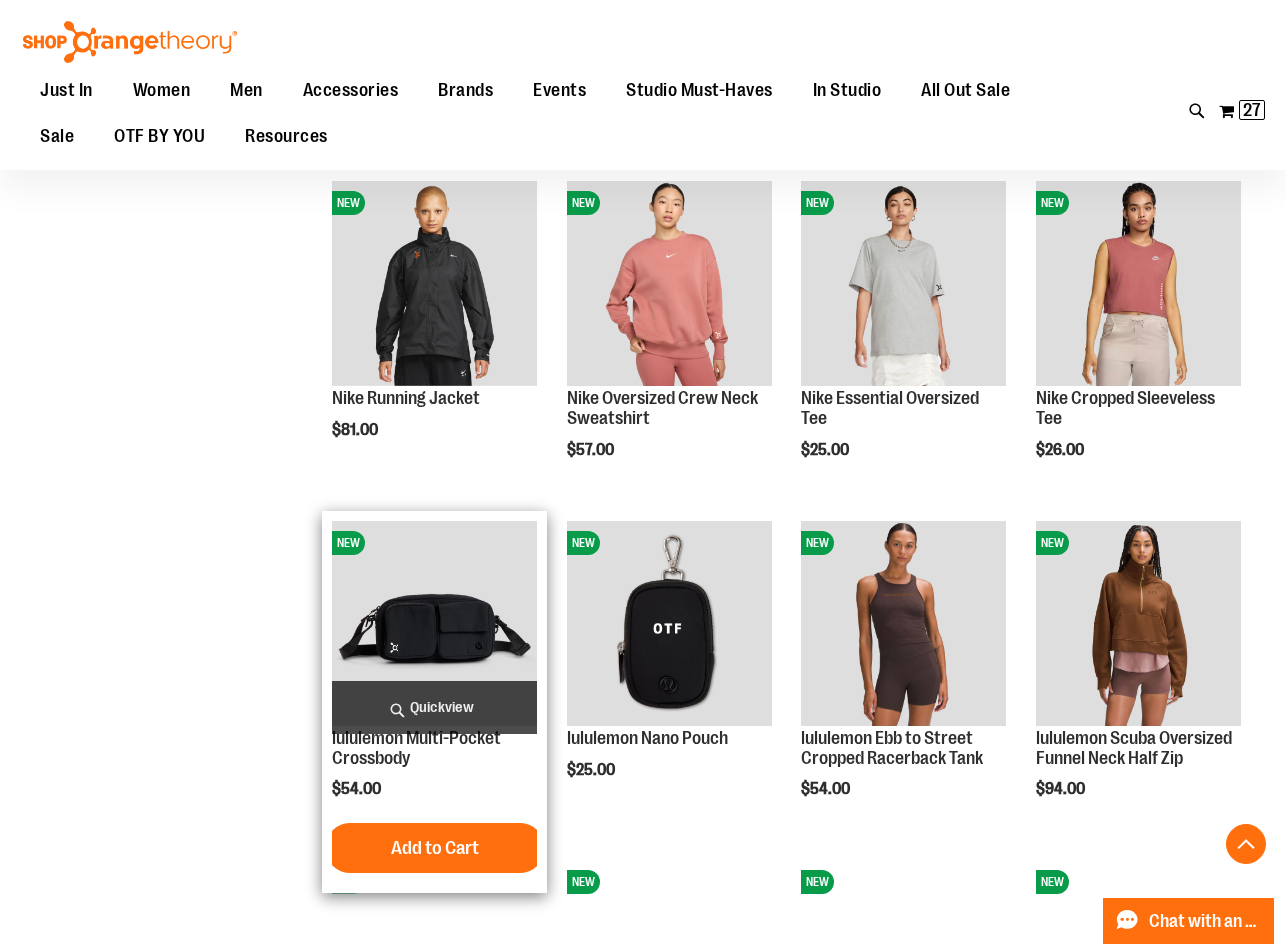 click on "Quickview" at bounding box center (434, 707) 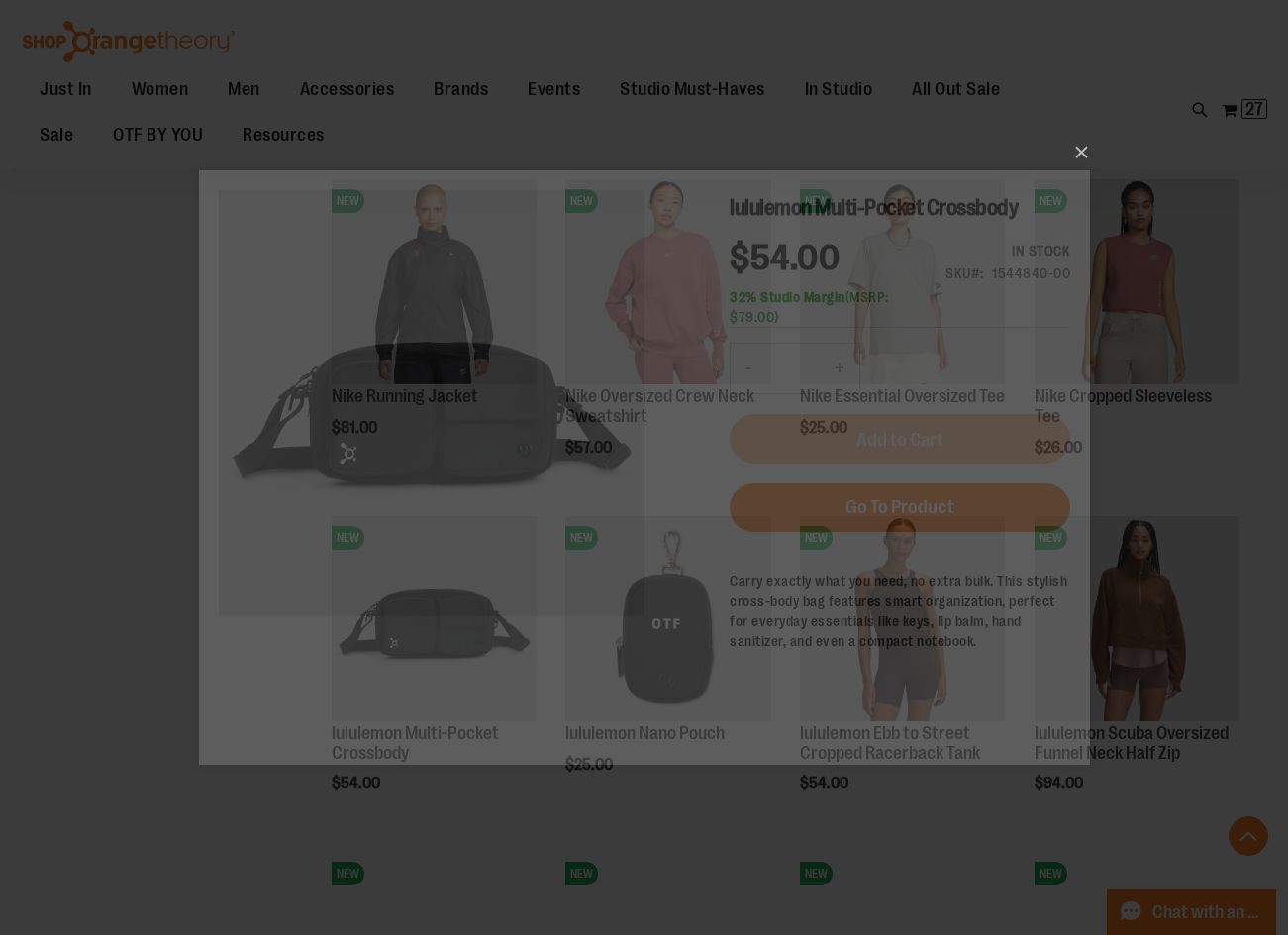 scroll, scrollTop: 0, scrollLeft: 0, axis: both 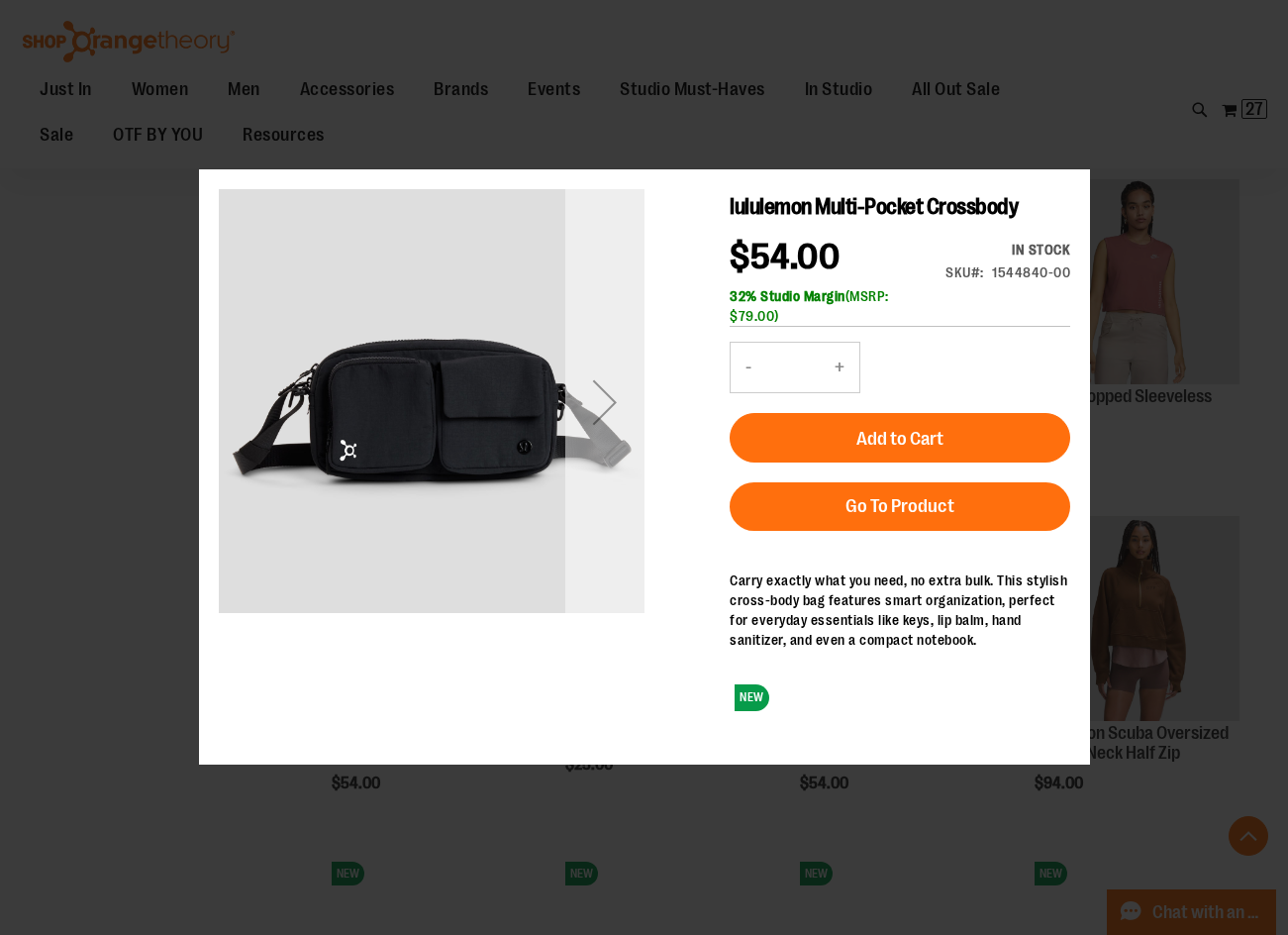 click at bounding box center (604, 402) 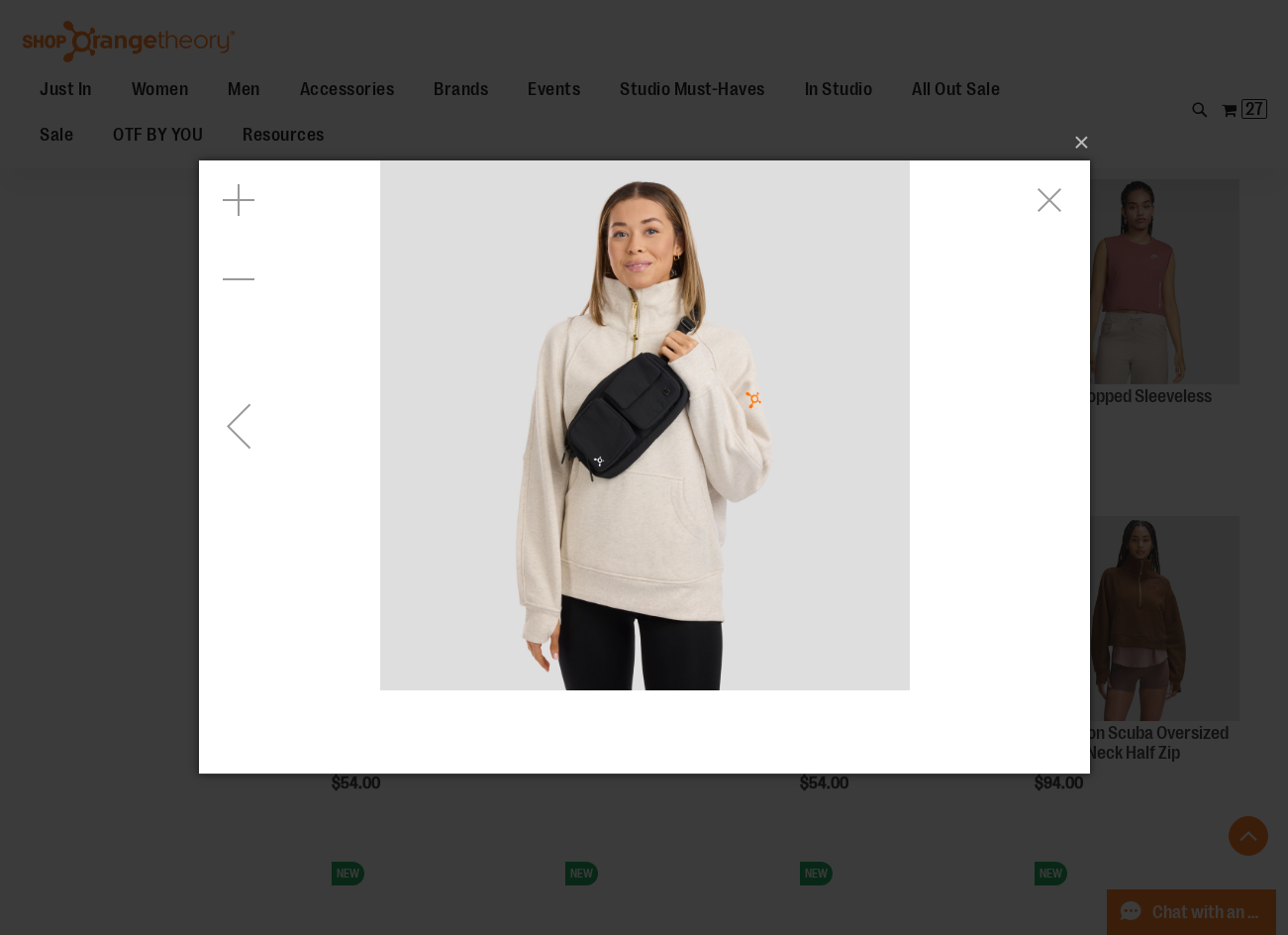 click at bounding box center [238, 426] 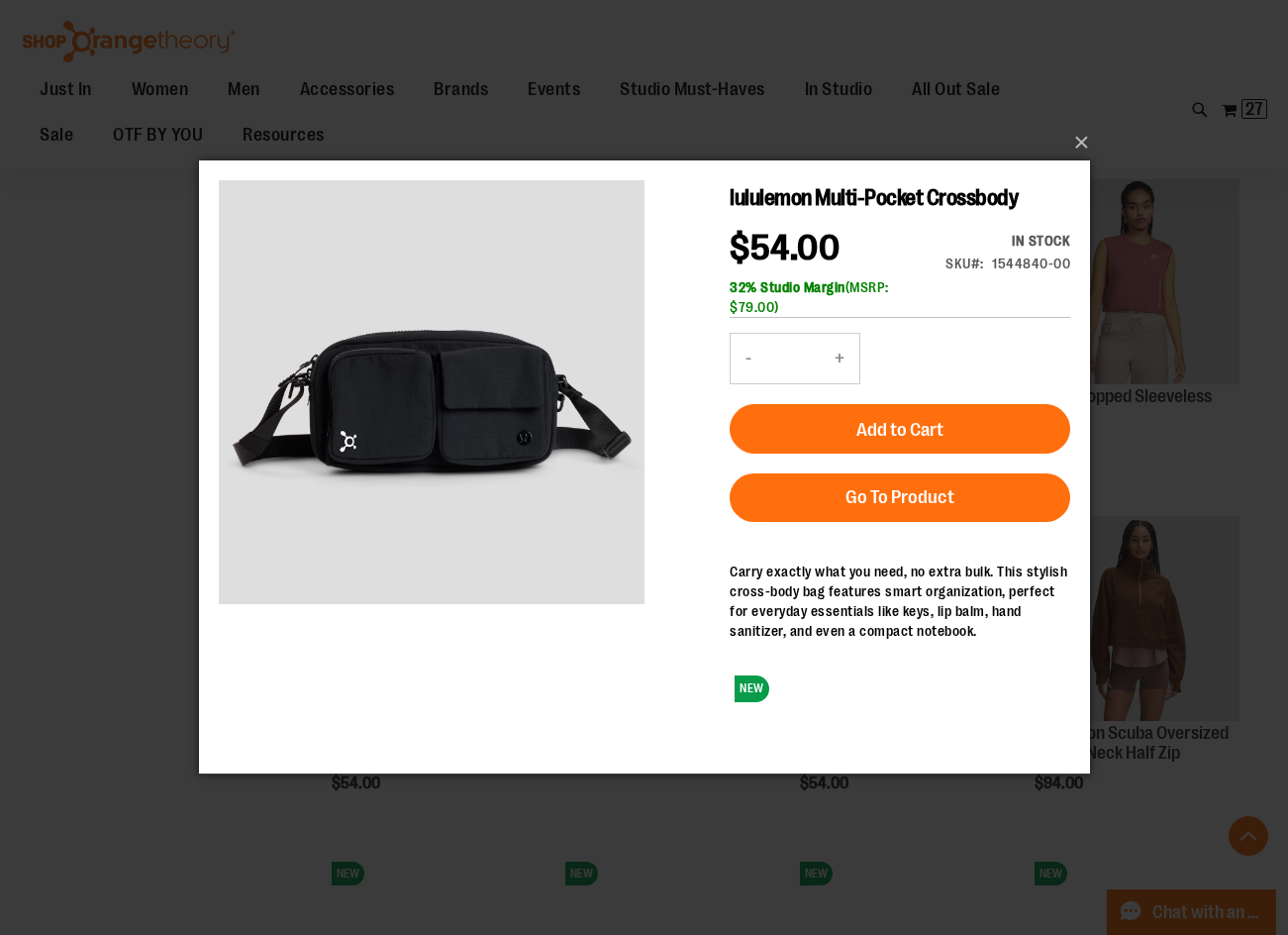 click on "+" at bounding box center [839, 359] 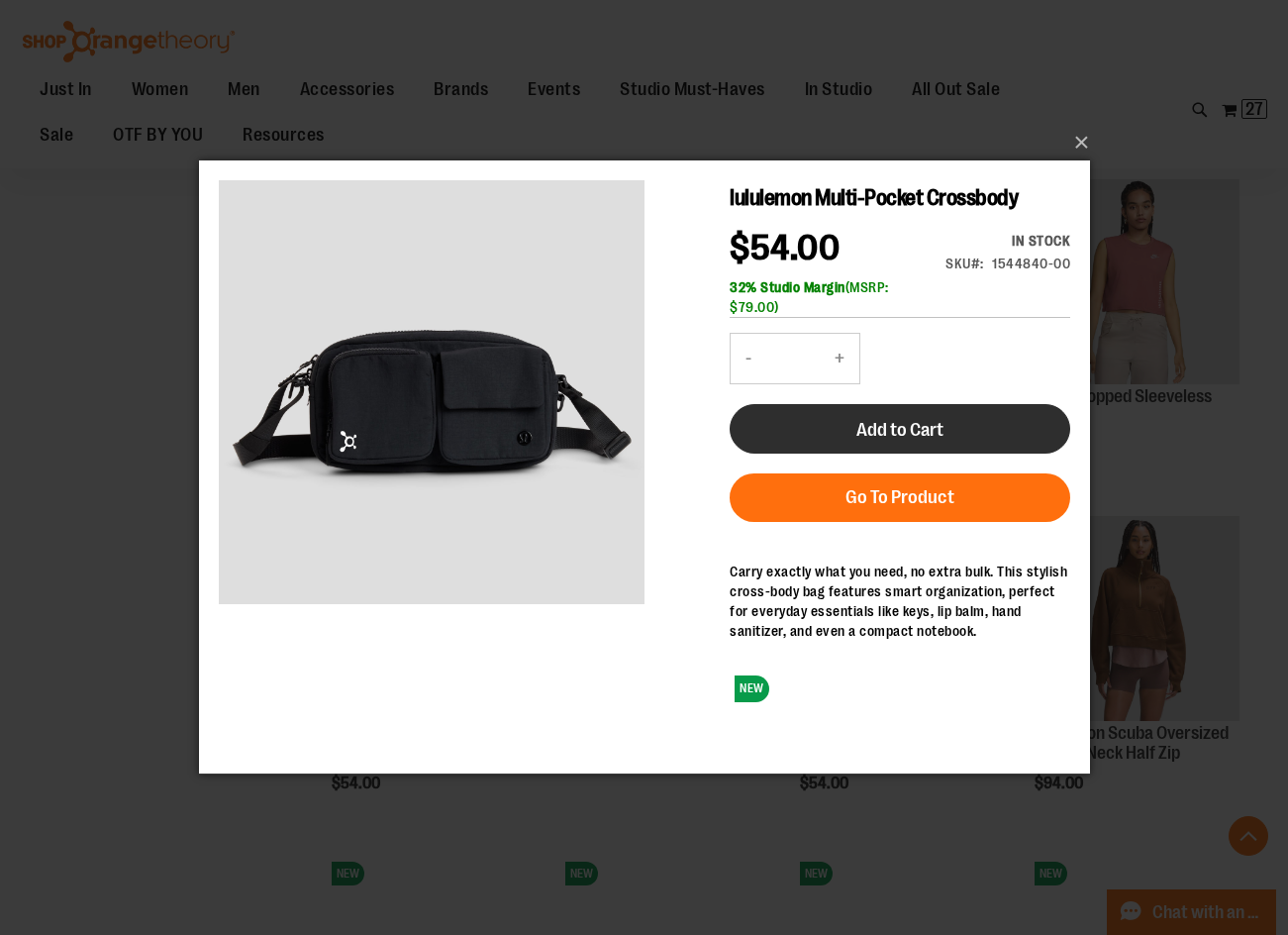 click on "Add to Cart" at bounding box center [899, 430] 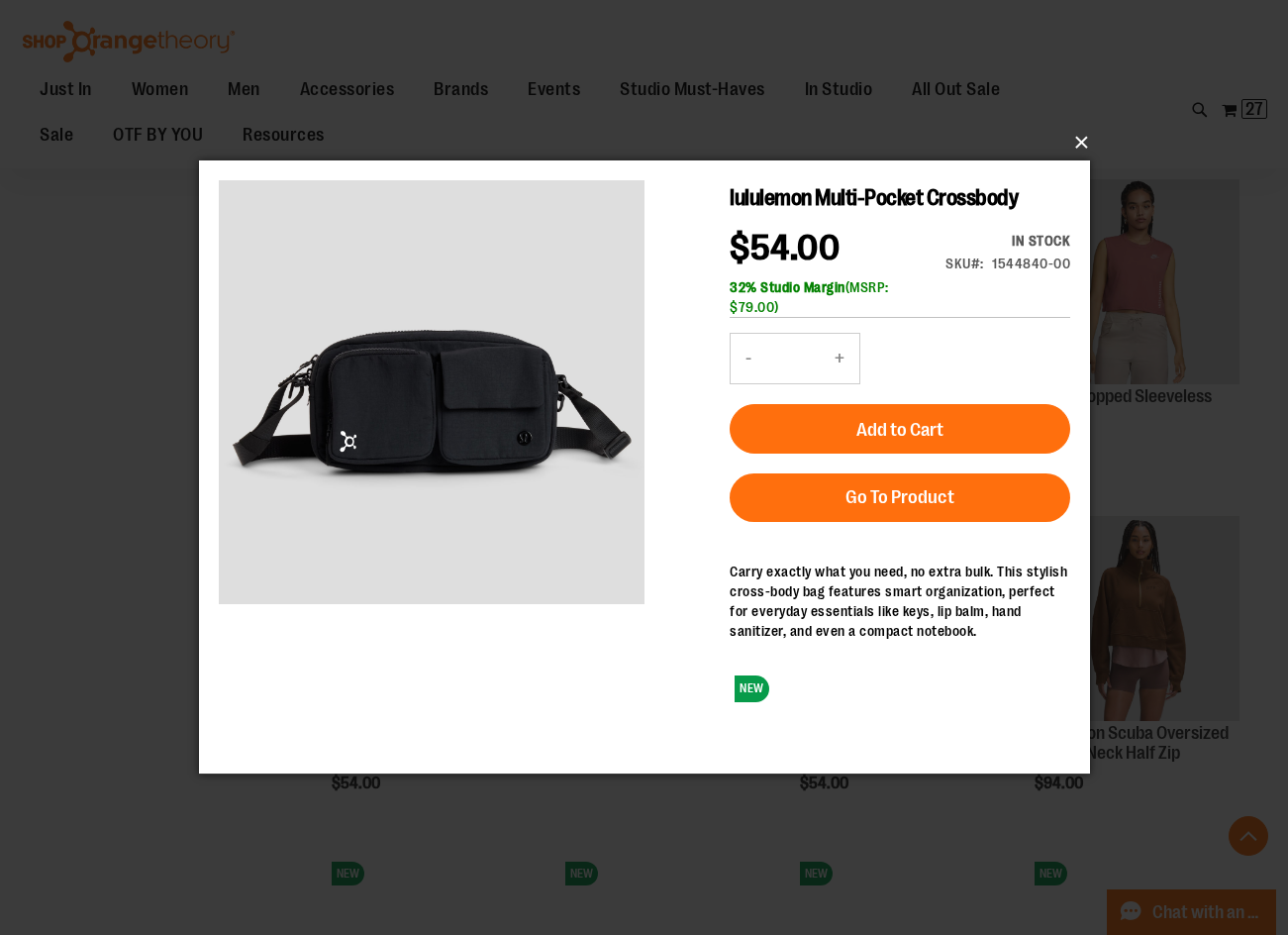 click on "×" at bounding box center [650, 143] 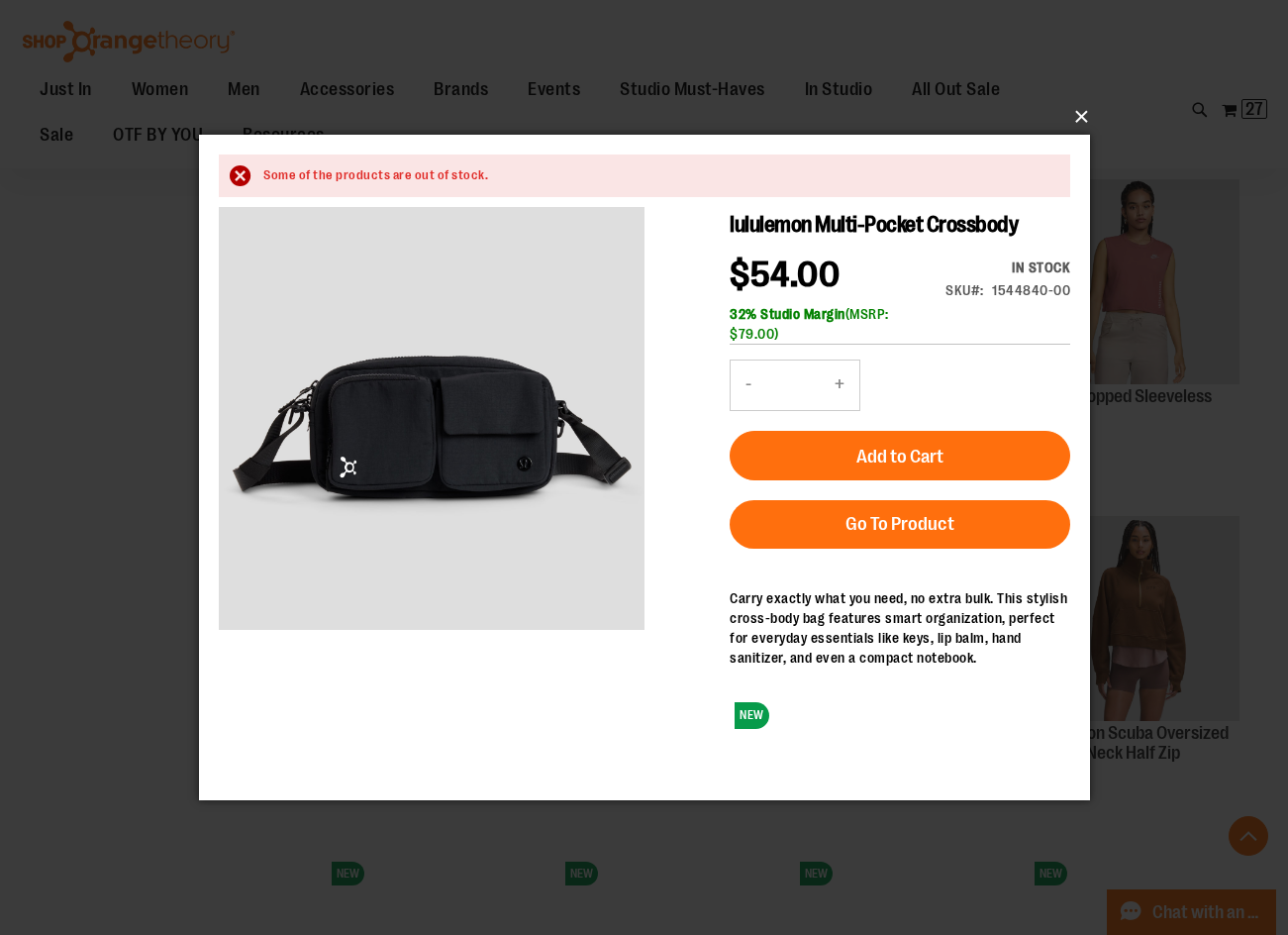 click on "×" at bounding box center (650, 117) 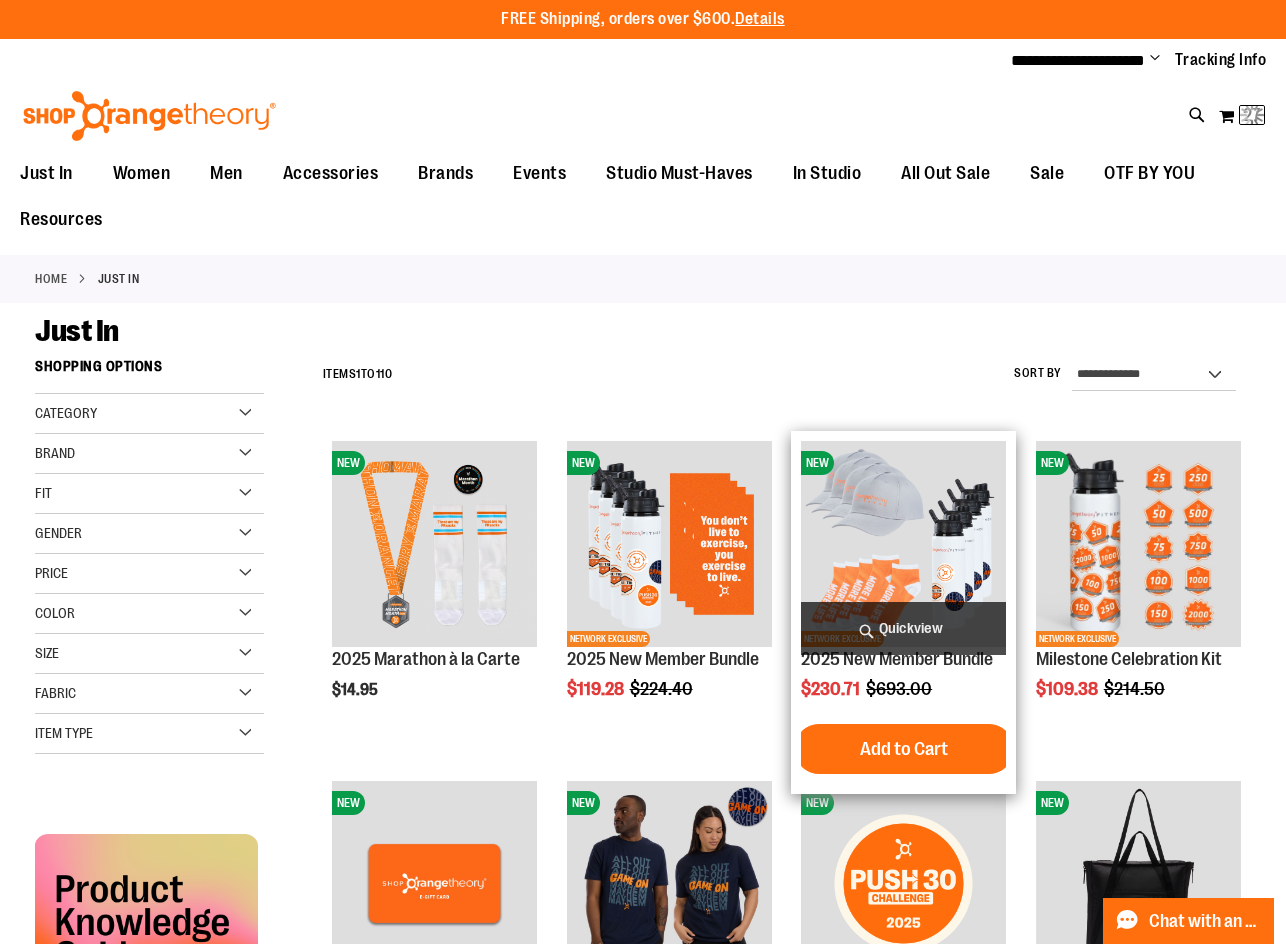 scroll, scrollTop: 0, scrollLeft: 0, axis: both 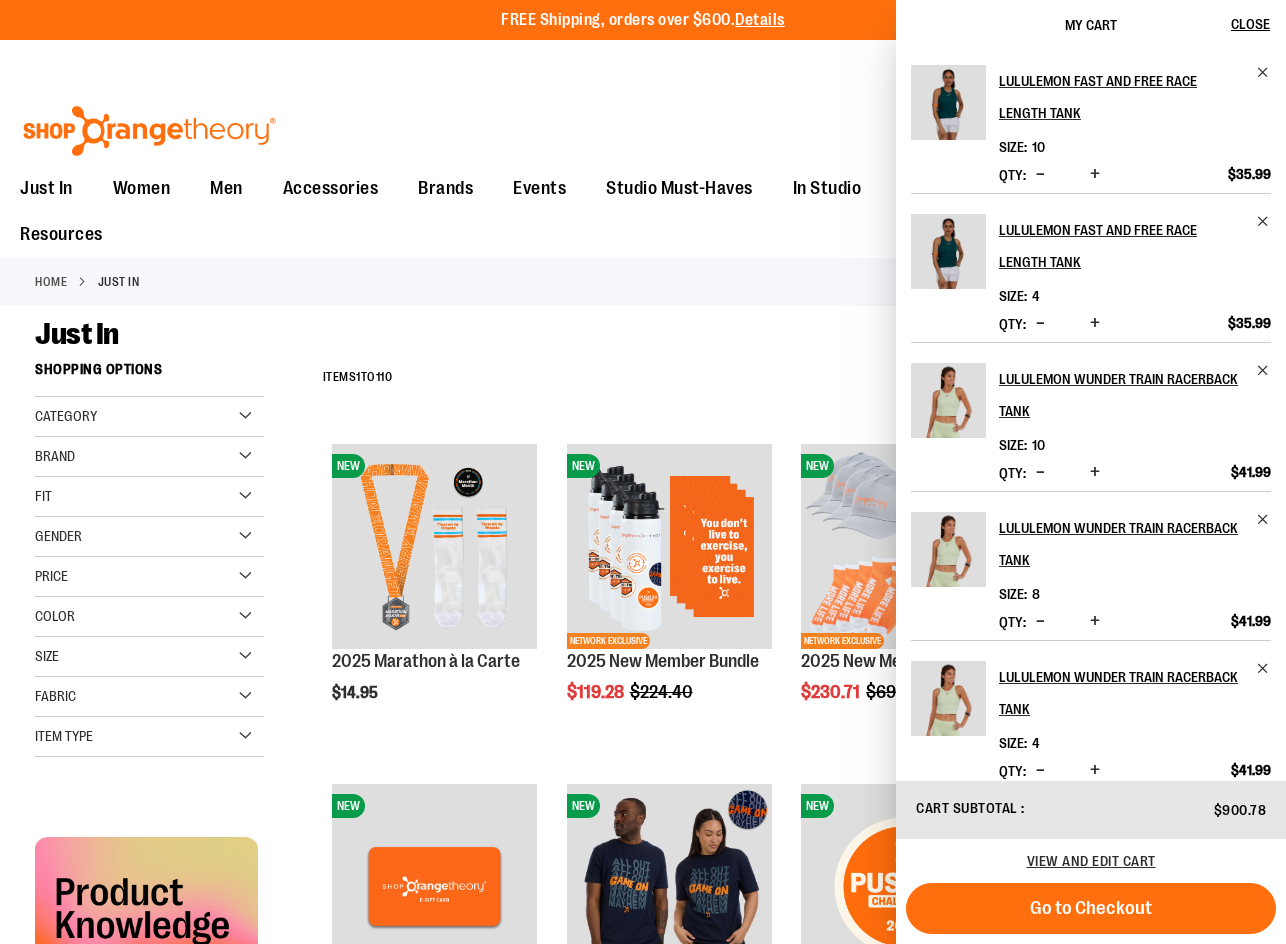 click on "Just In" at bounding box center [643, 334] 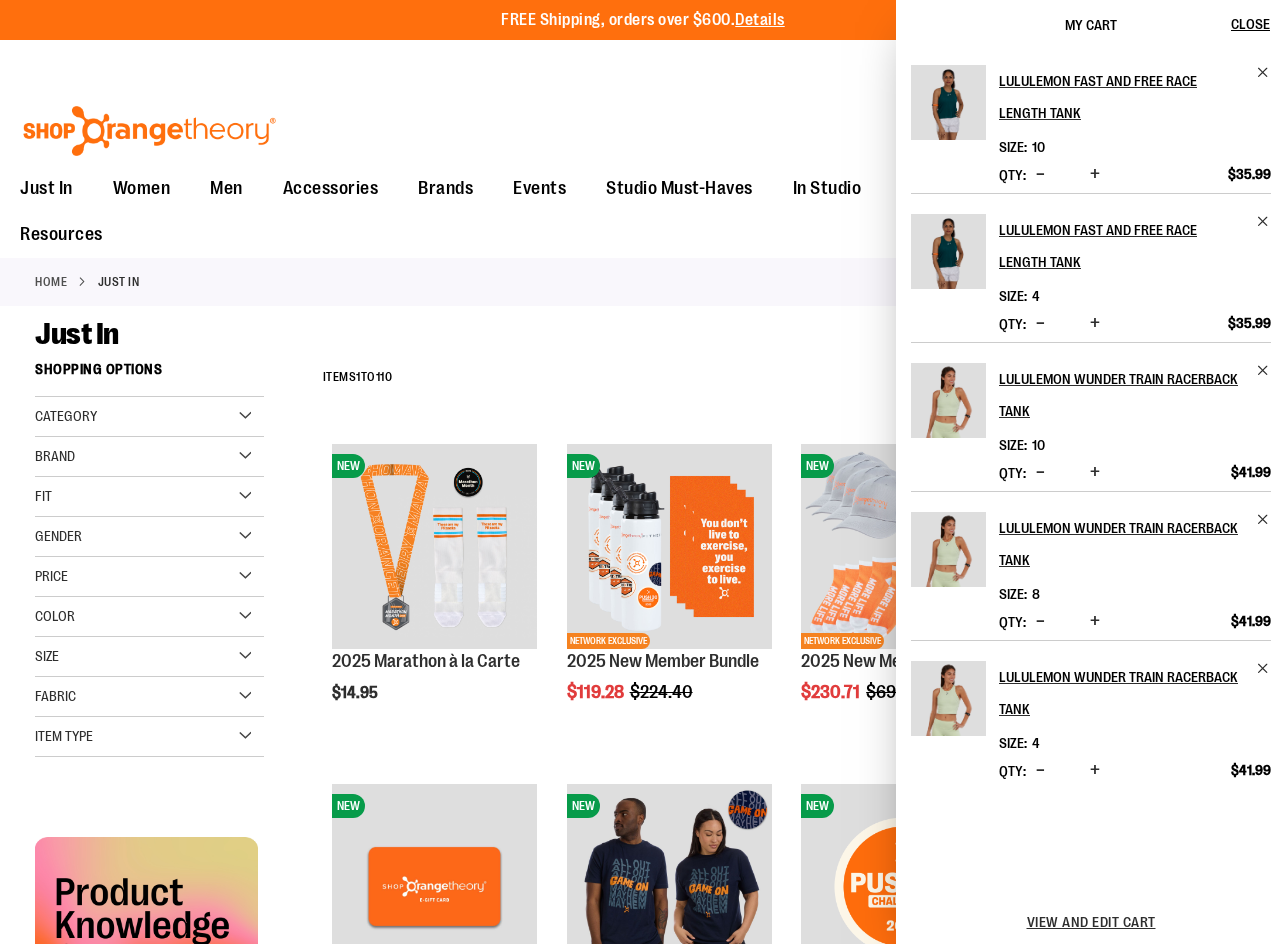 click on "Toggle Nav
Search
Popular Suggestions
Advanced Search" at bounding box center (643, 125) 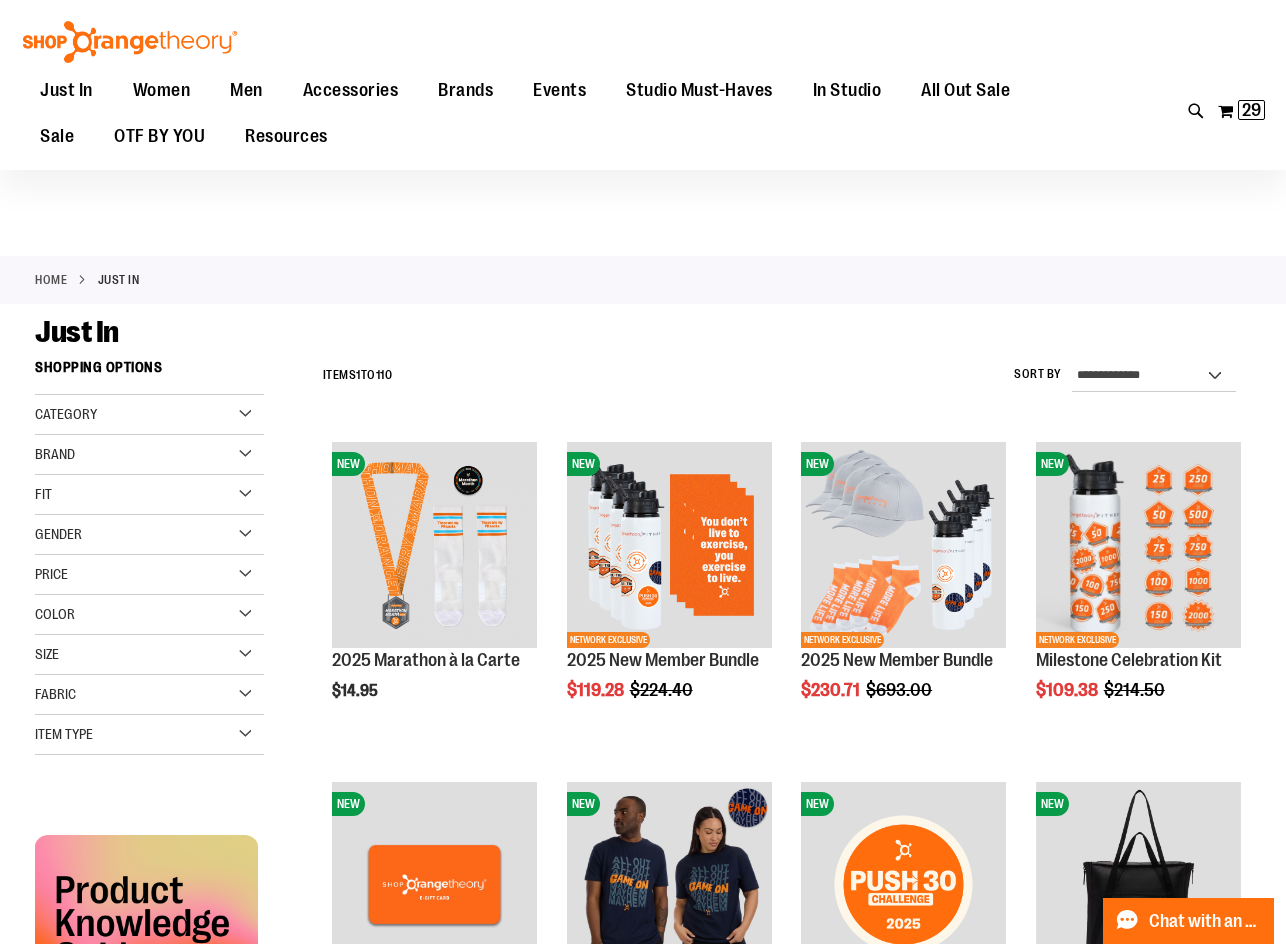 scroll, scrollTop: 499, scrollLeft: 0, axis: vertical 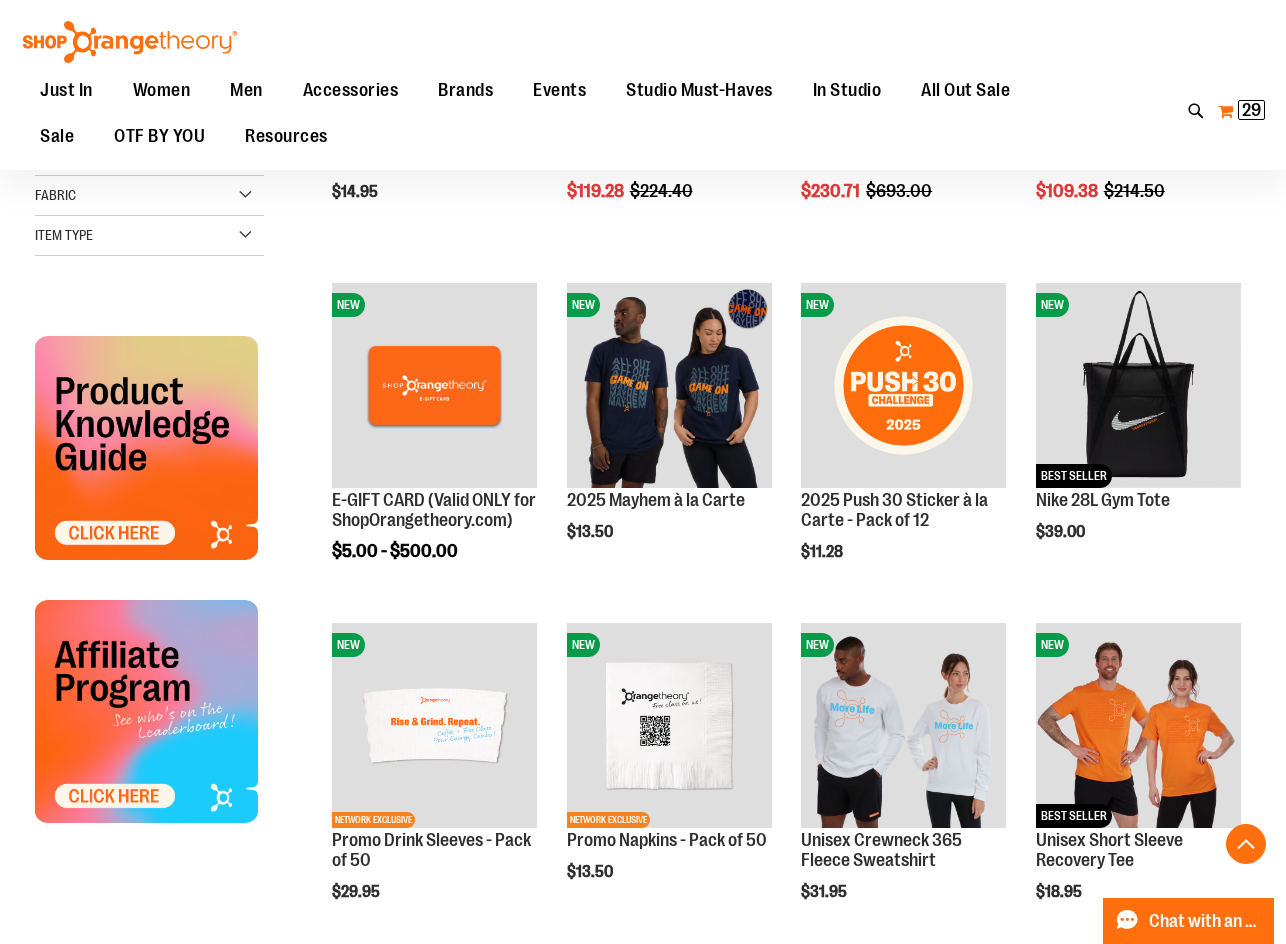 click on "29" at bounding box center [1251, 110] 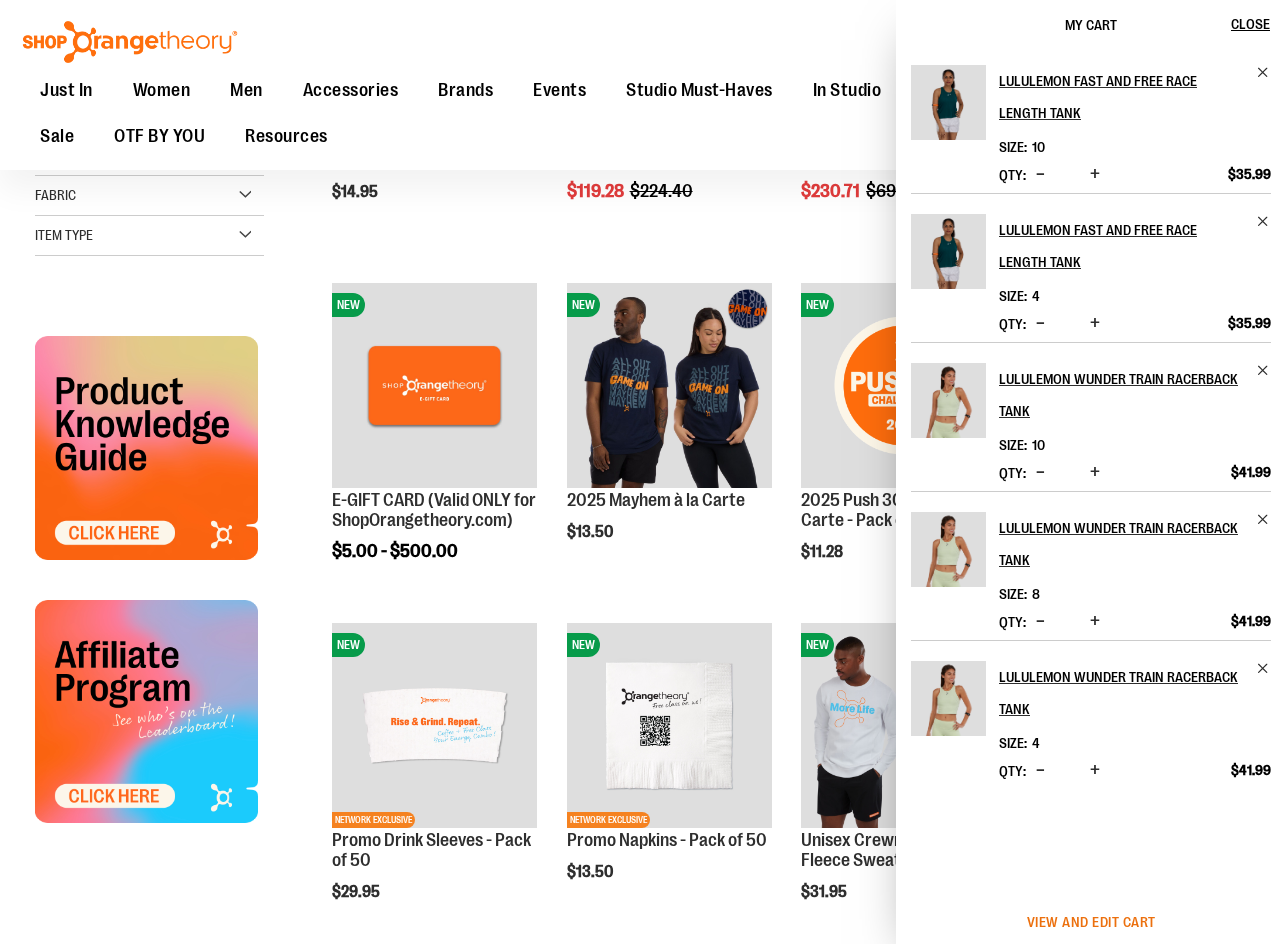 click on "View and edit cart" at bounding box center (1091, 922) 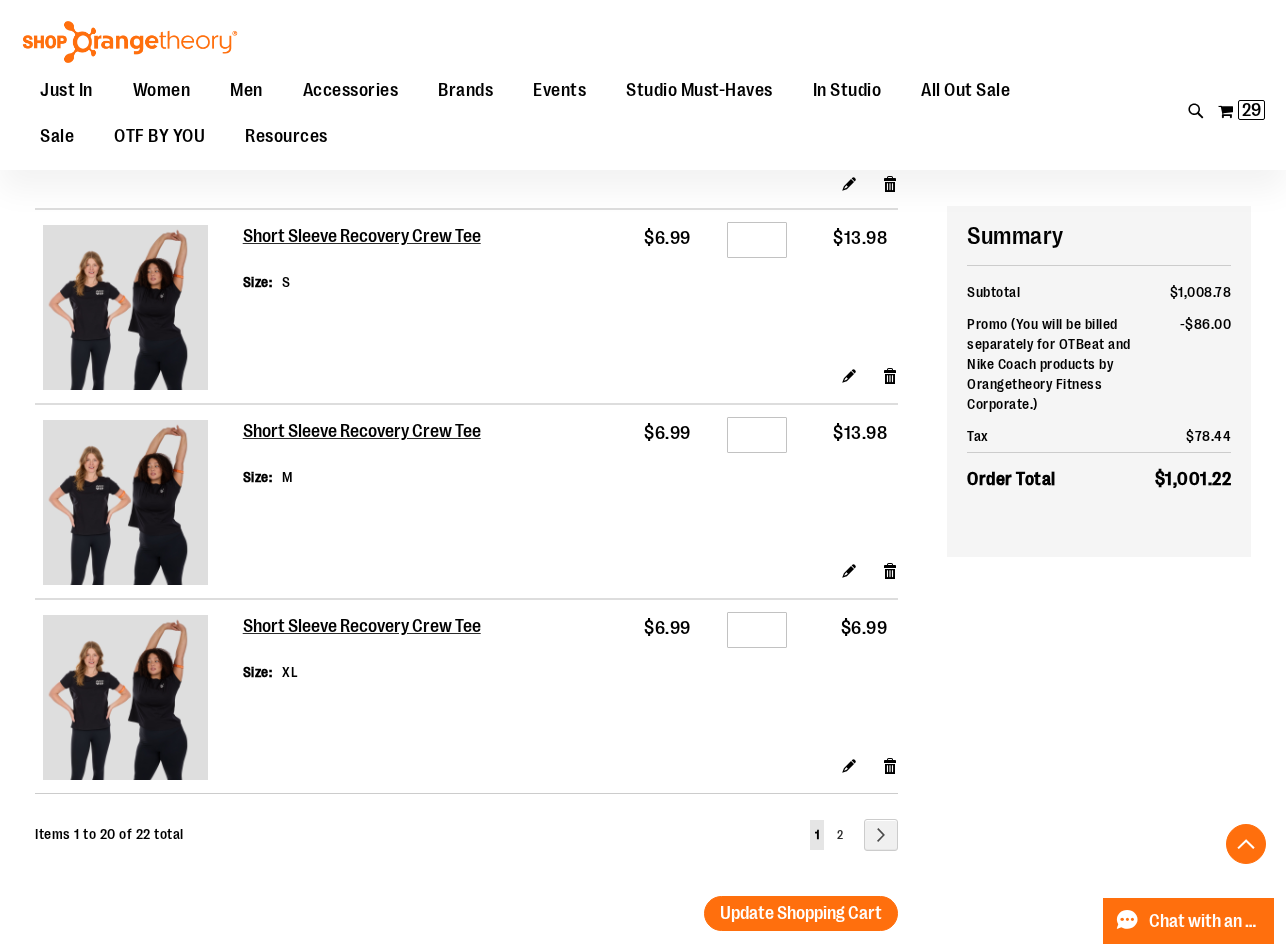 scroll, scrollTop: 3699, scrollLeft: 0, axis: vertical 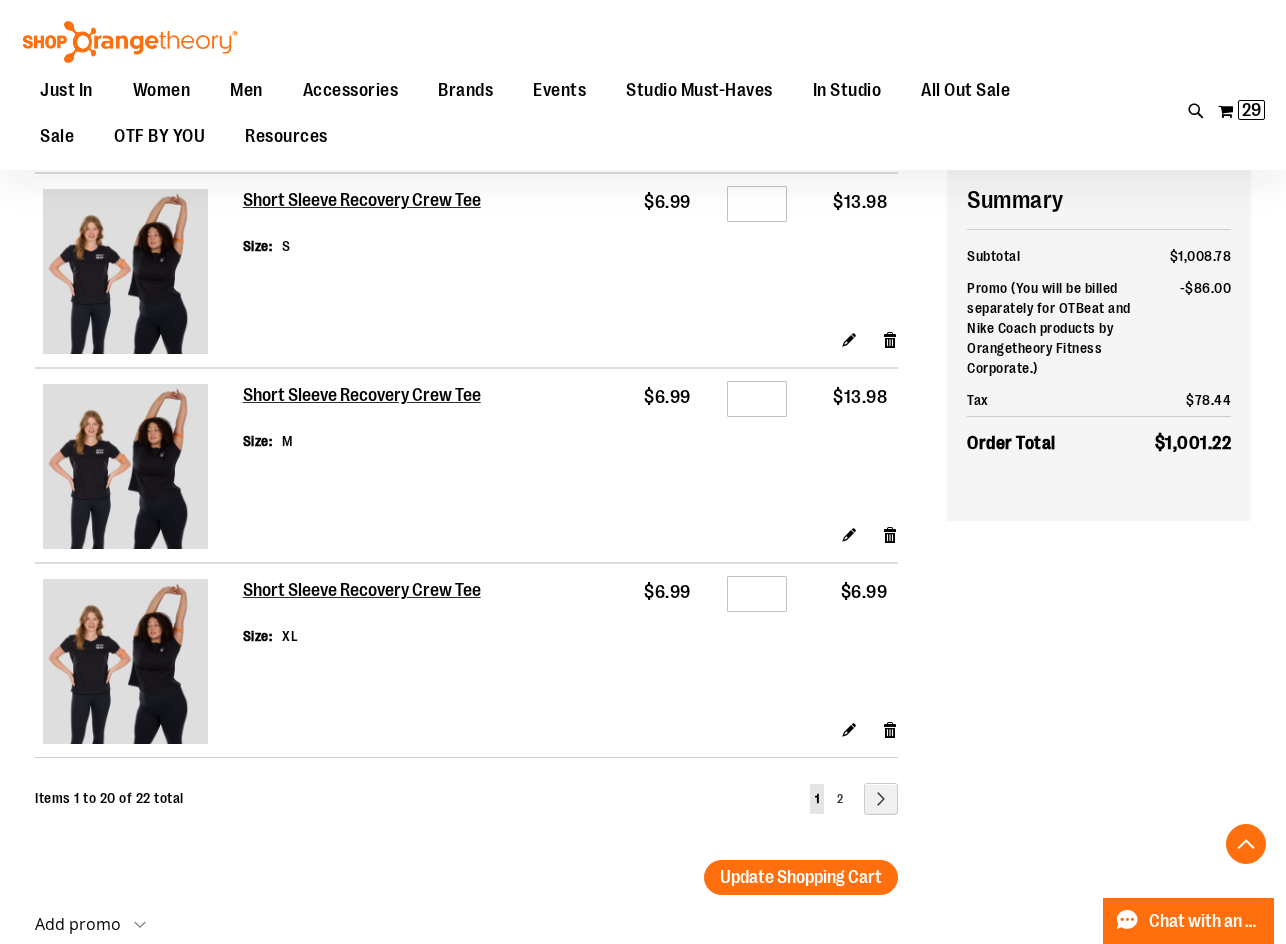 type on "**********" 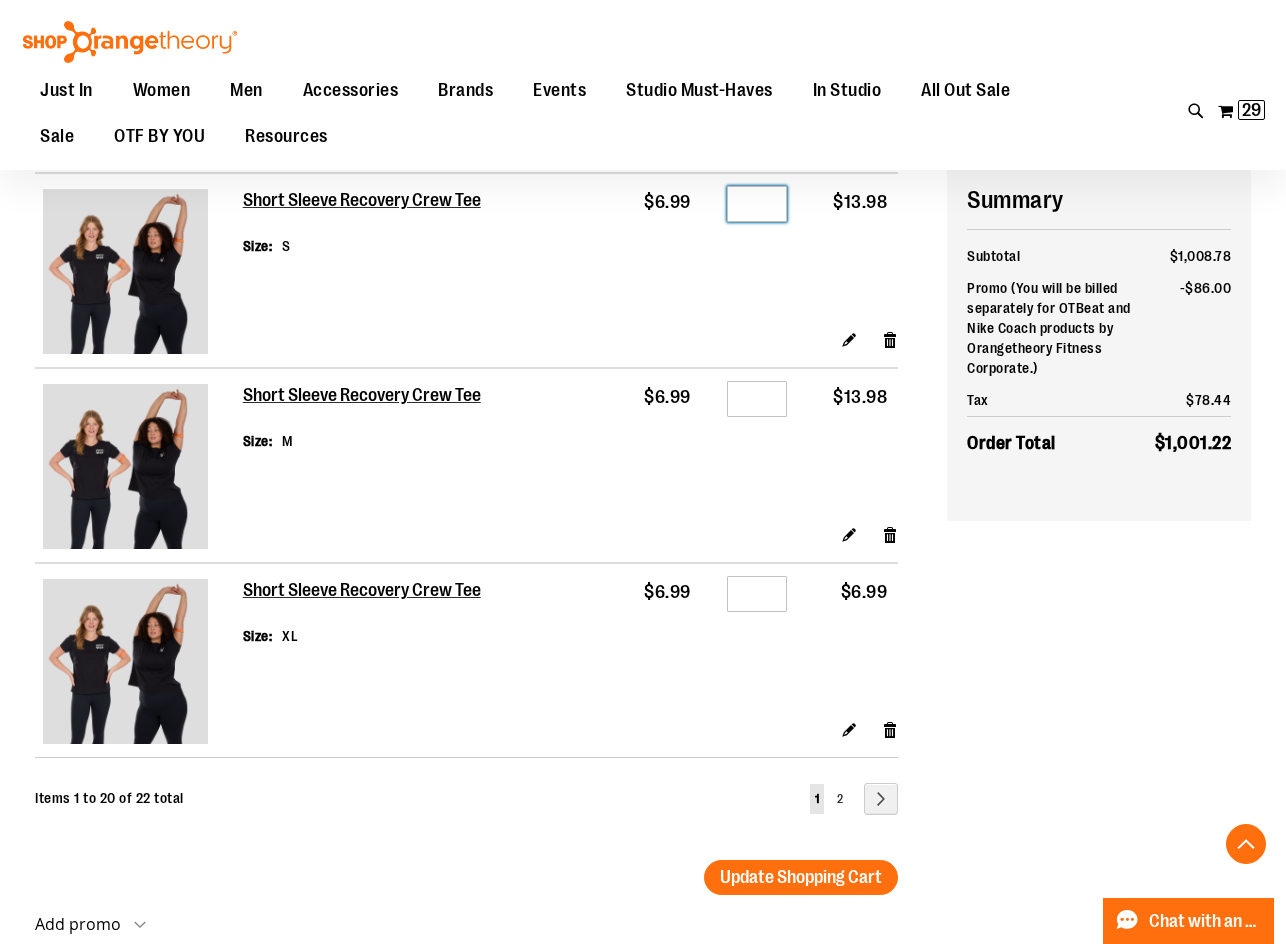 click on "*" at bounding box center (757, 204) 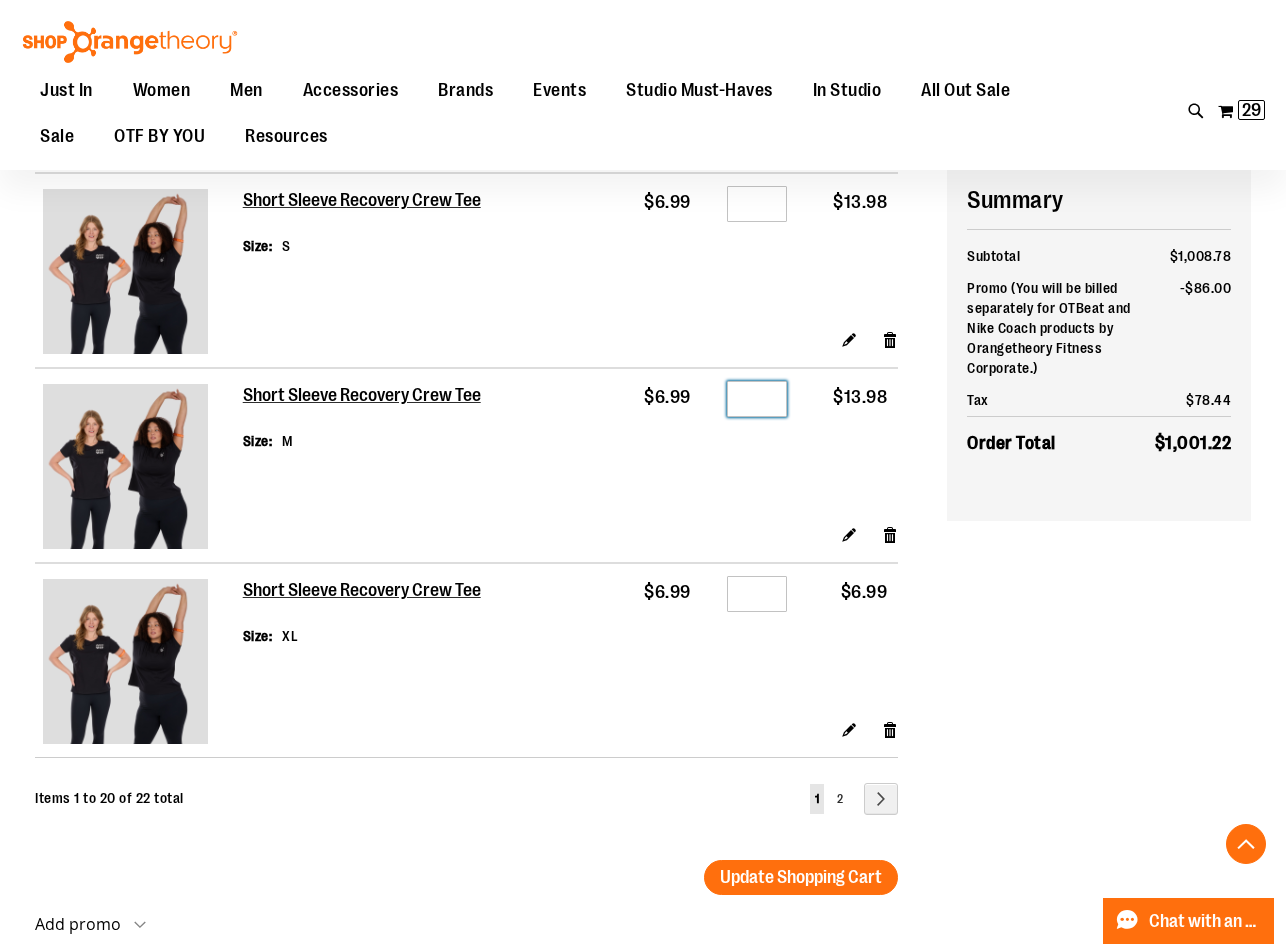 click on "*" at bounding box center [757, 399] 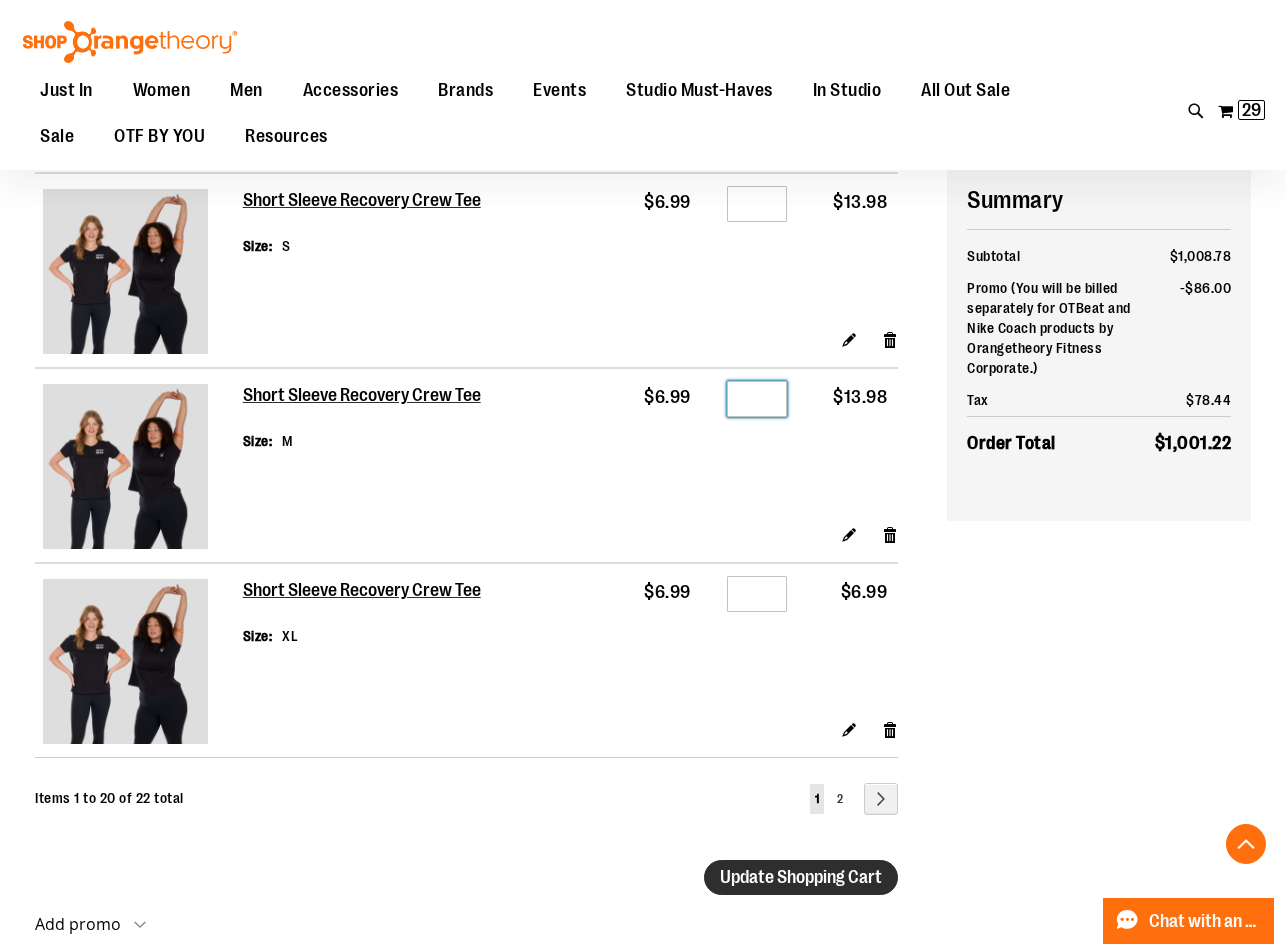 type on "*" 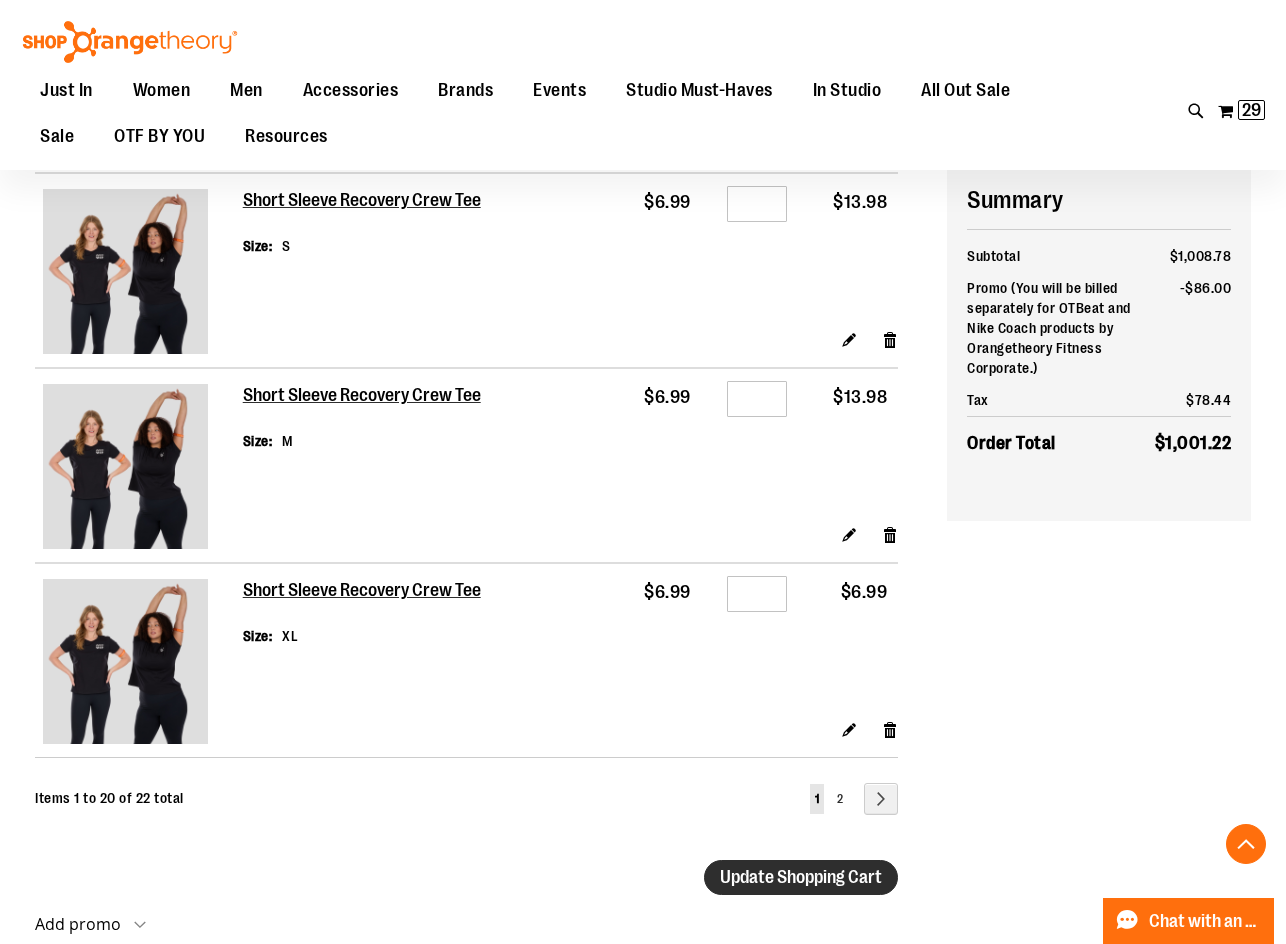 click on "Update Shopping Cart" at bounding box center (801, 877) 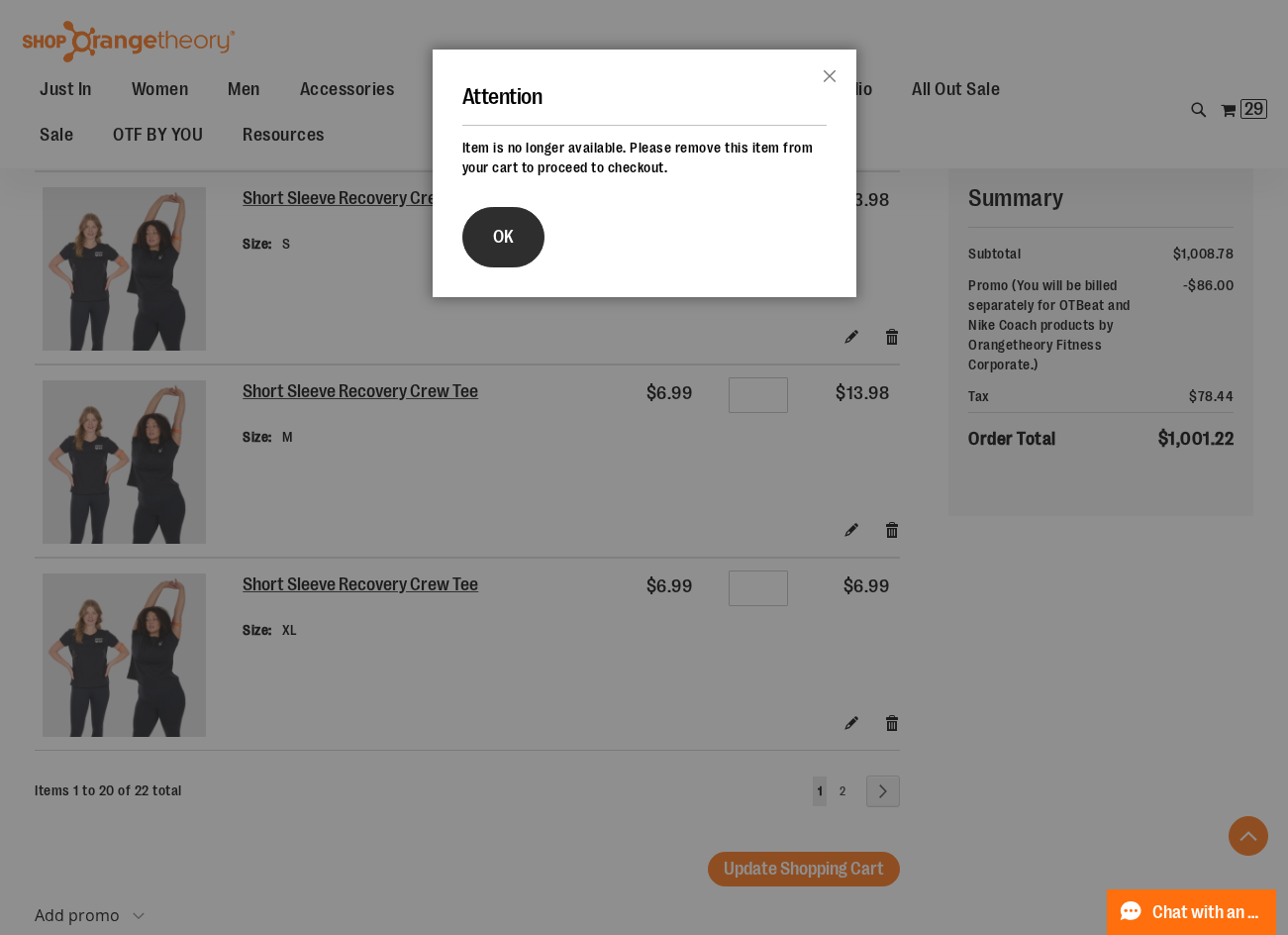 click on "OK" at bounding box center [503, 237] 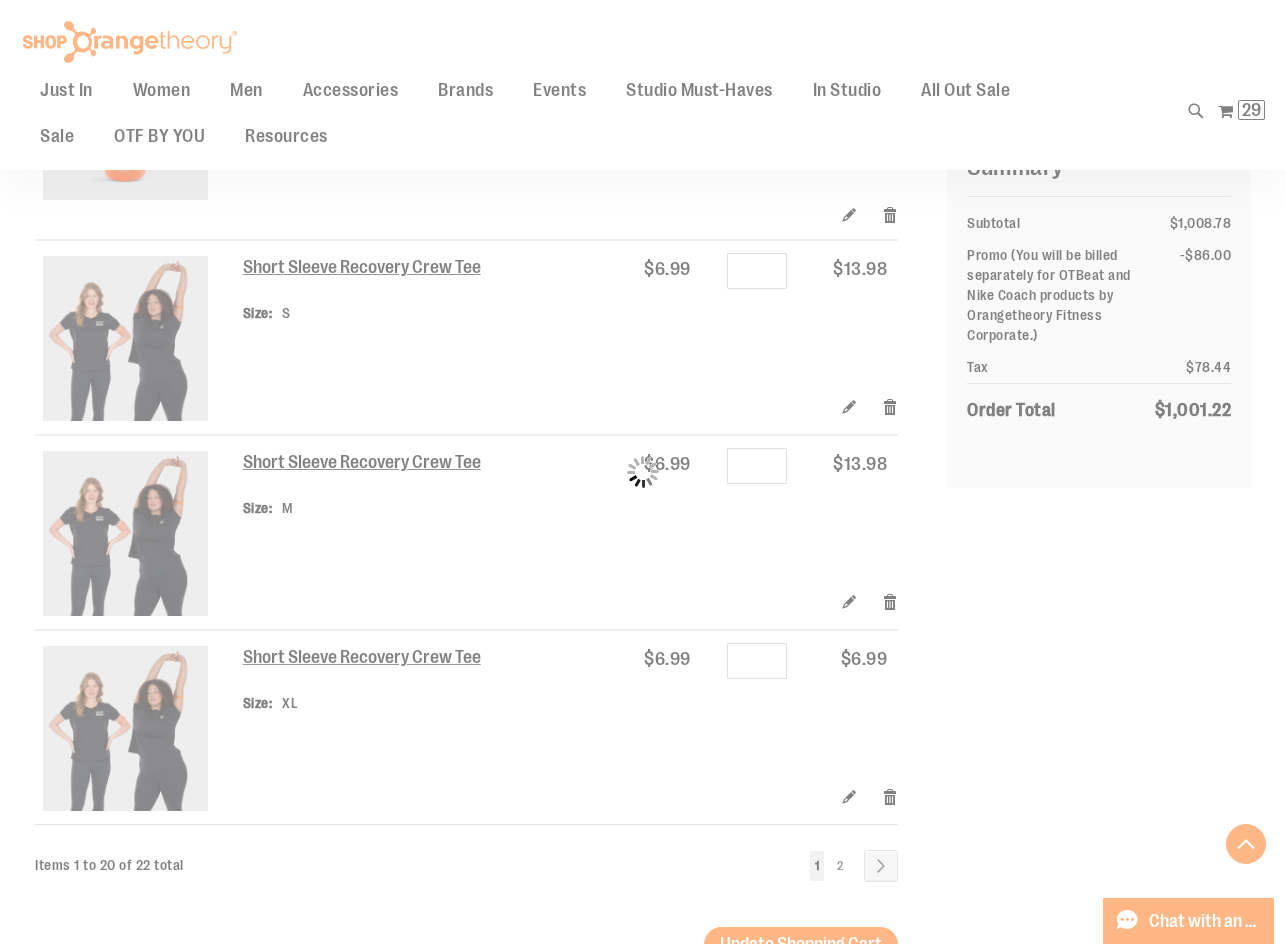 scroll, scrollTop: 3599, scrollLeft: 0, axis: vertical 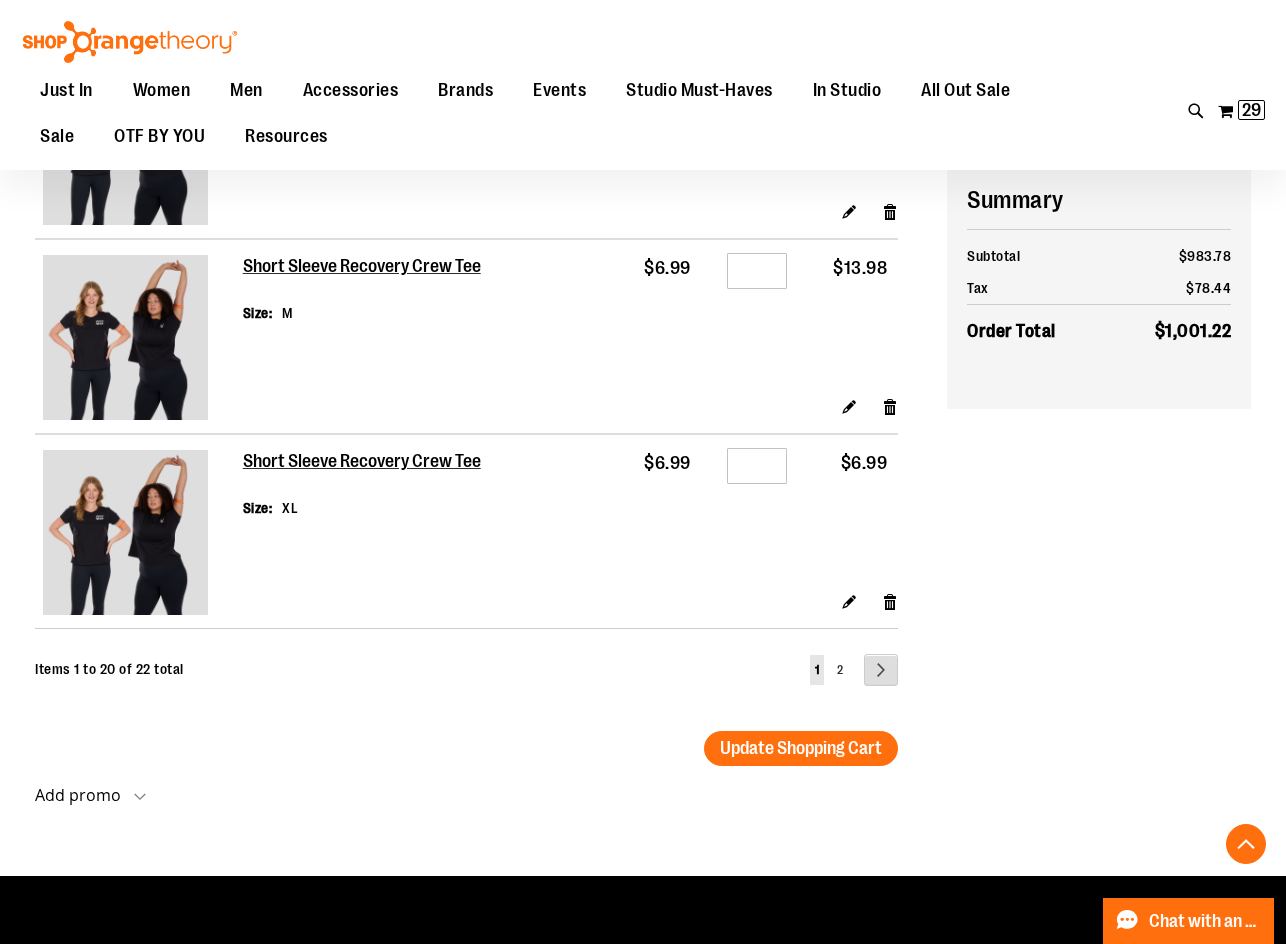 type on "**********" 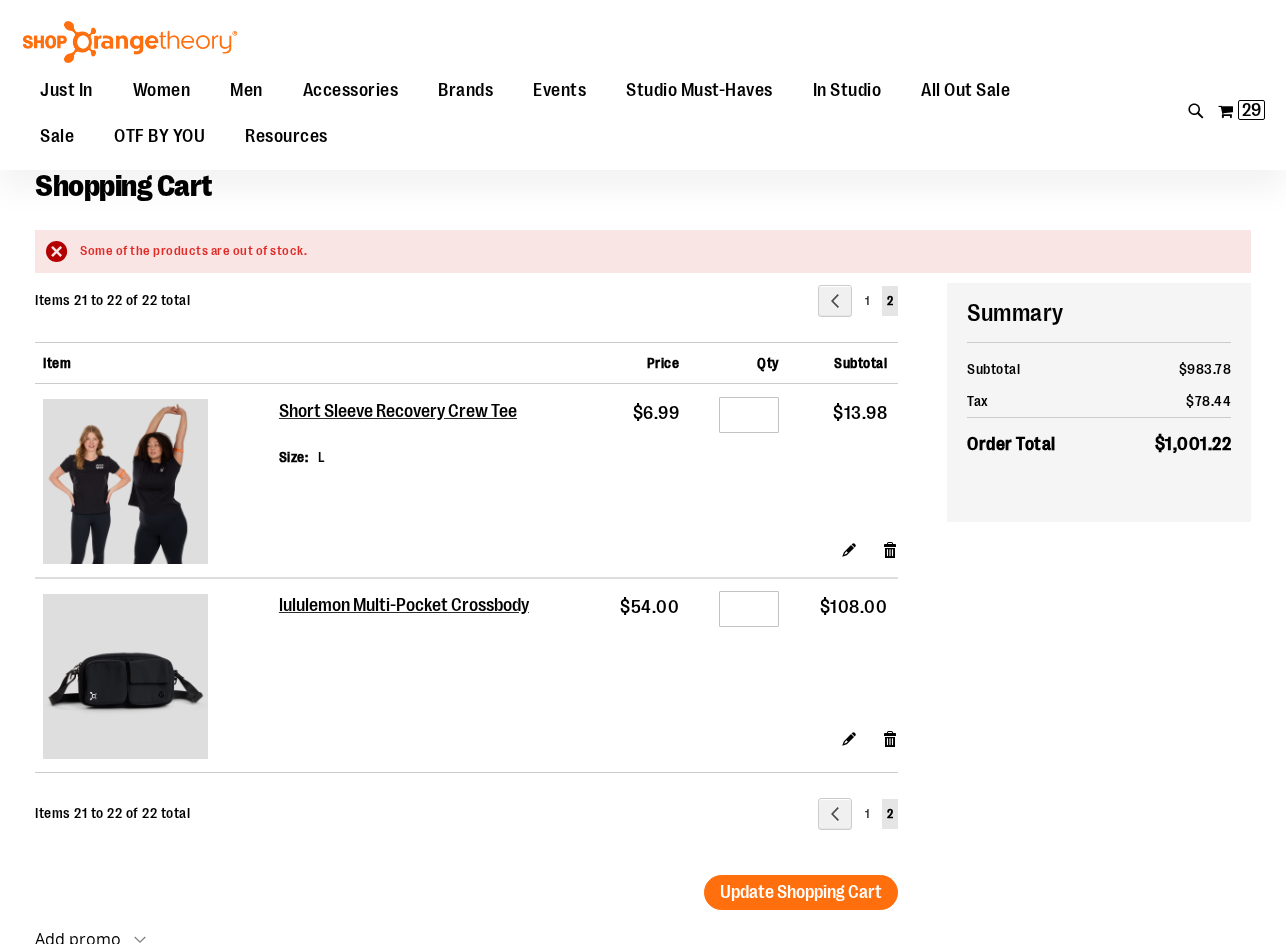 scroll, scrollTop: 99, scrollLeft: 0, axis: vertical 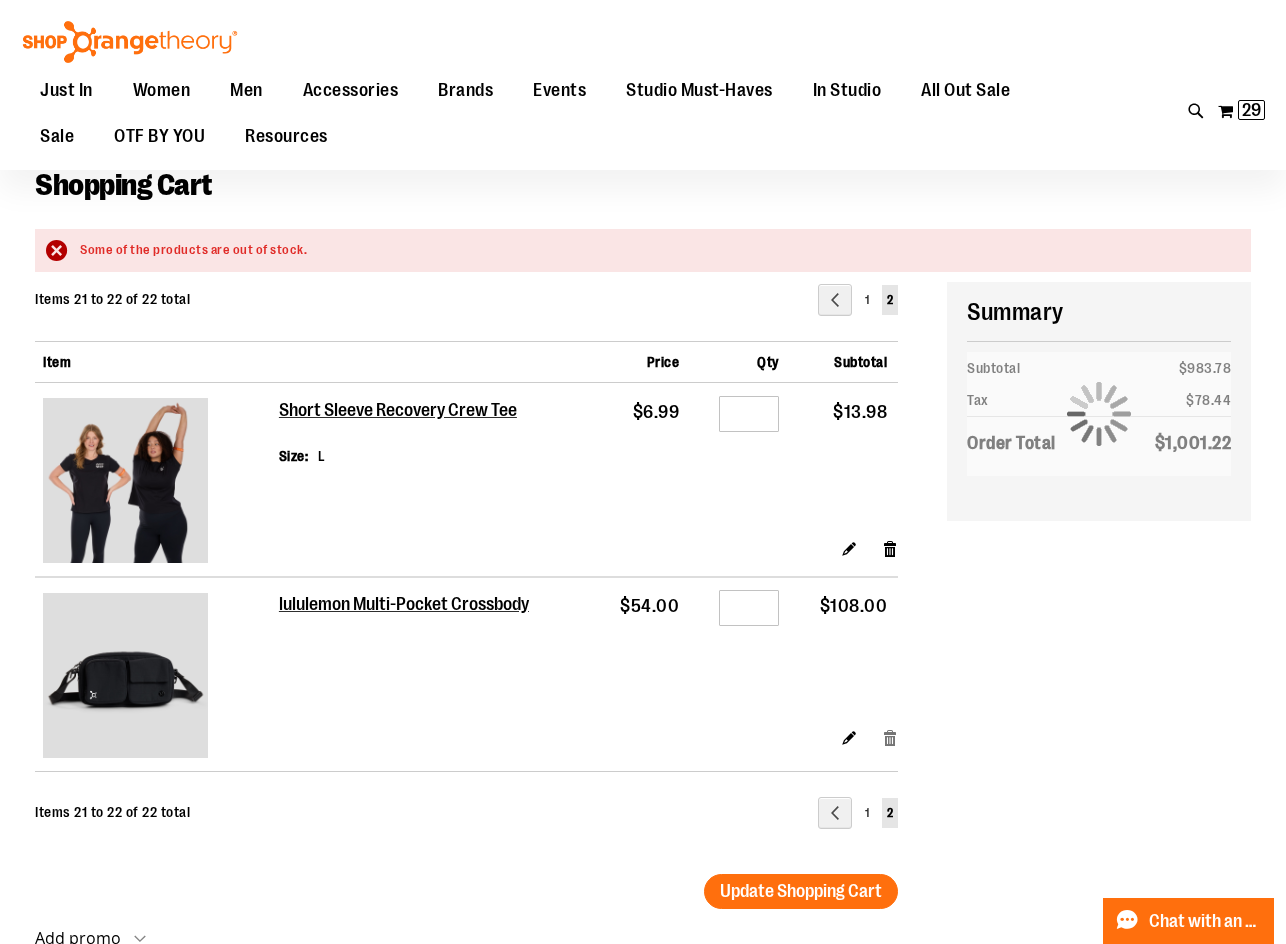 type on "**********" 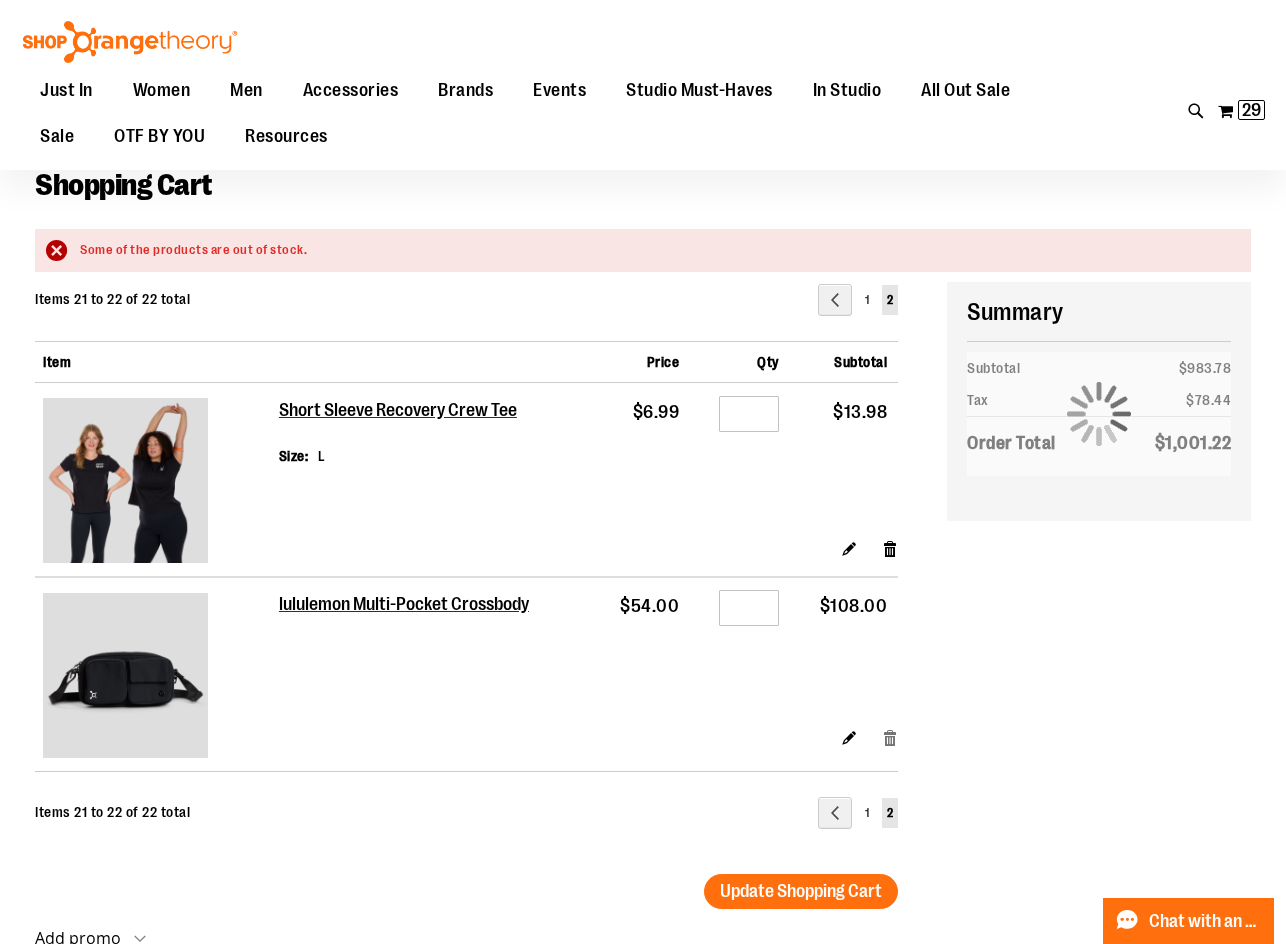 click on "Remove item" at bounding box center [890, 736] 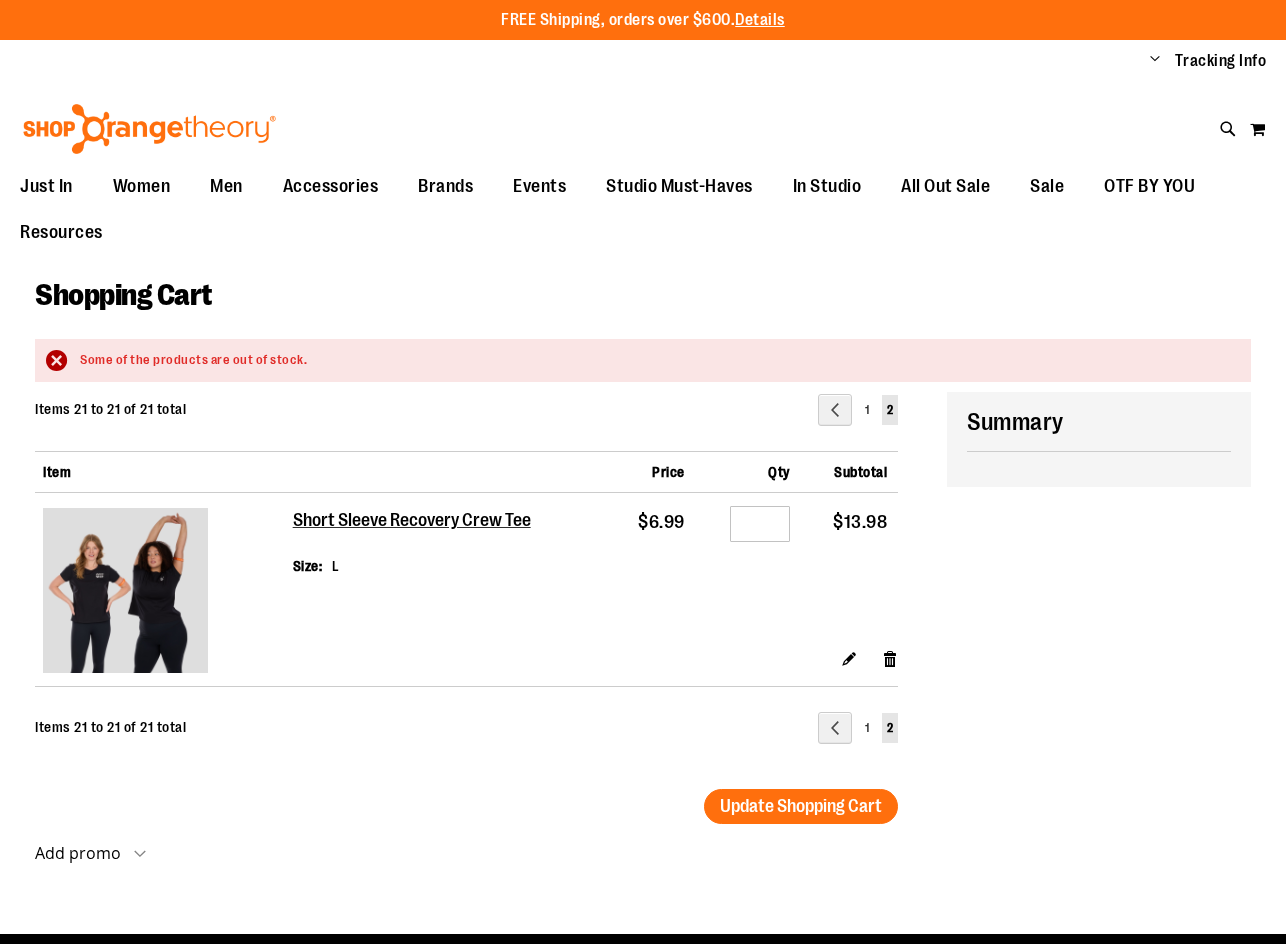 scroll, scrollTop: 0, scrollLeft: 0, axis: both 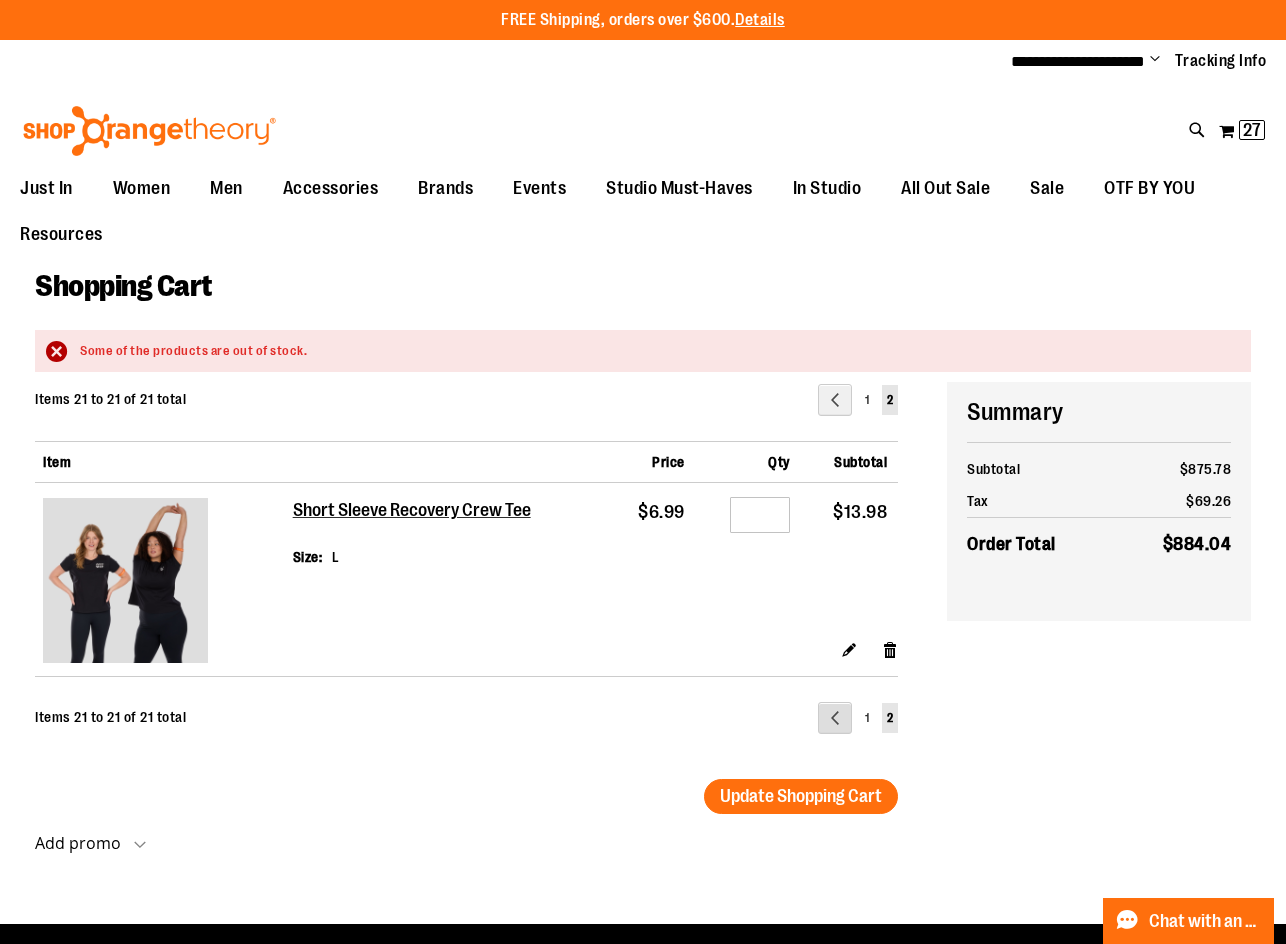 type on "**********" 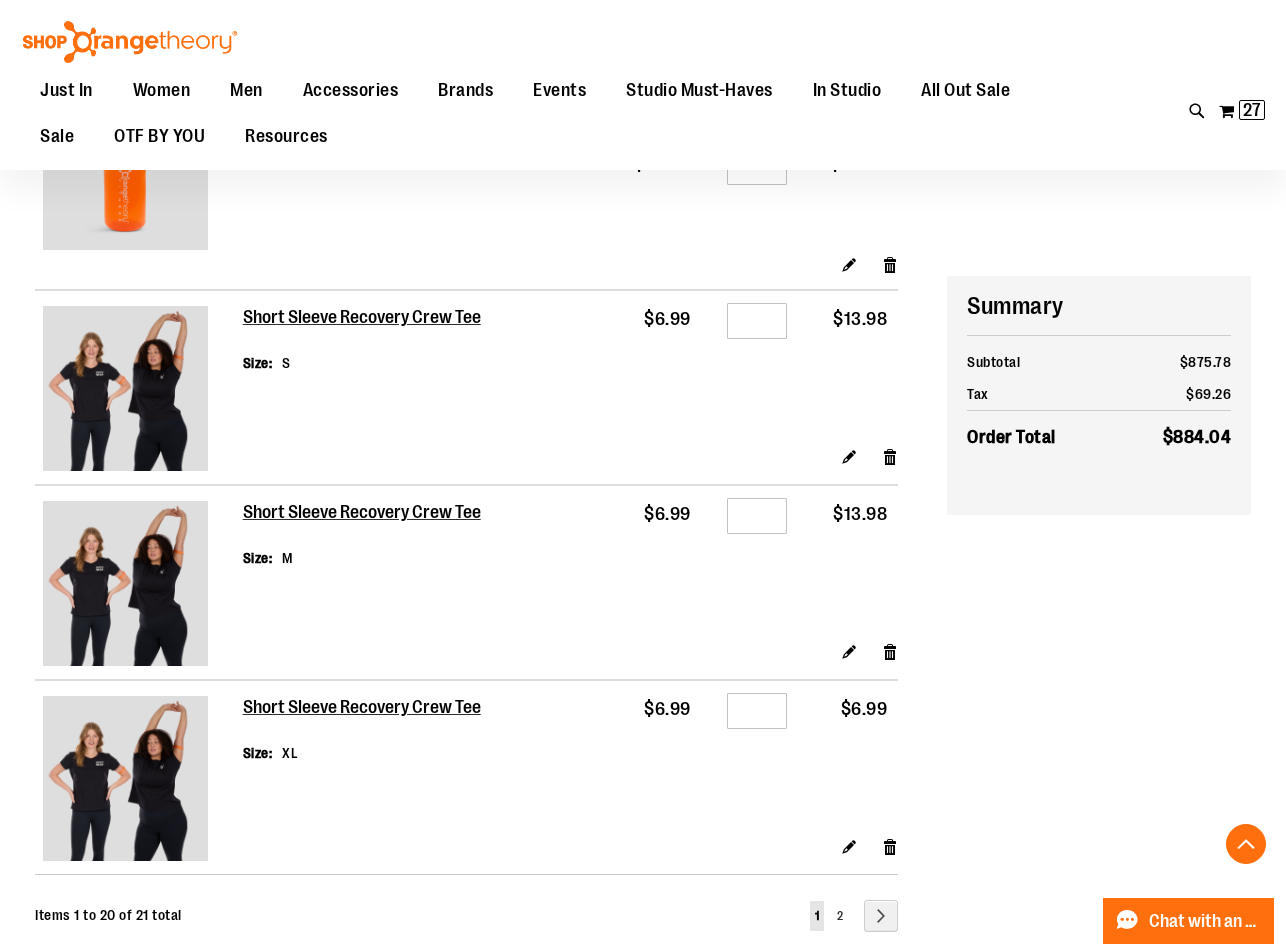 scroll, scrollTop: 3699, scrollLeft: 0, axis: vertical 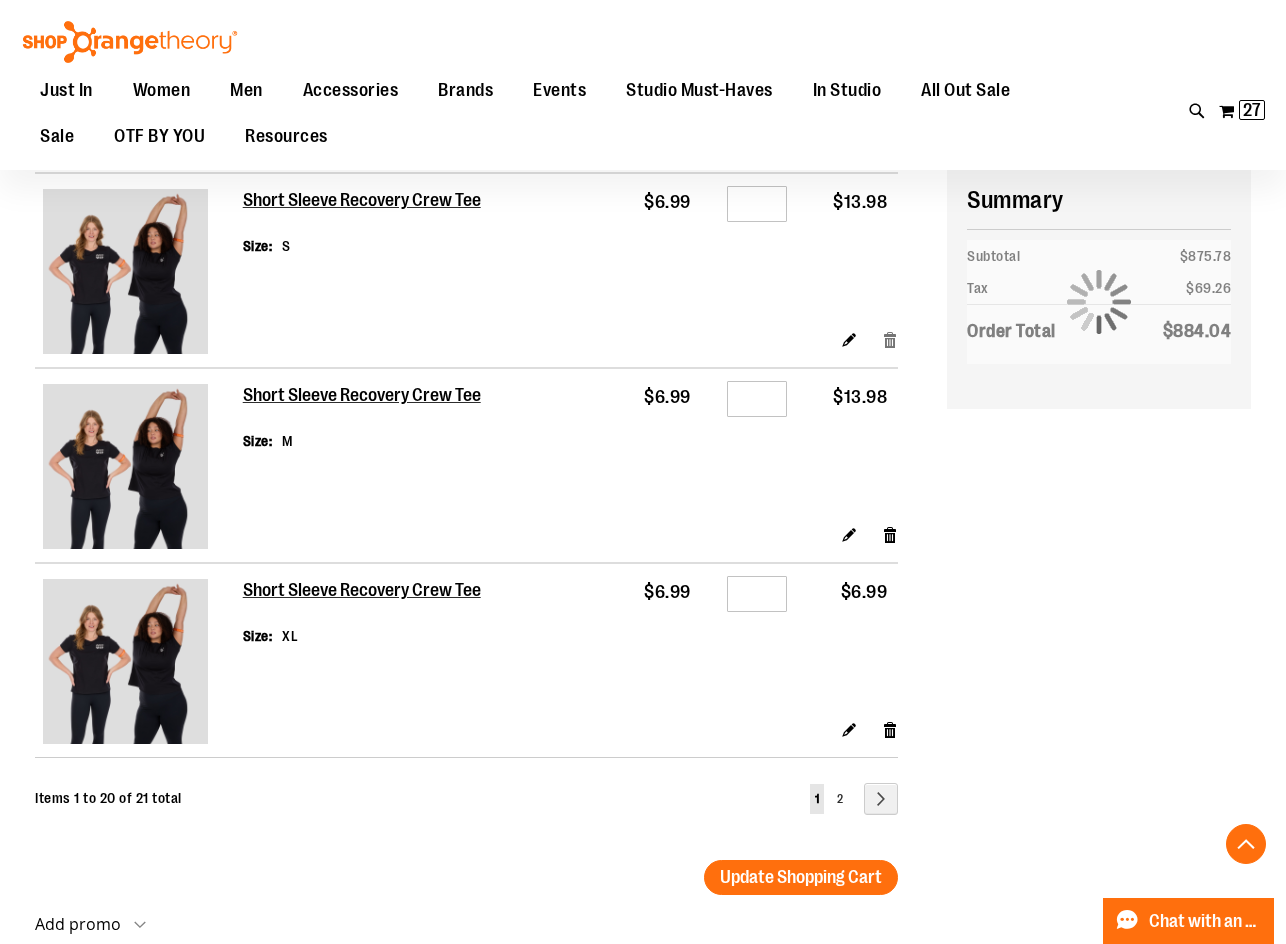 type on "**********" 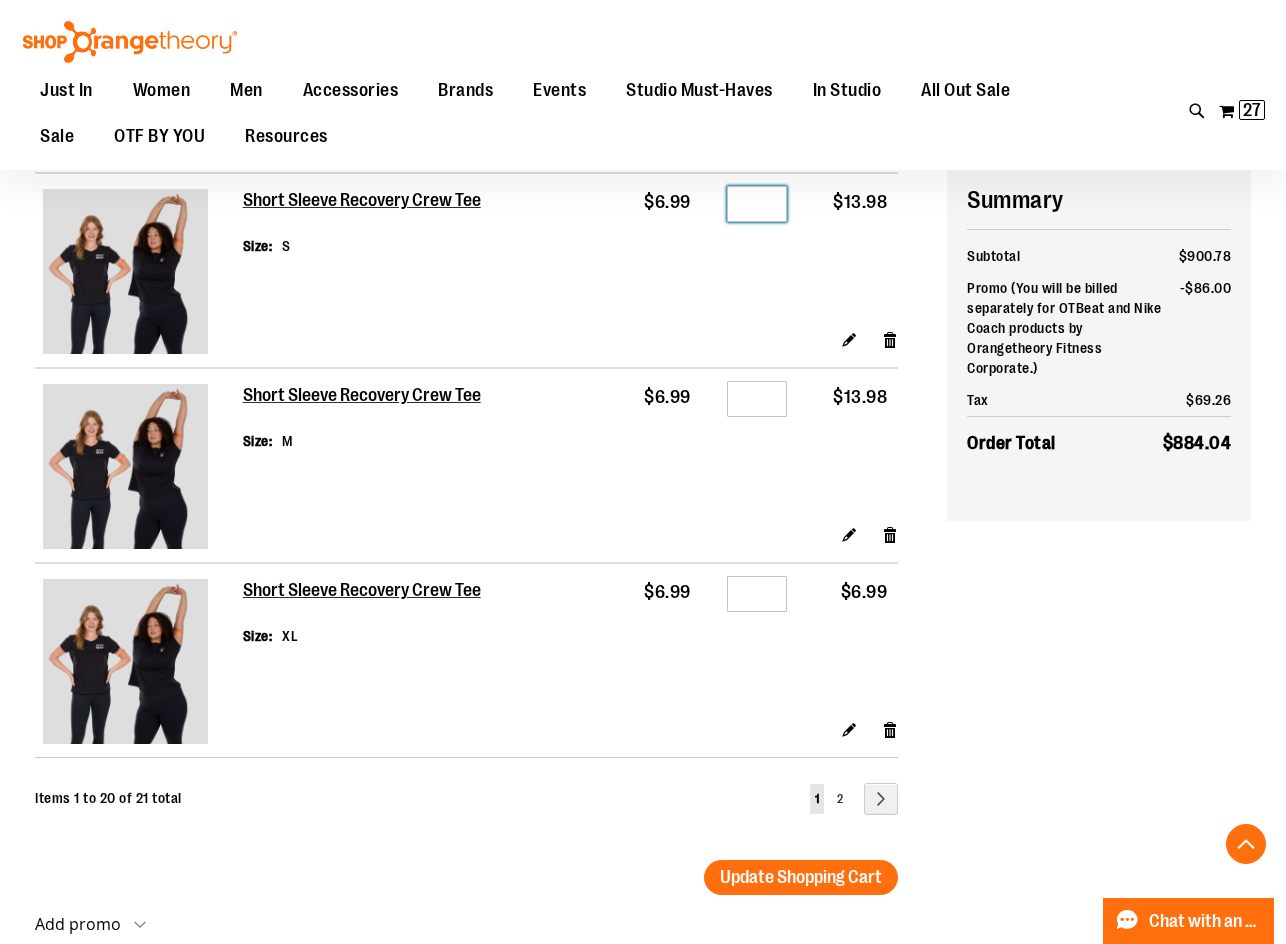 click on "*" at bounding box center [757, 204] 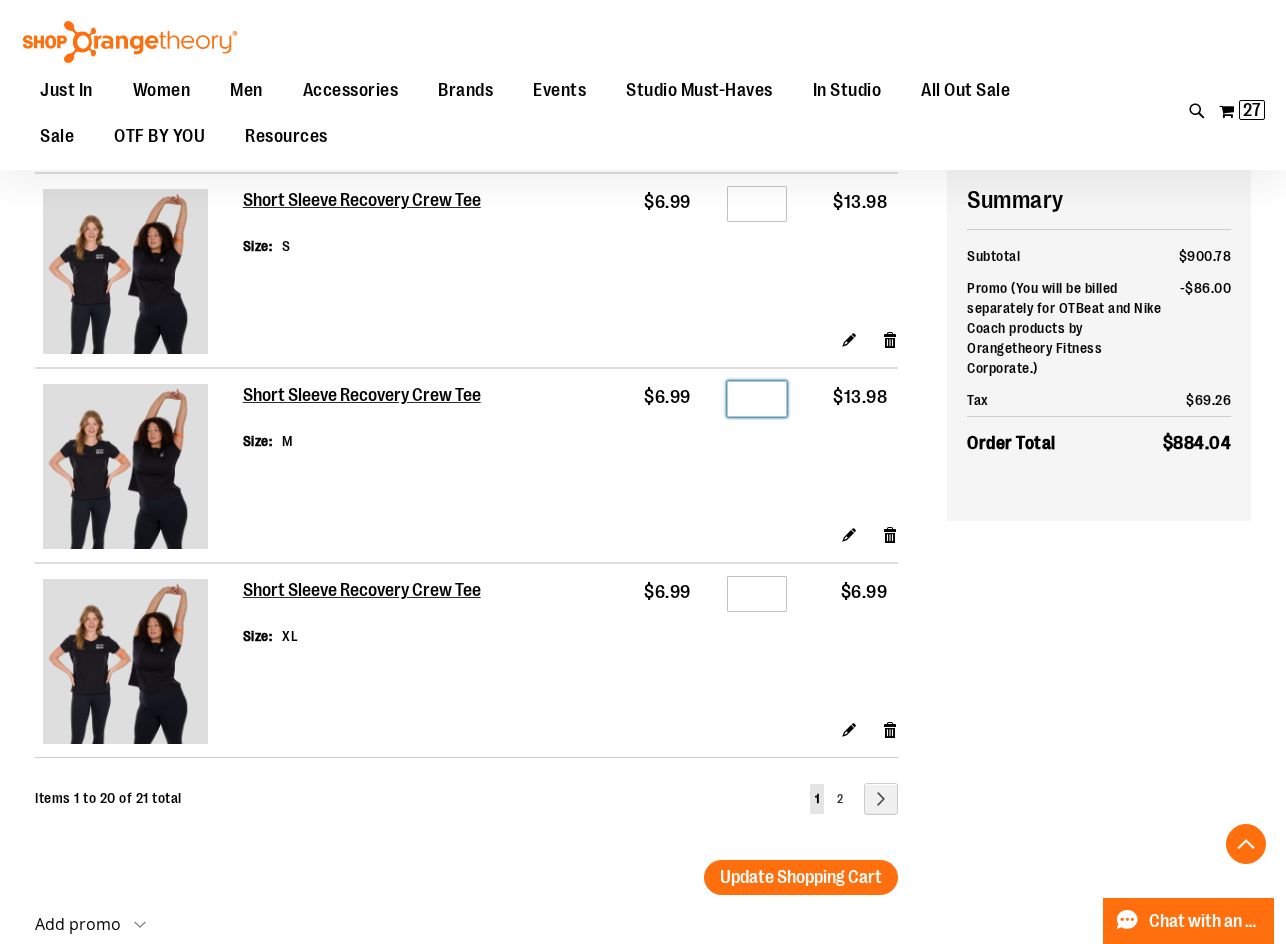 drag, startPoint x: 756, startPoint y: 408, endPoint x: 742, endPoint y: 408, distance: 14 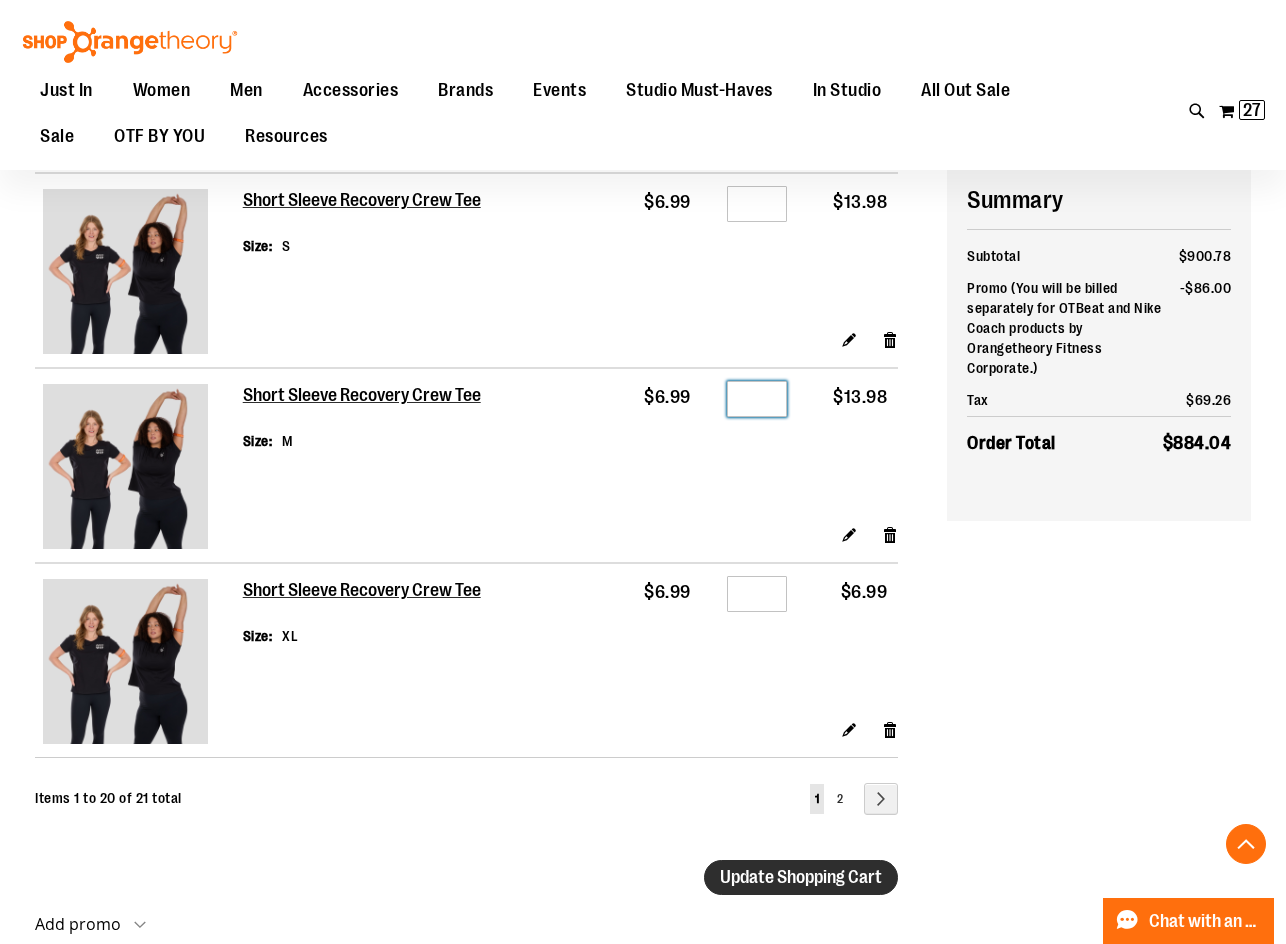 type on "*" 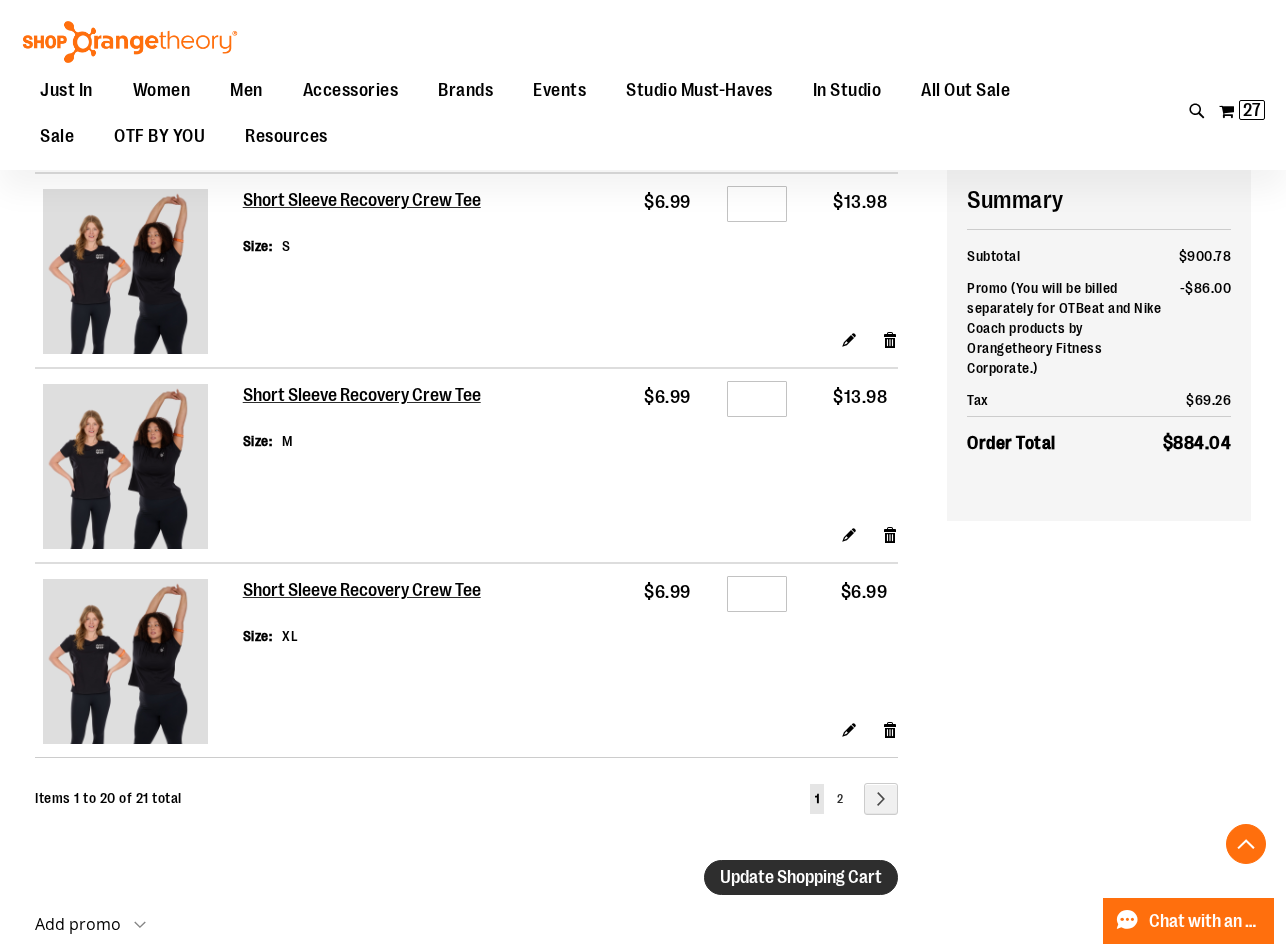 click on "Update Shopping Cart" at bounding box center (801, 877) 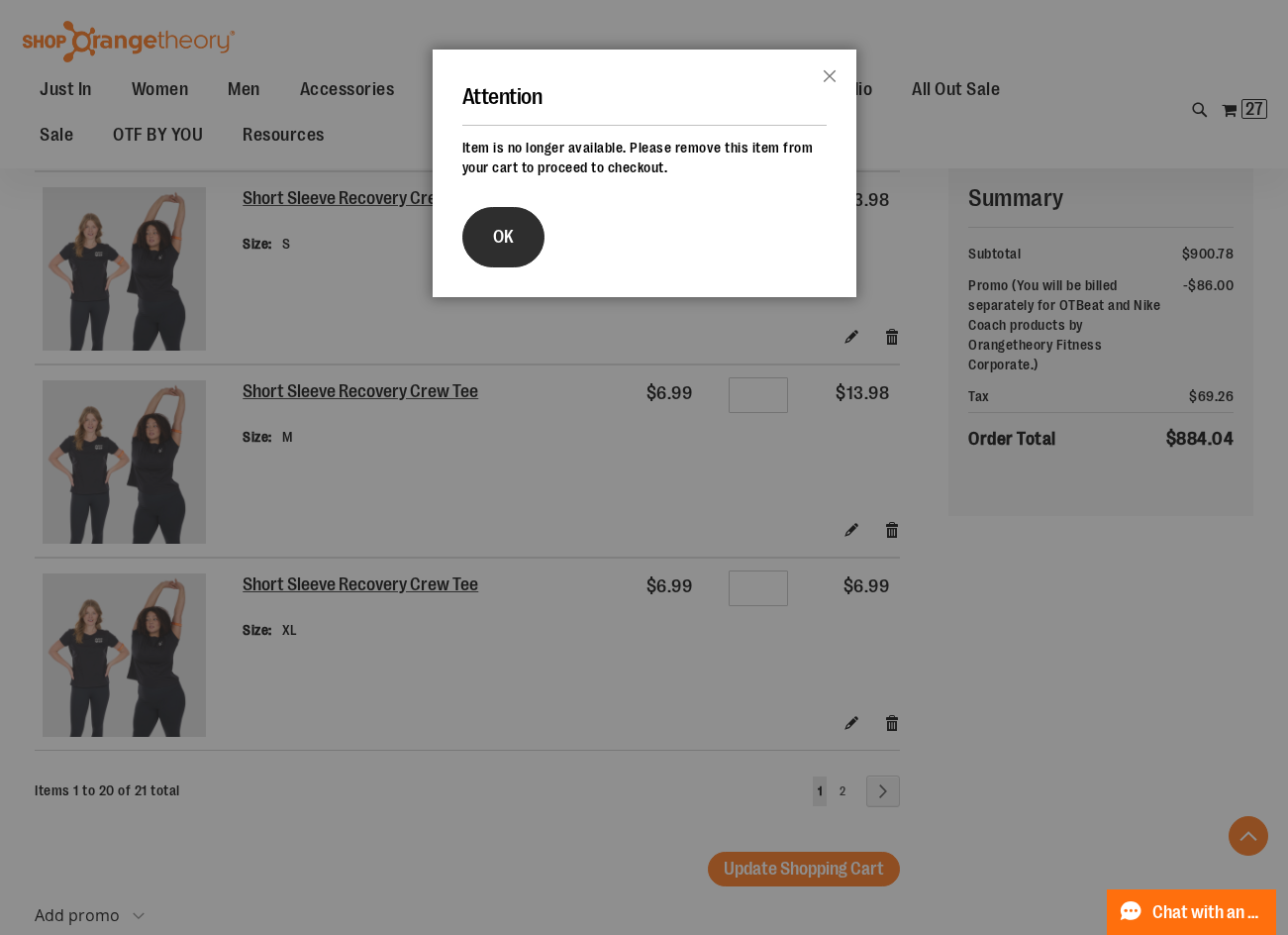 click on "OK" at bounding box center (503, 237) 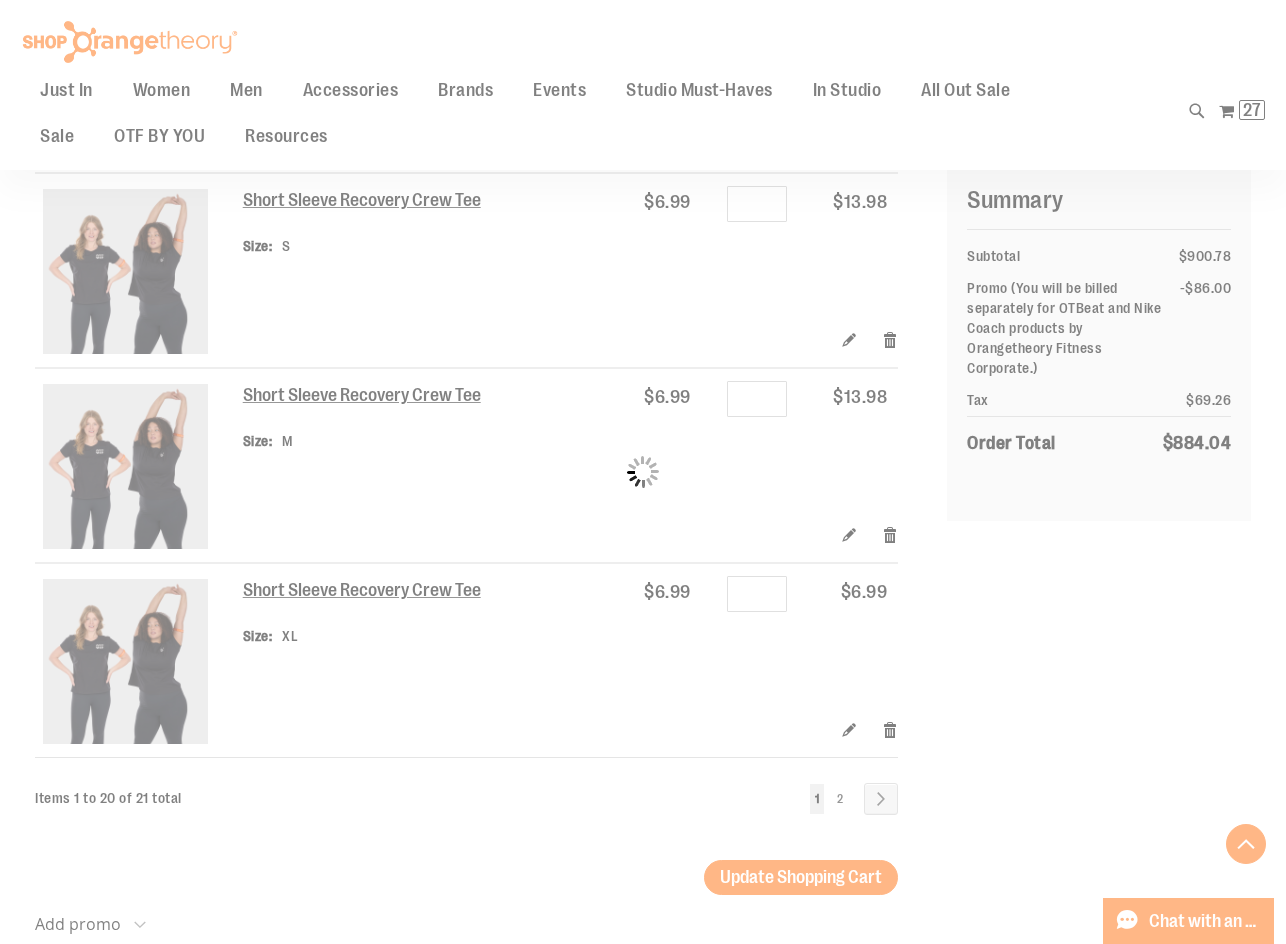 click on "Please wait..." at bounding box center (643, 472) 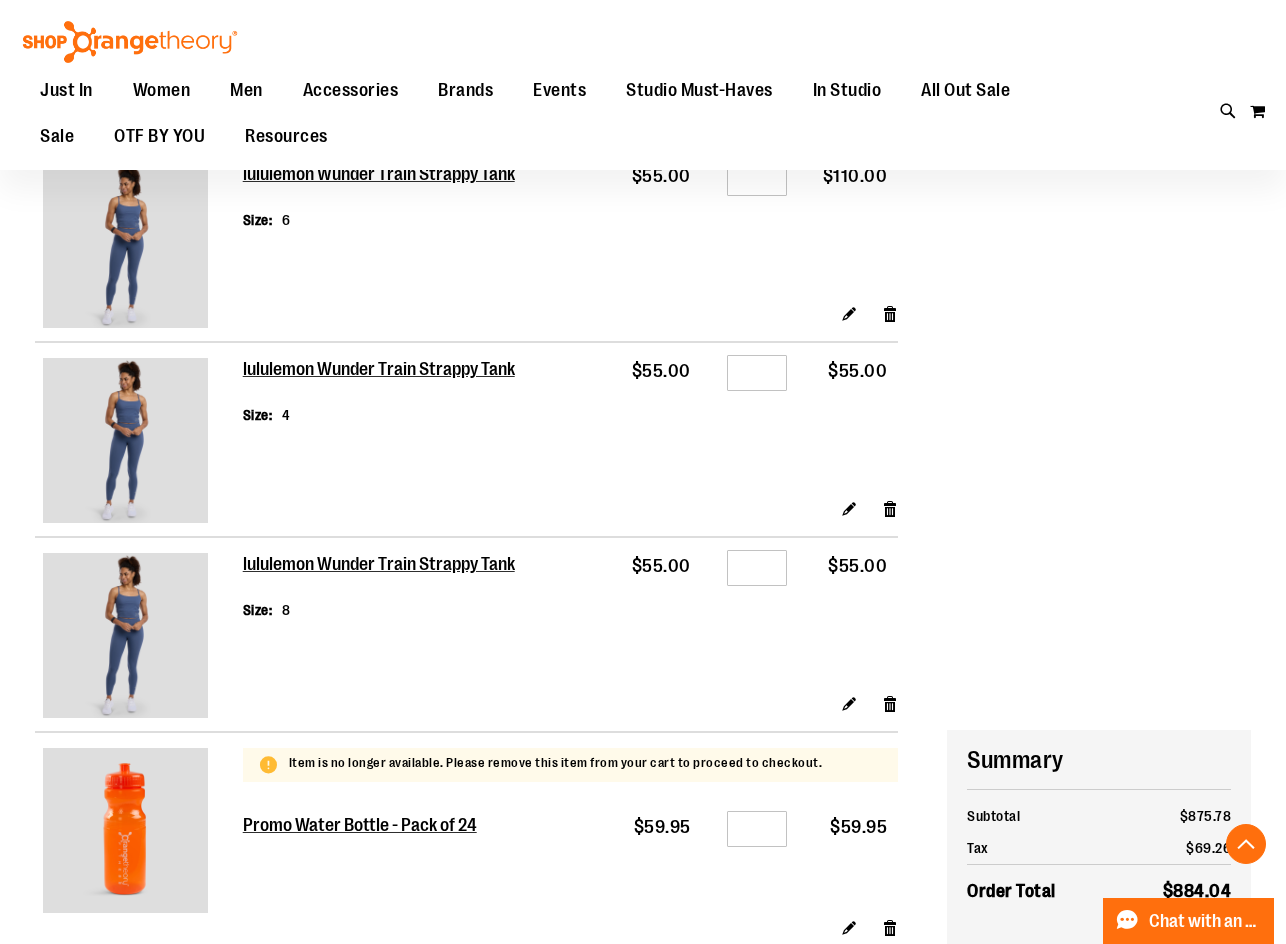 scroll, scrollTop: 3499, scrollLeft: 0, axis: vertical 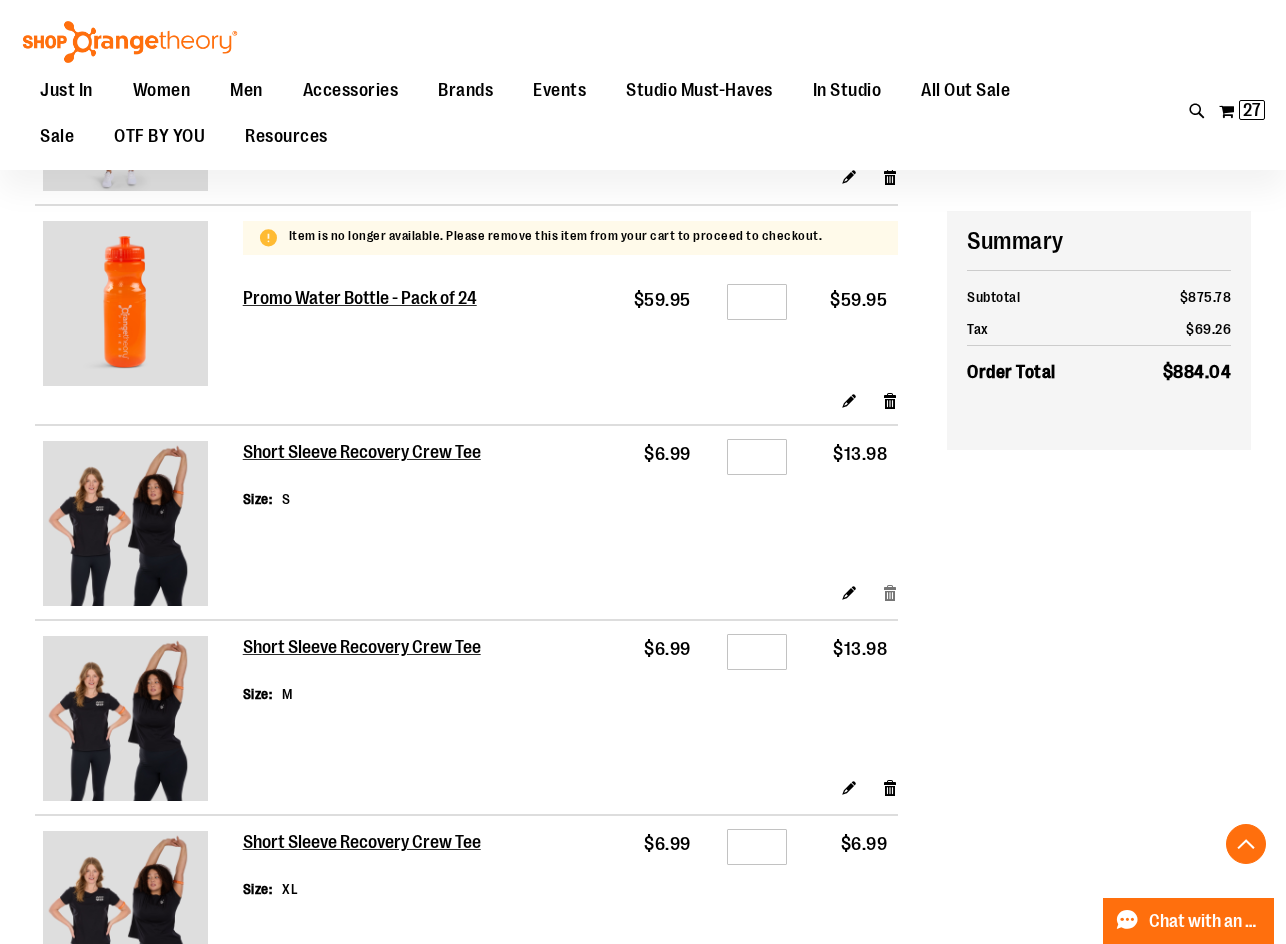 type on "**********" 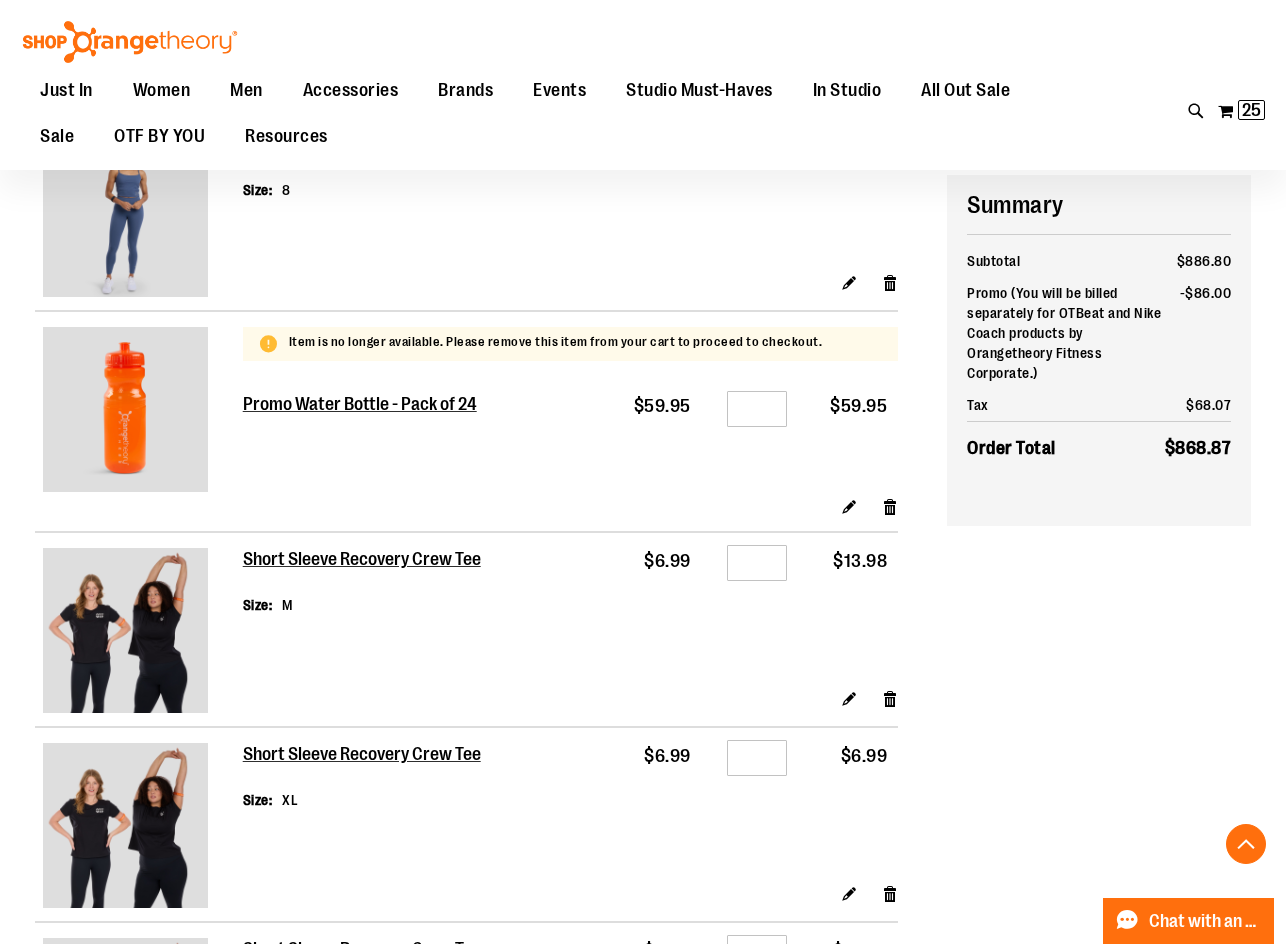scroll, scrollTop: 3699, scrollLeft: 0, axis: vertical 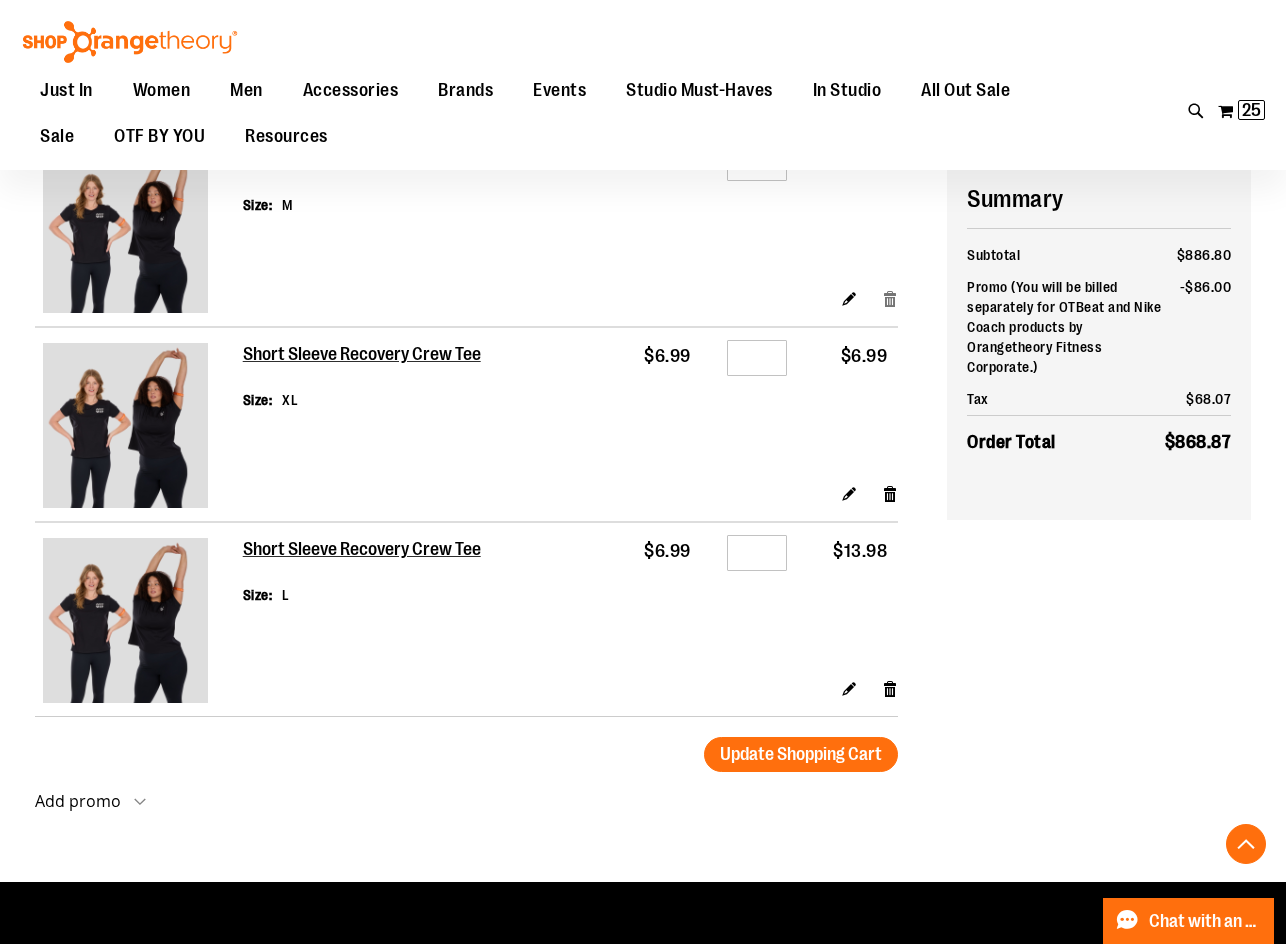 type on "**********" 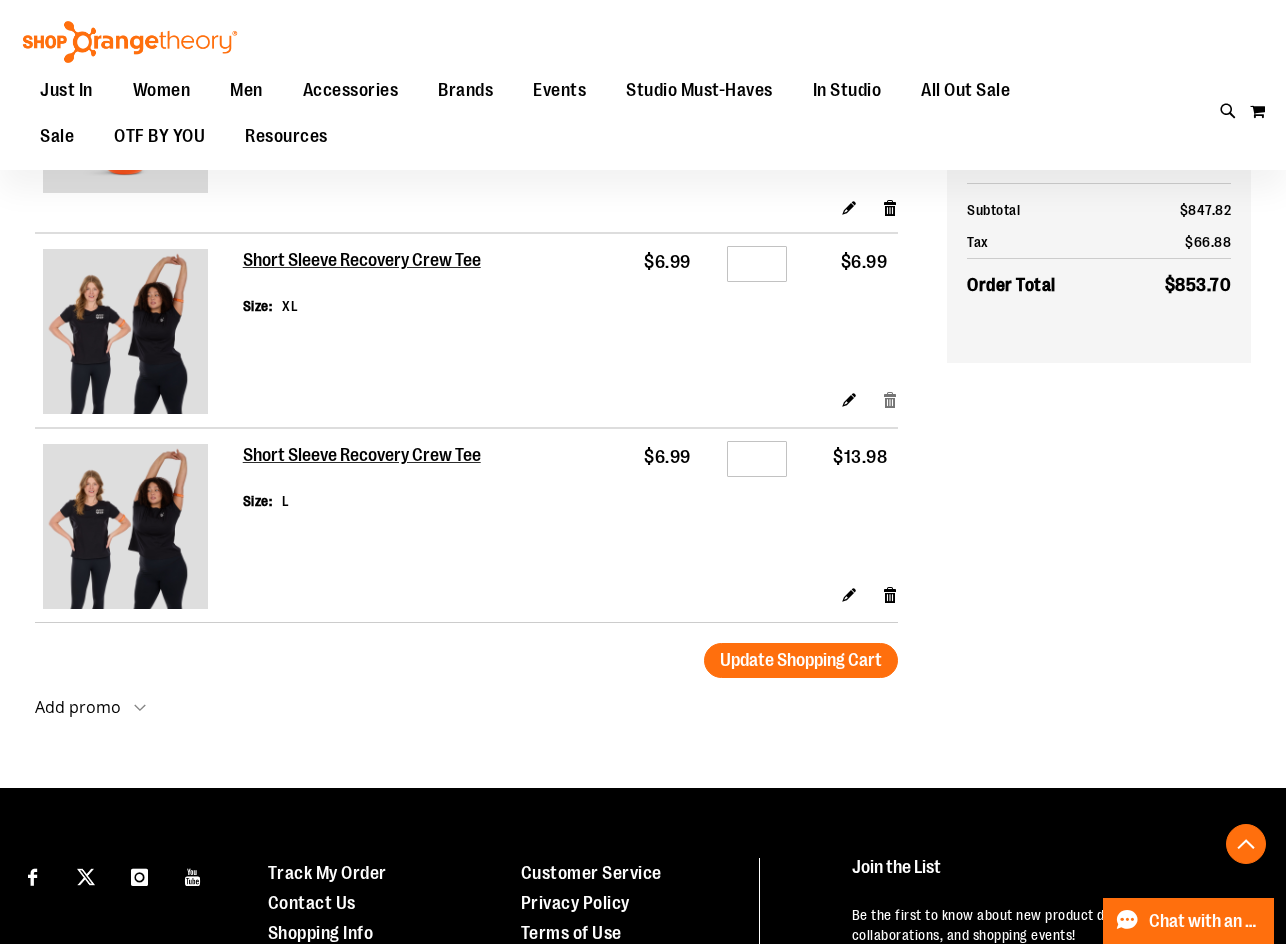 scroll, scrollTop: 3599, scrollLeft: 0, axis: vertical 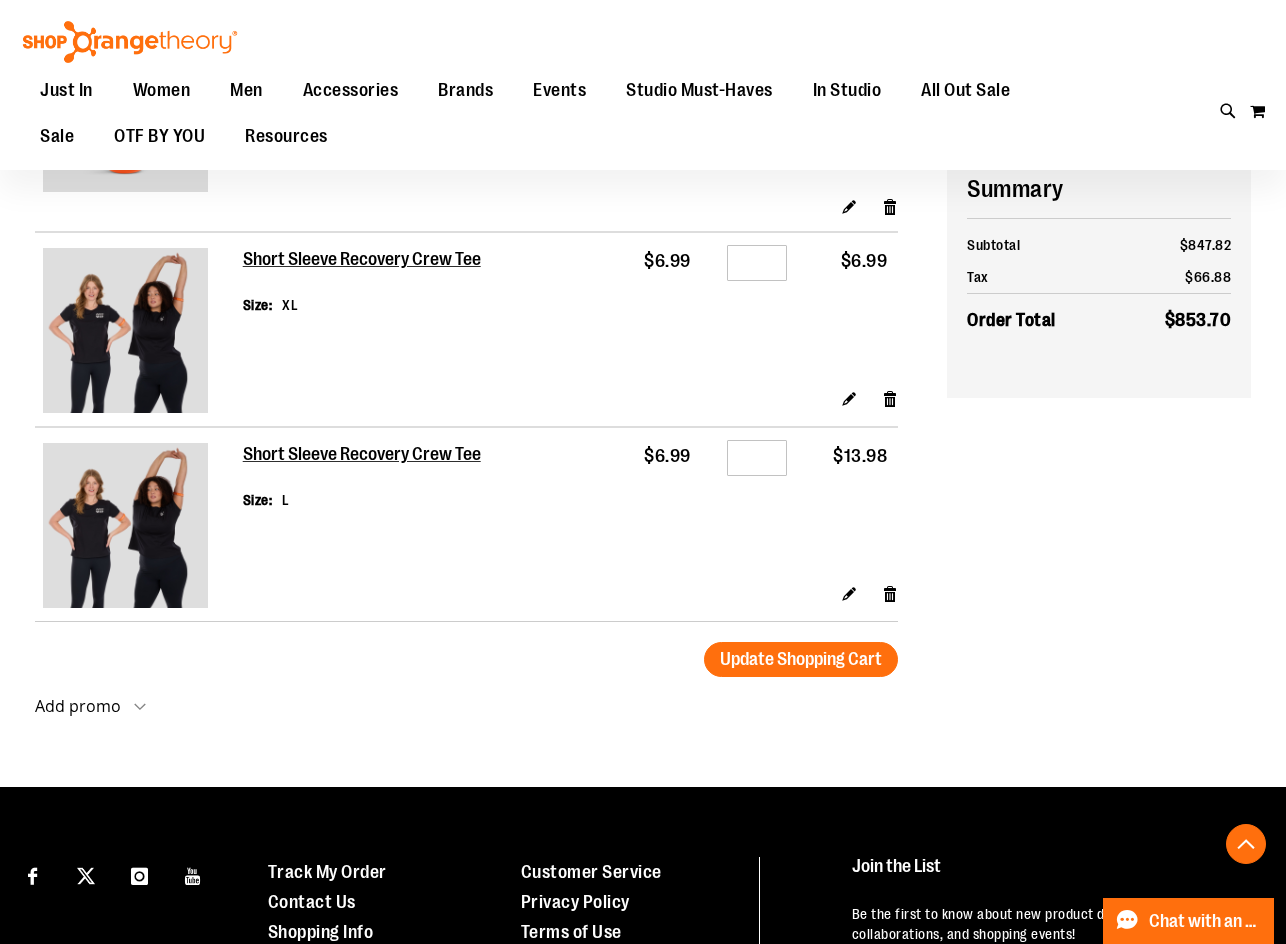 type on "**********" 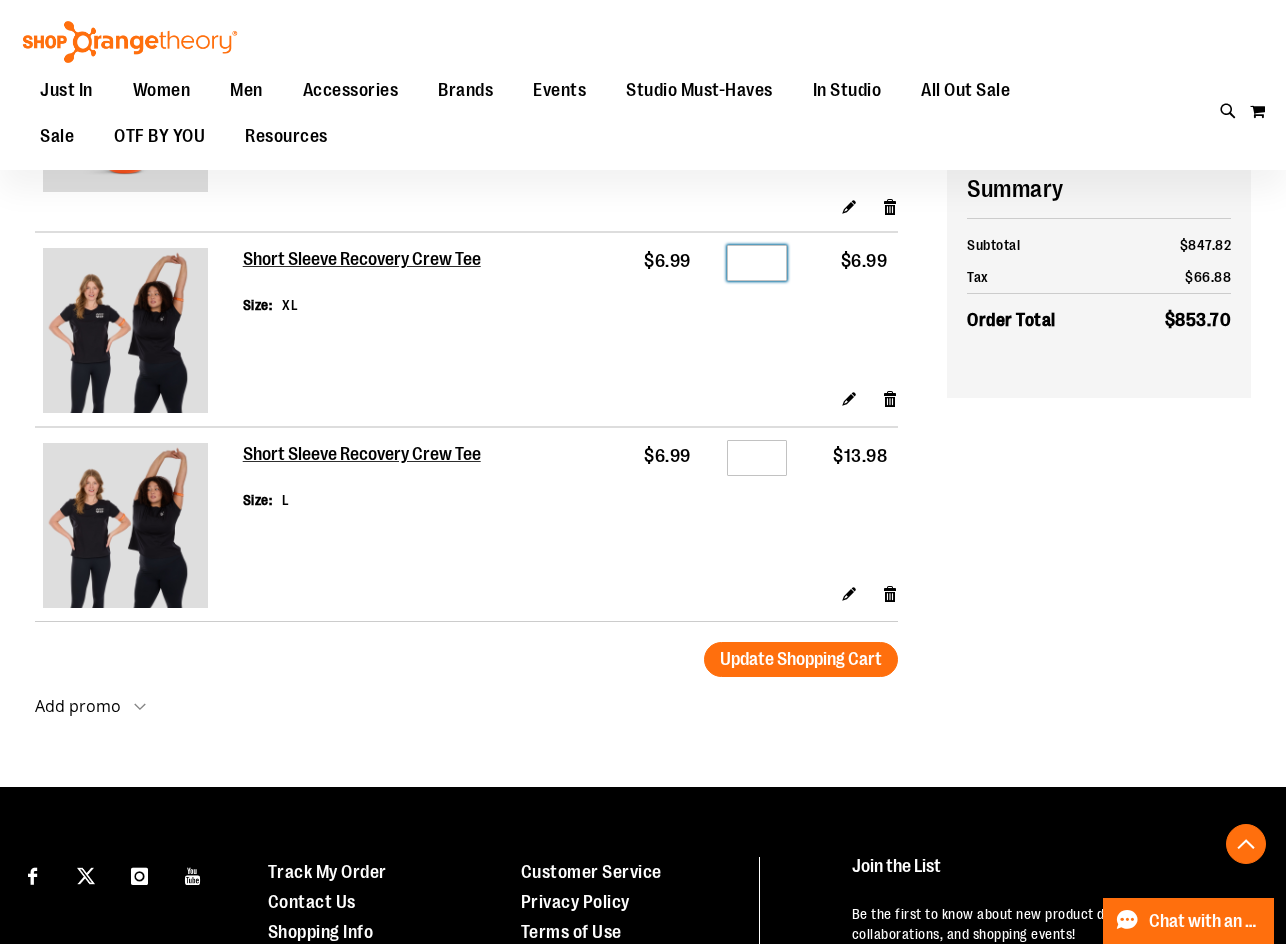 drag, startPoint x: 767, startPoint y: 280, endPoint x: 743, endPoint y: 282, distance: 24.083189 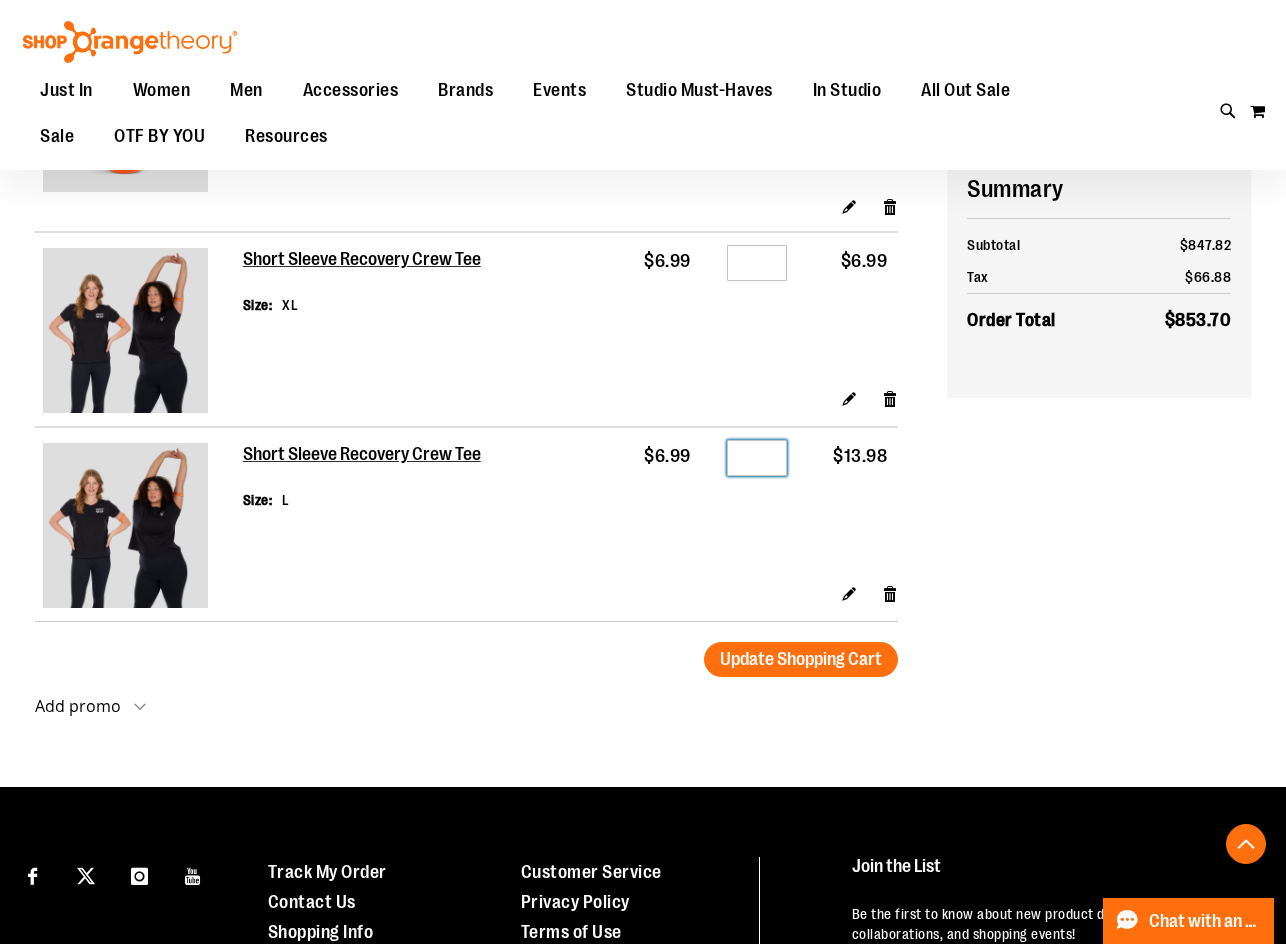 click on "*" at bounding box center [757, 458] 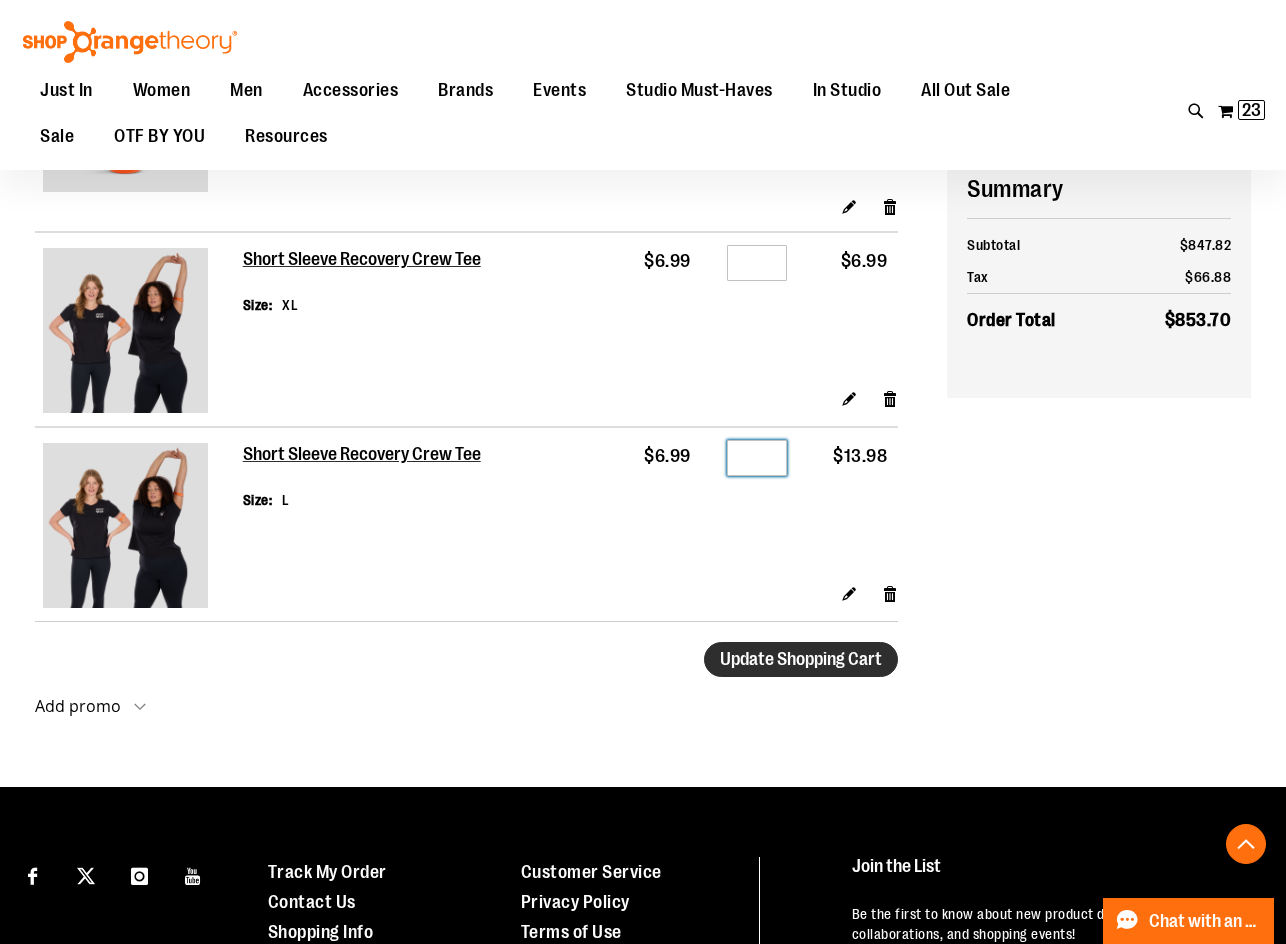 type on "*" 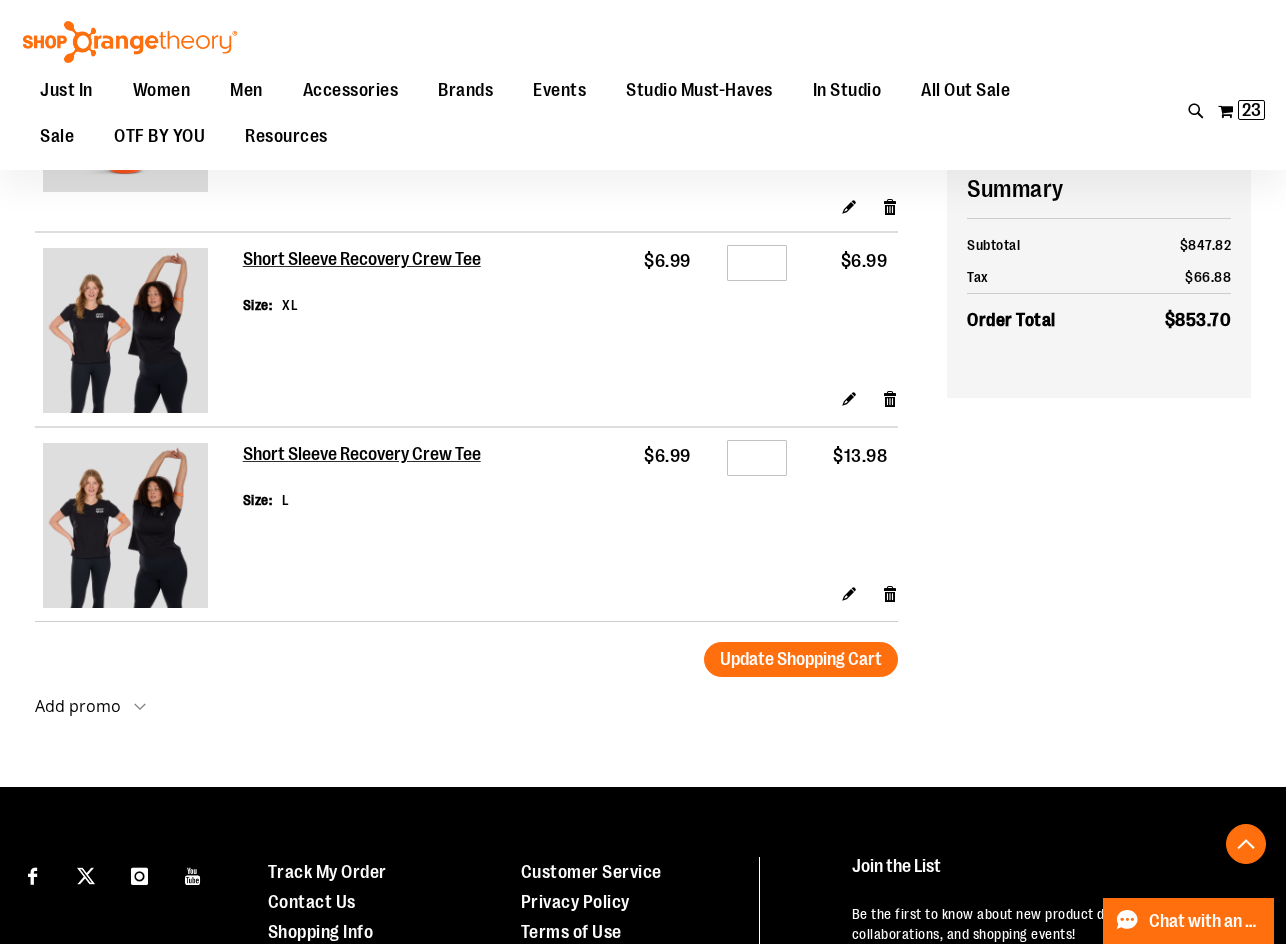 click on "Update Shopping Cart" at bounding box center (801, 659) 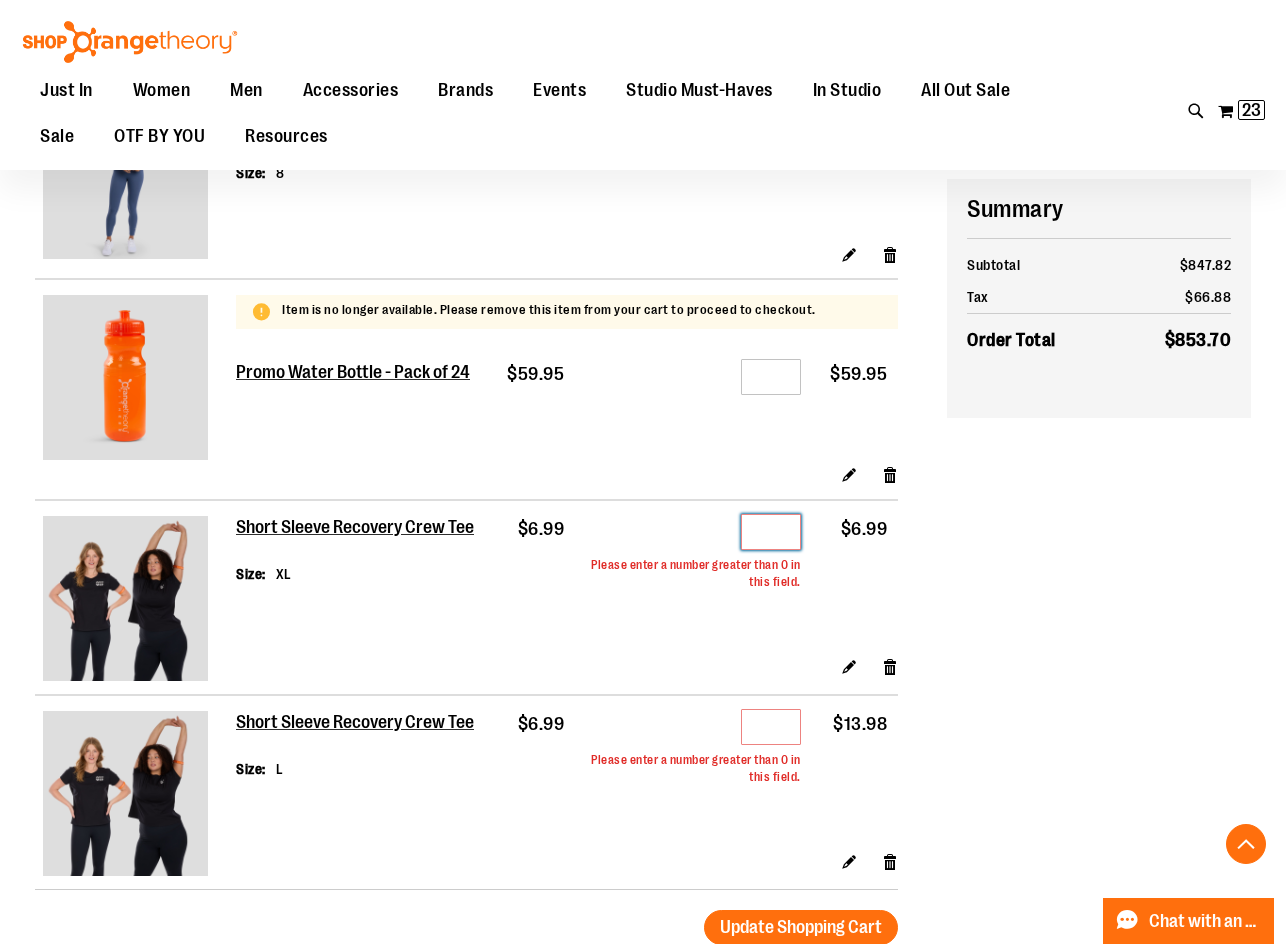 scroll, scrollTop: 3397, scrollLeft: 0, axis: vertical 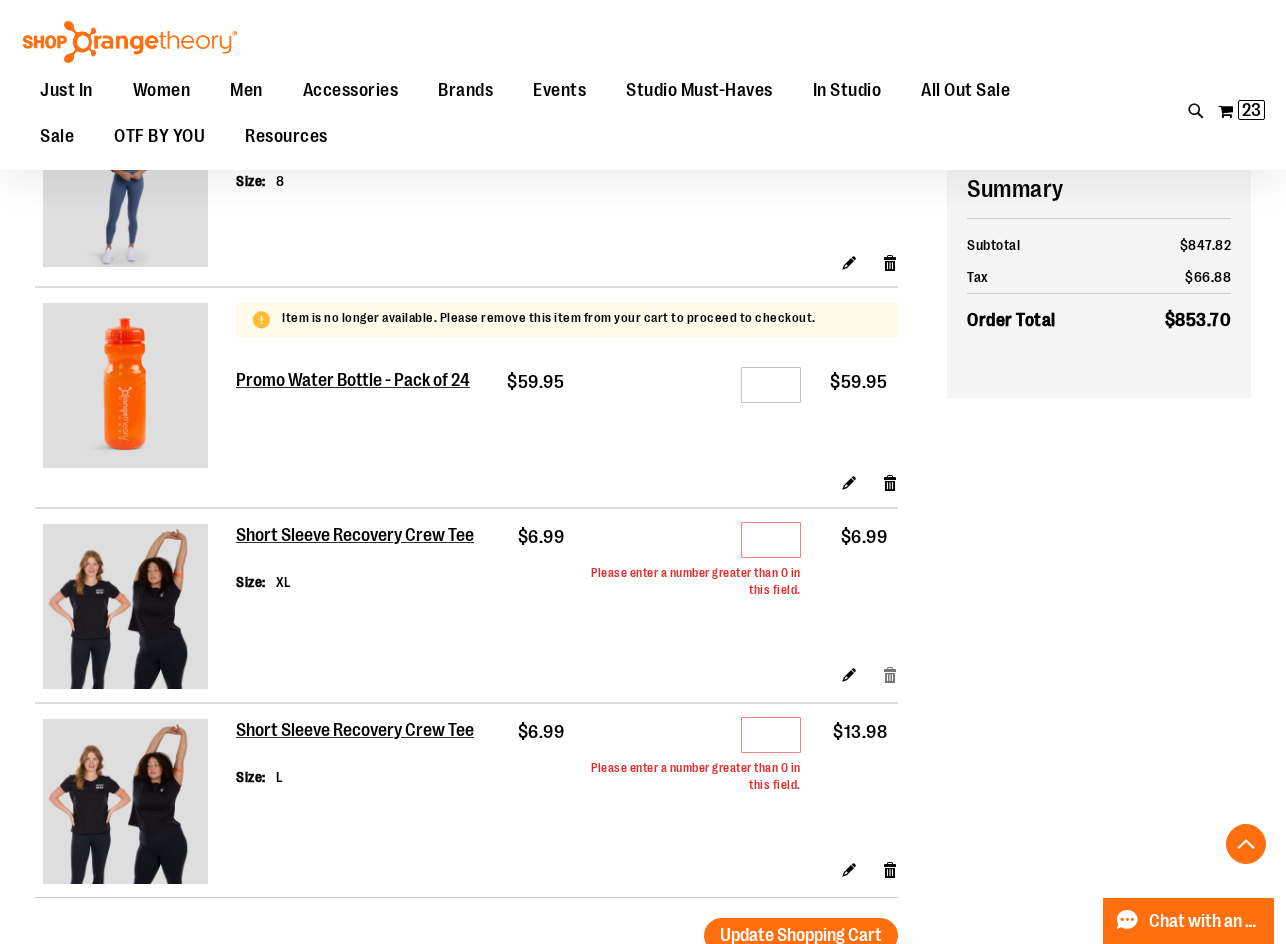 click on "Remove item" at bounding box center (890, 674) 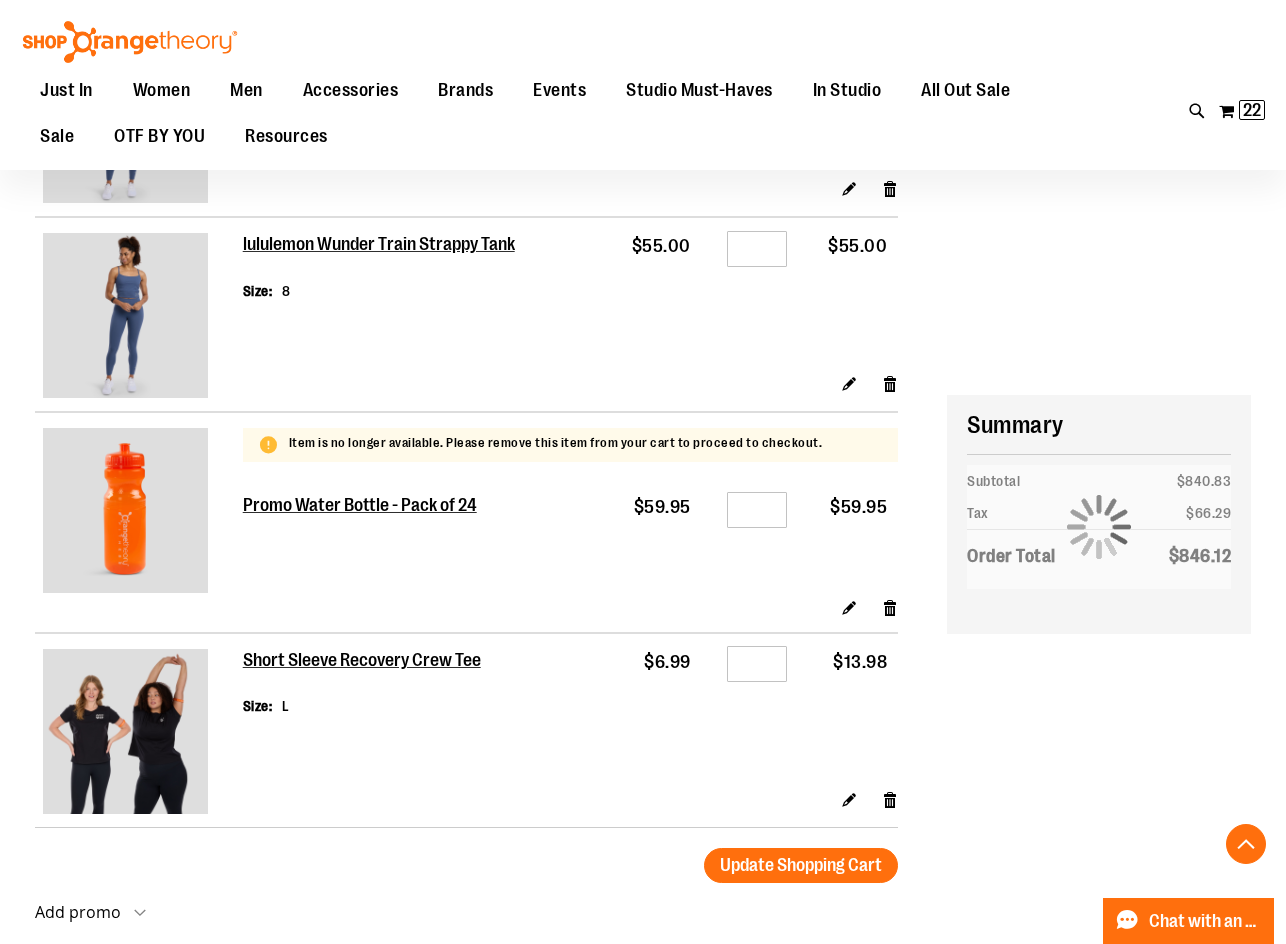 scroll, scrollTop: 3499, scrollLeft: 0, axis: vertical 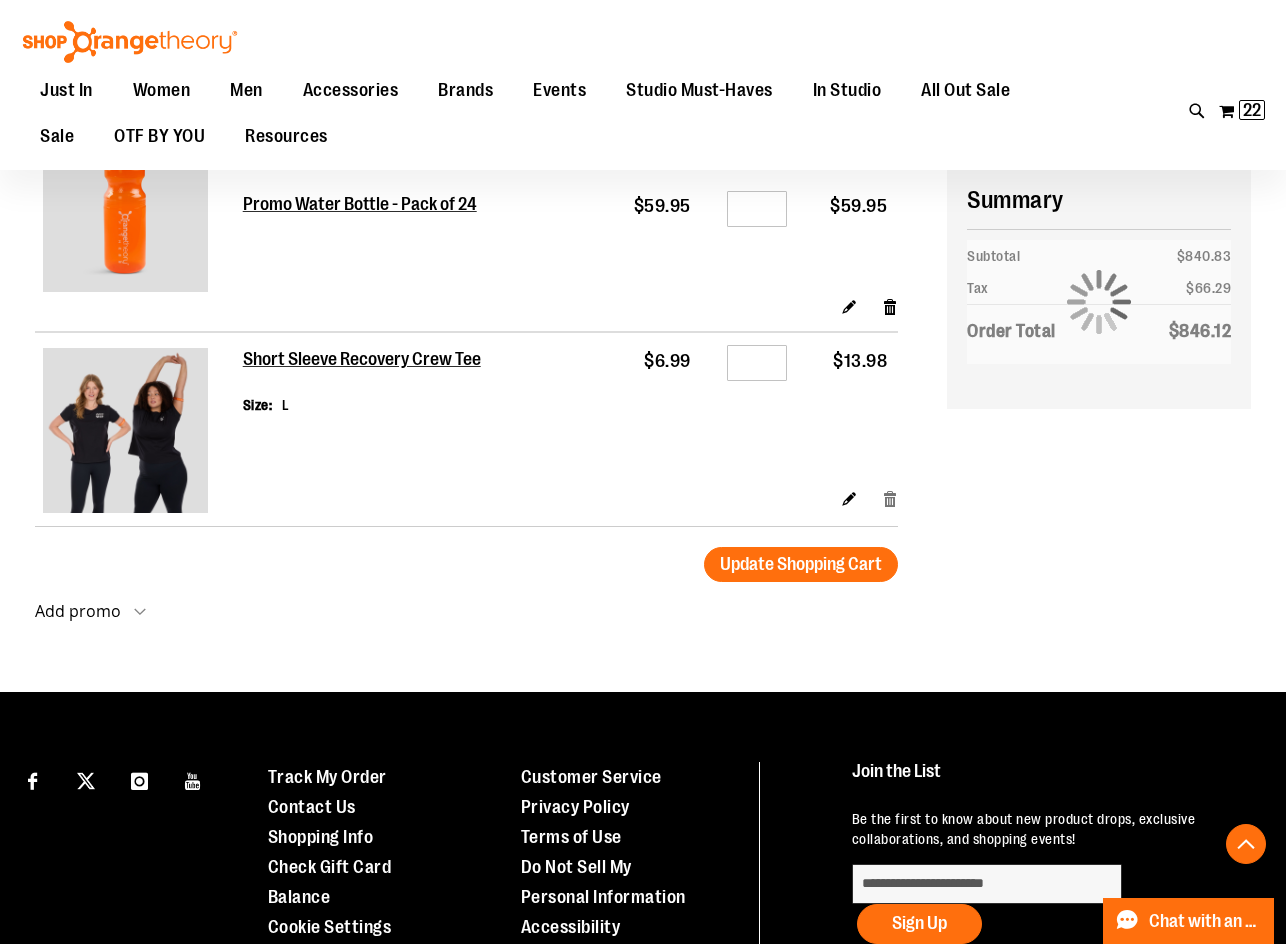 type on "**********" 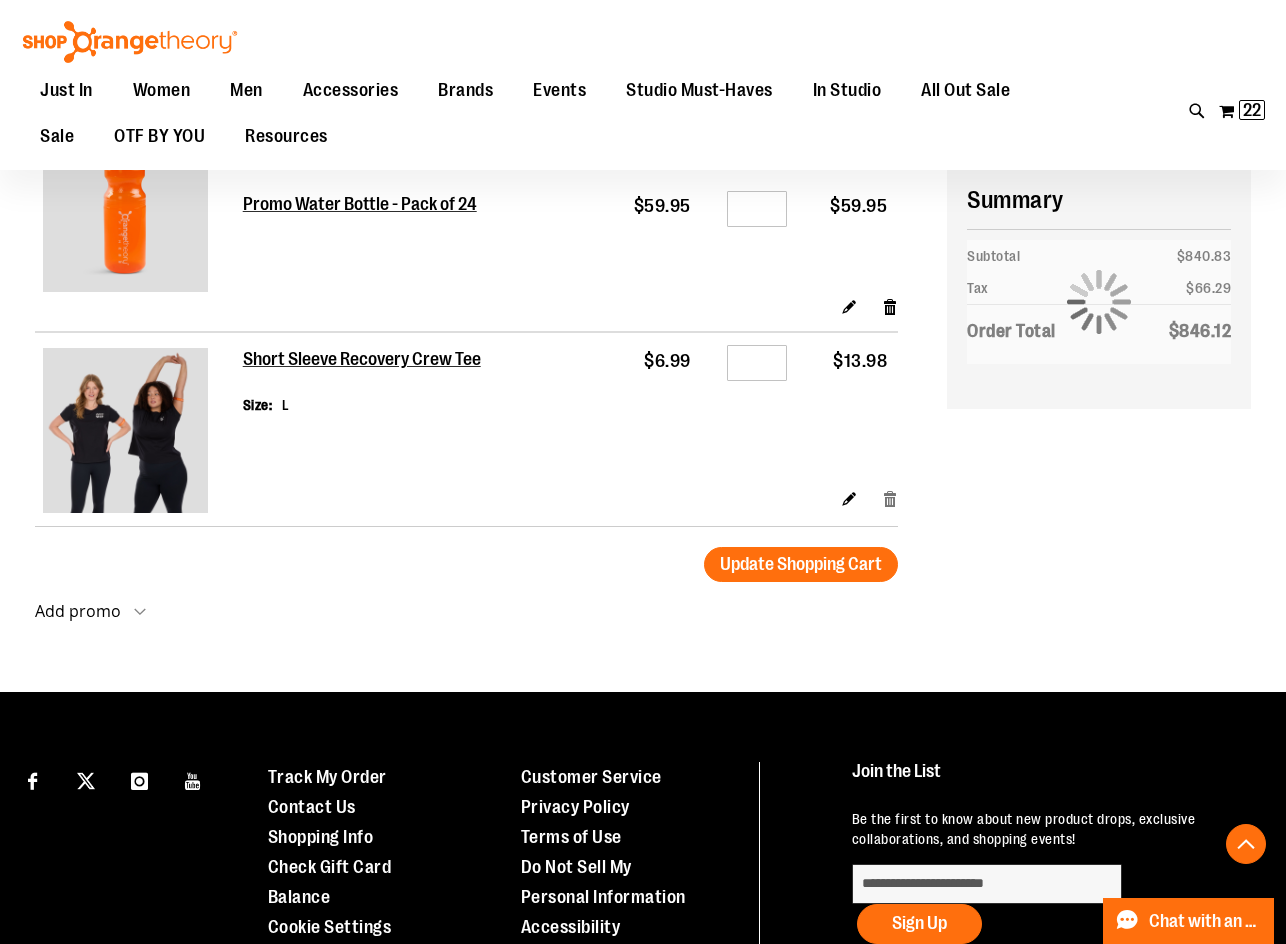 click on "Remove item" at bounding box center [890, 498] 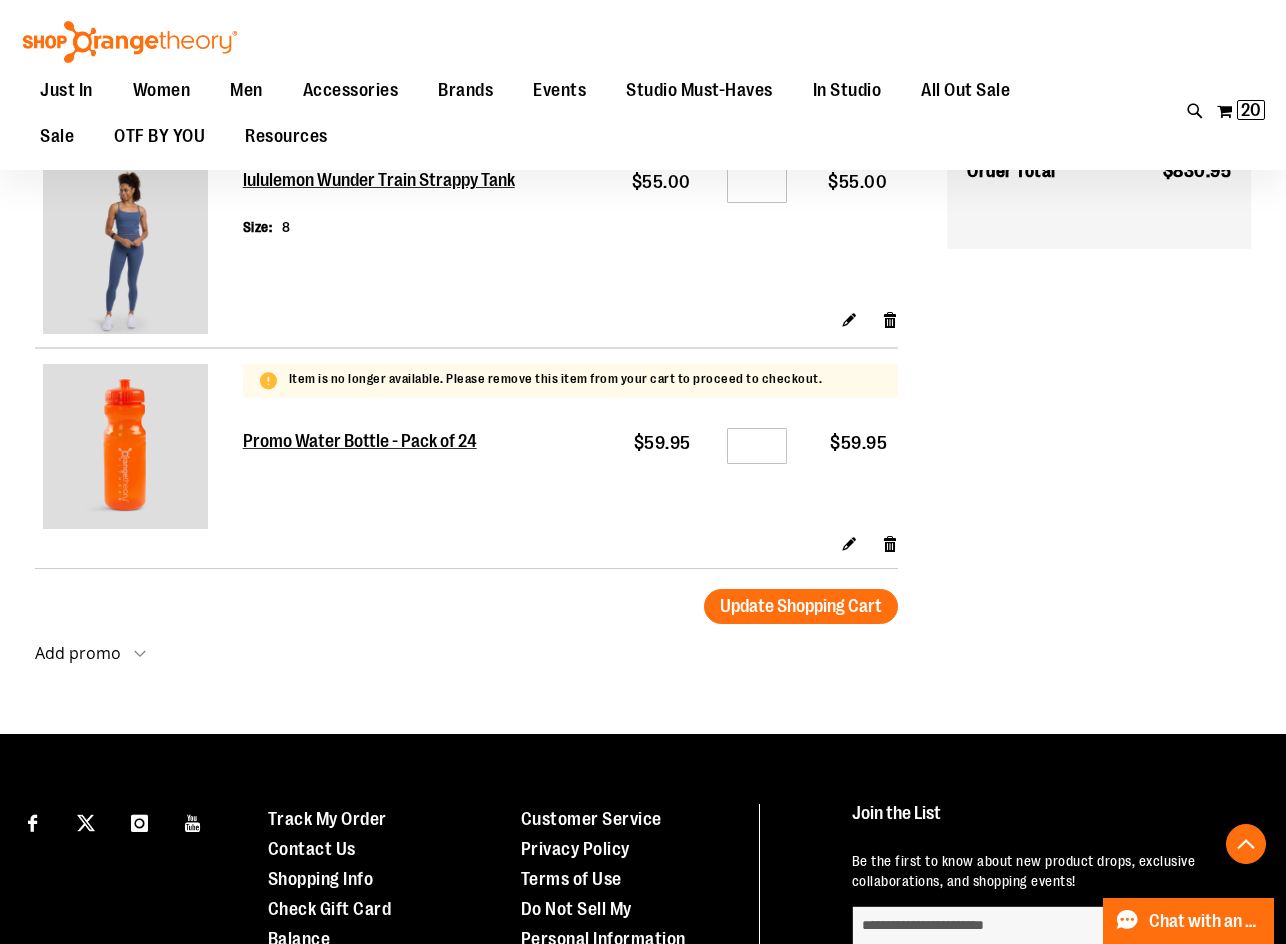 scroll, scrollTop: 3299, scrollLeft: 0, axis: vertical 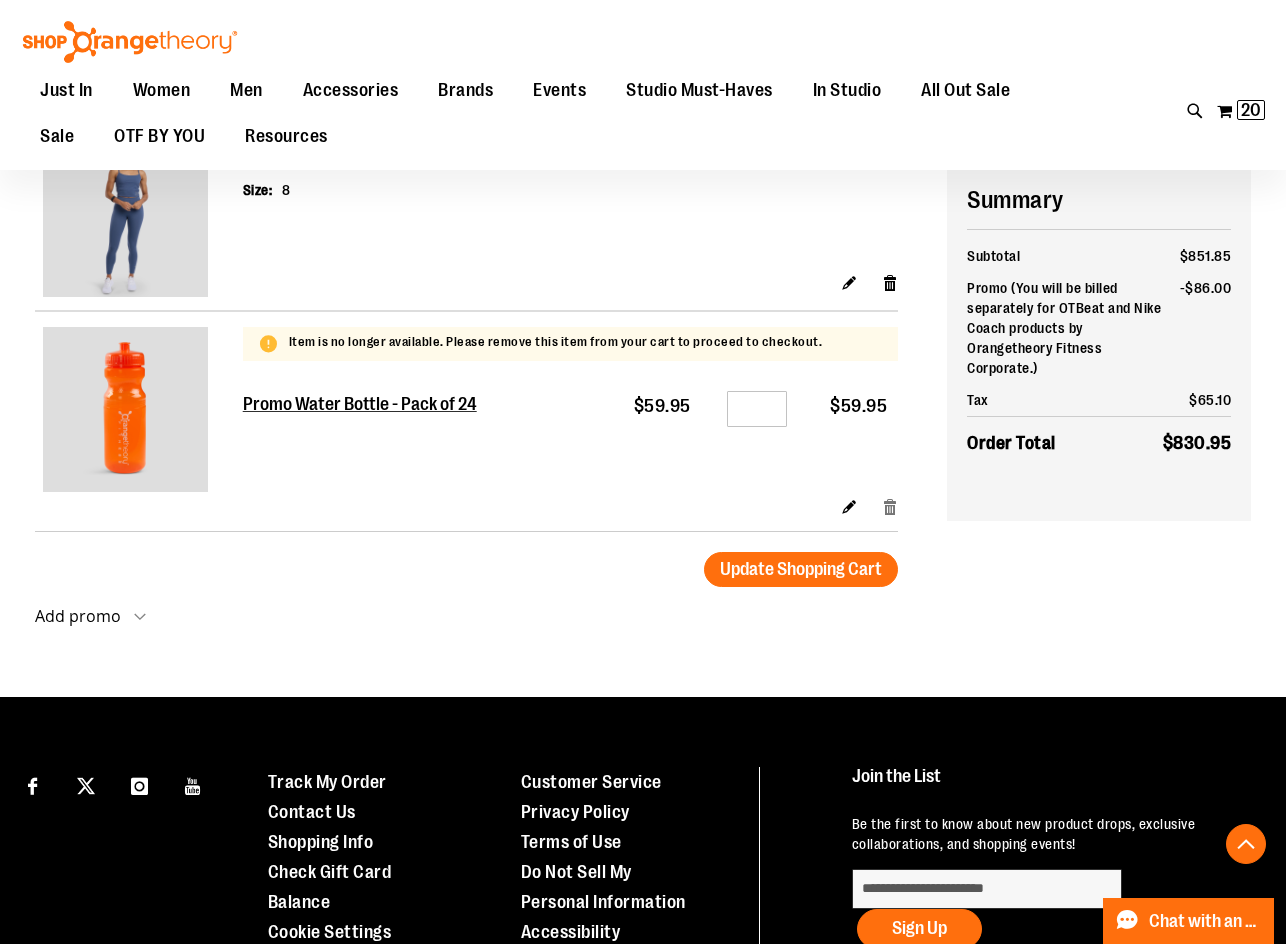 type on "**********" 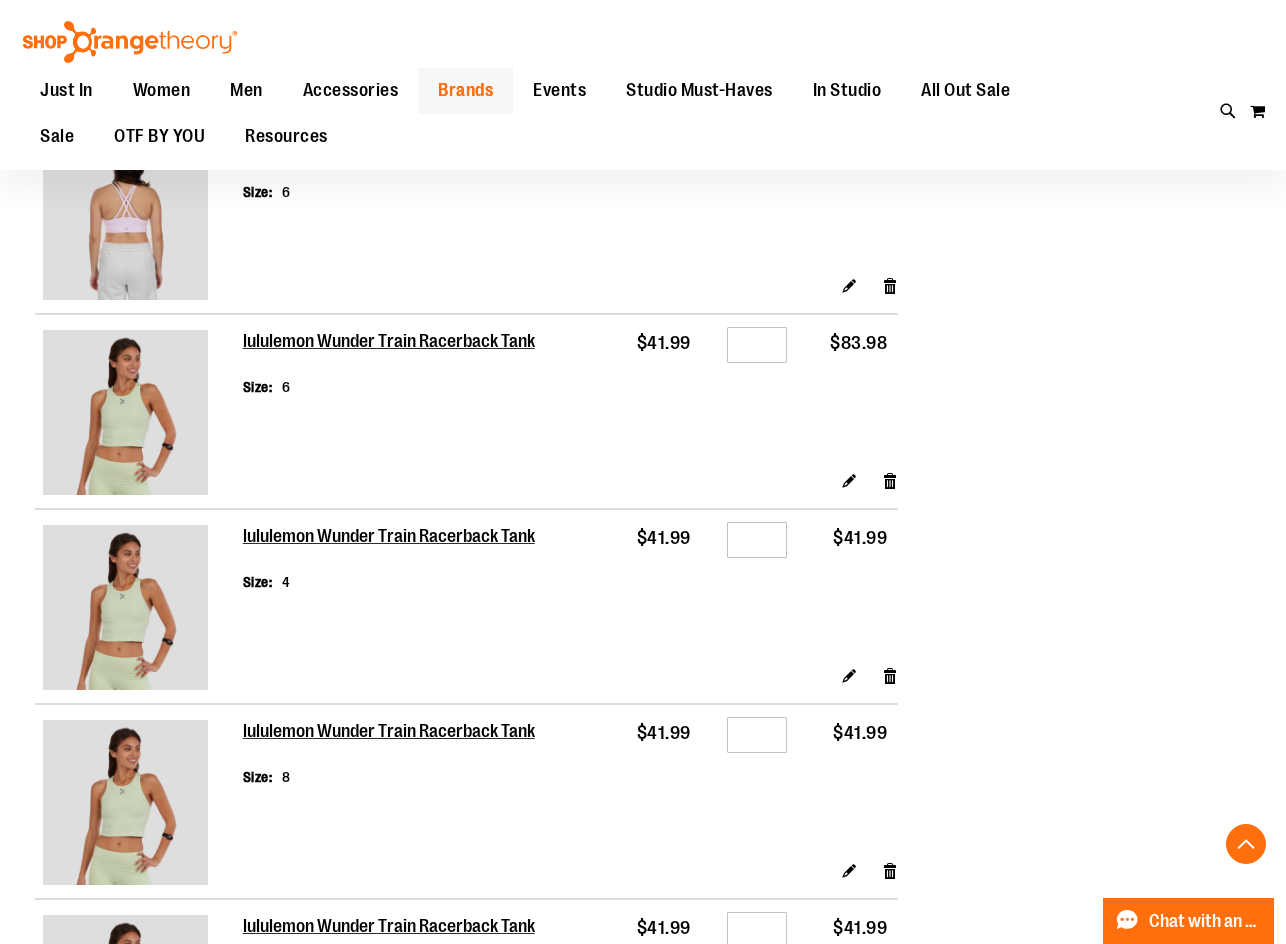 scroll, scrollTop: 599, scrollLeft: 0, axis: vertical 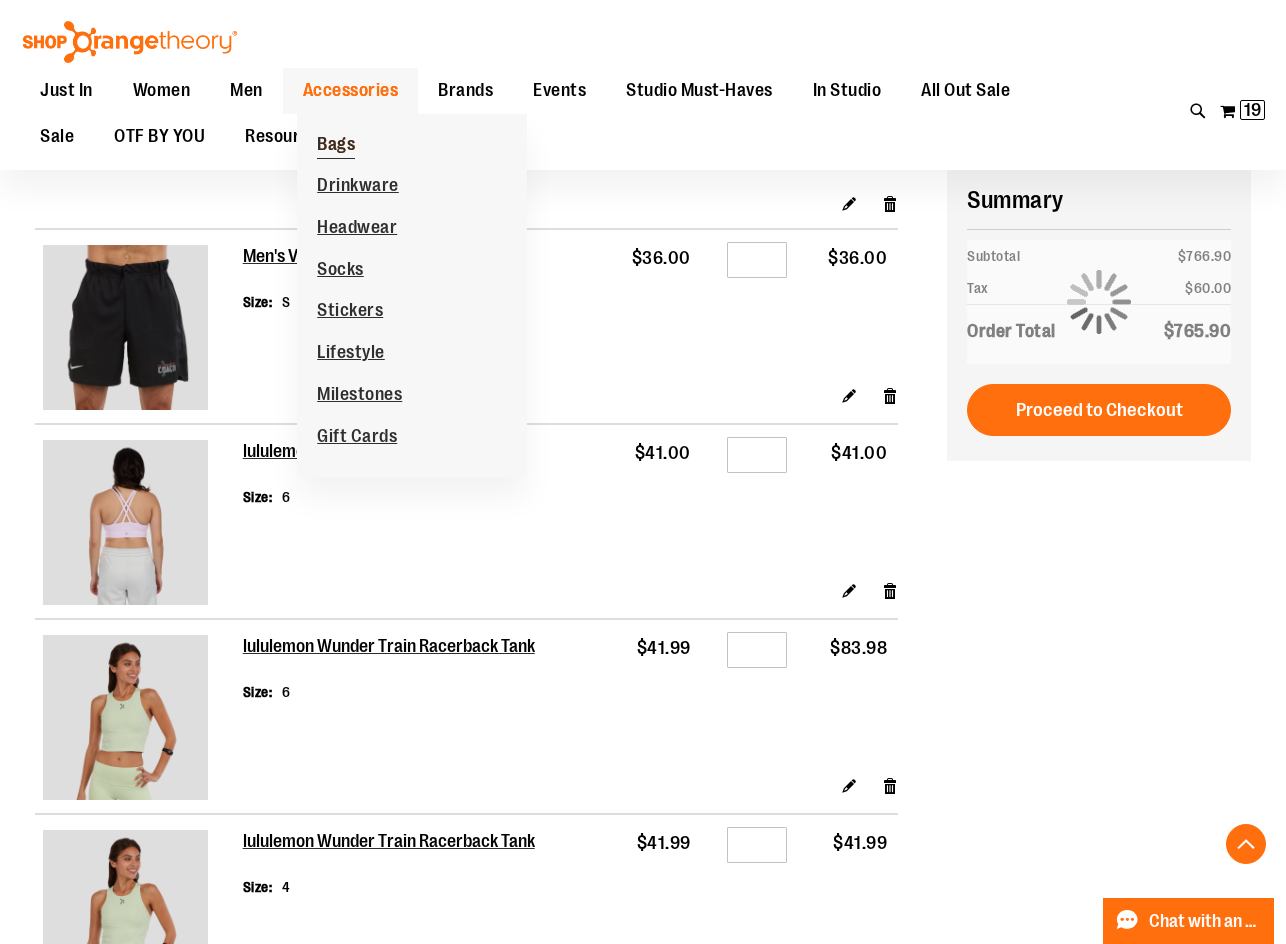 type on "**********" 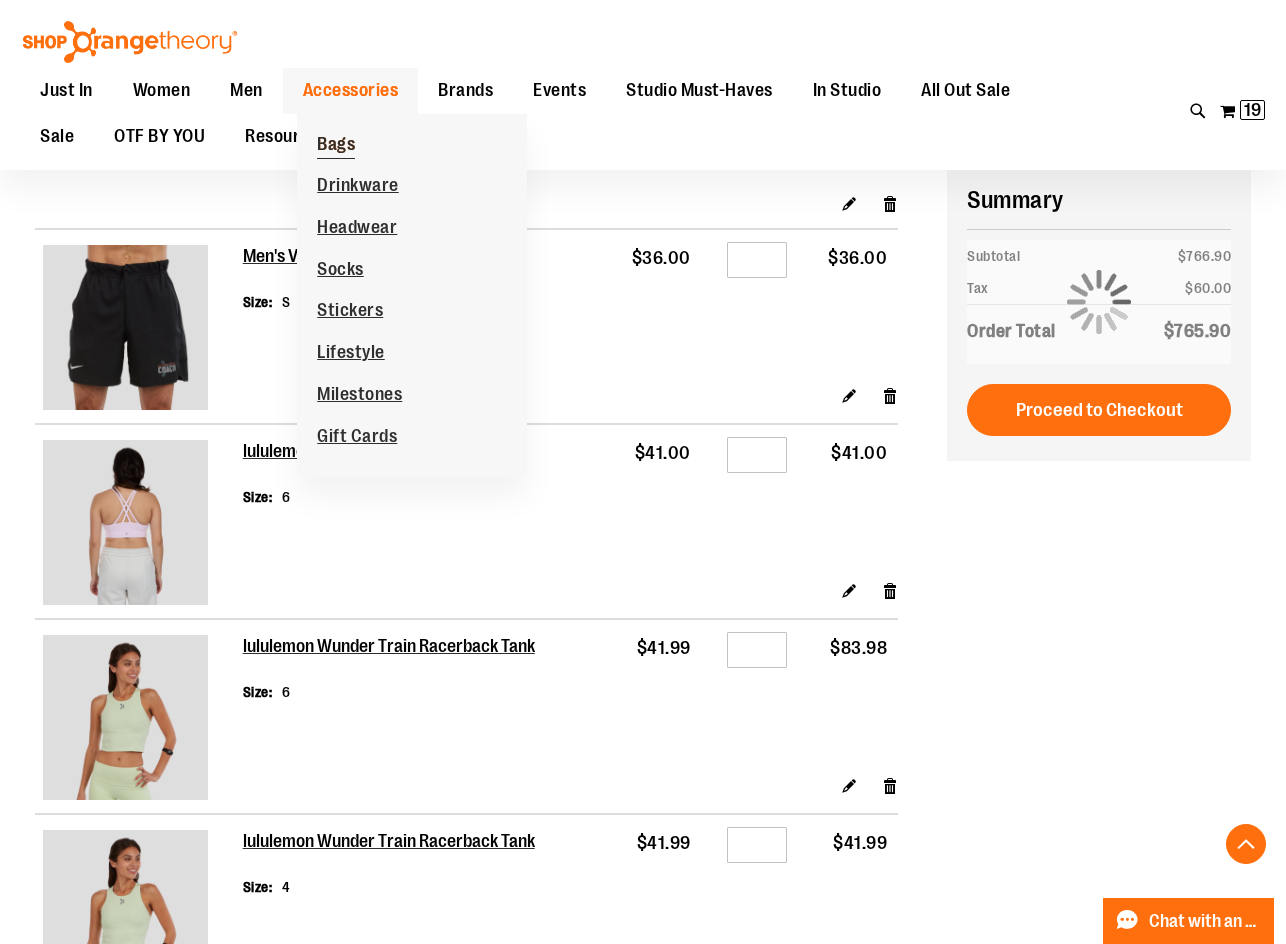 click on "Bags" at bounding box center [336, 146] 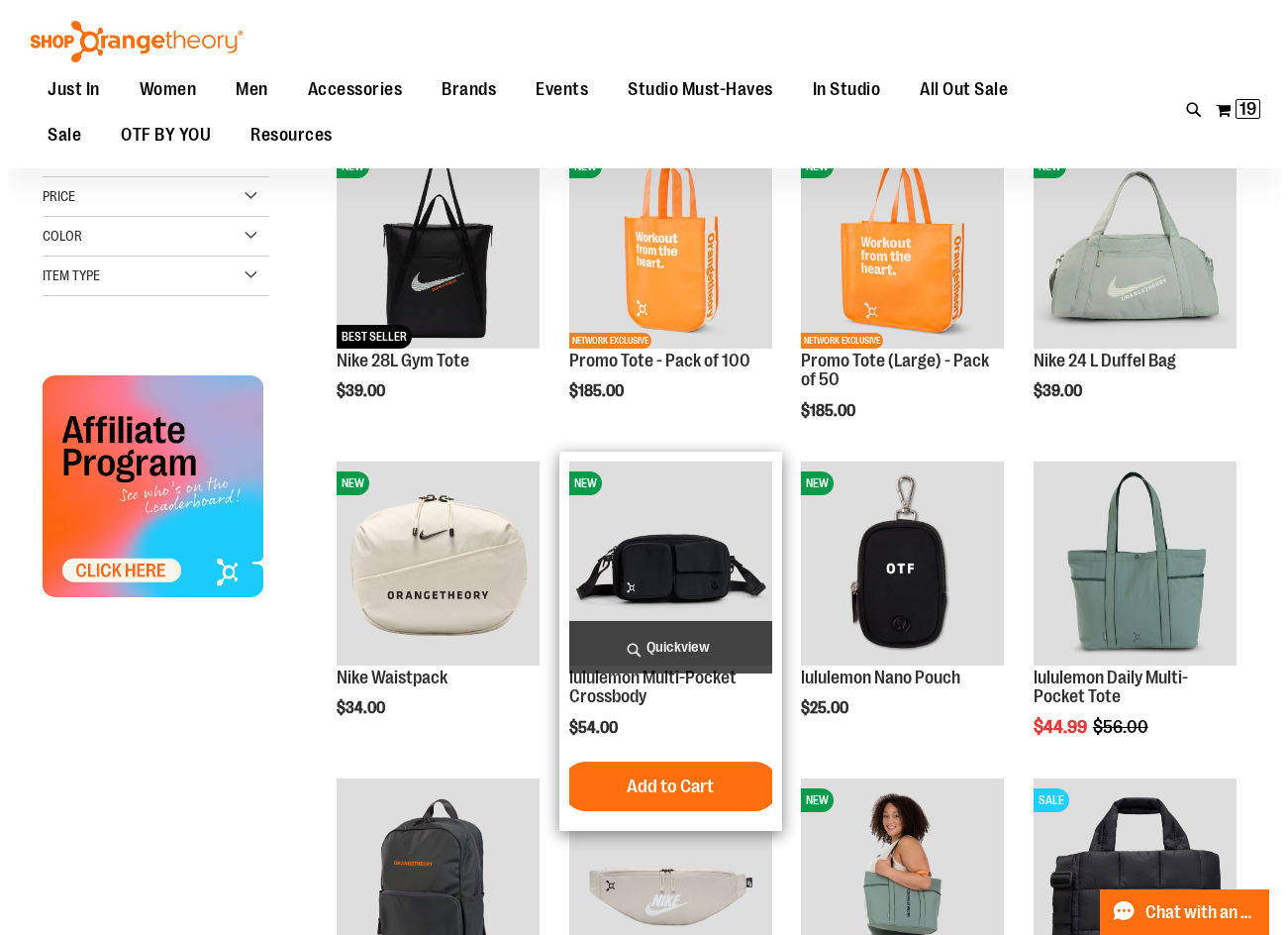 scroll, scrollTop: 296, scrollLeft: 0, axis: vertical 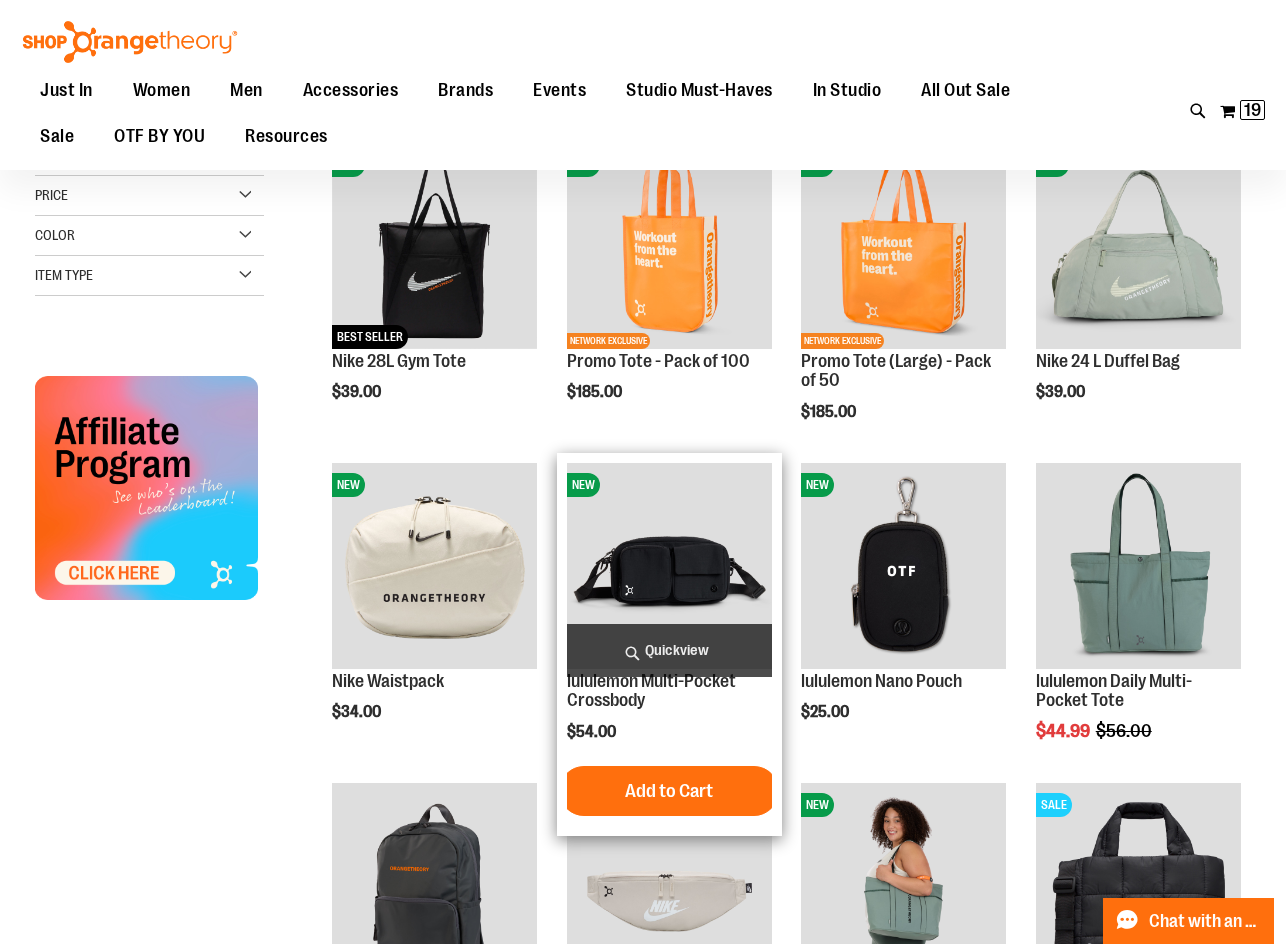 type on "**********" 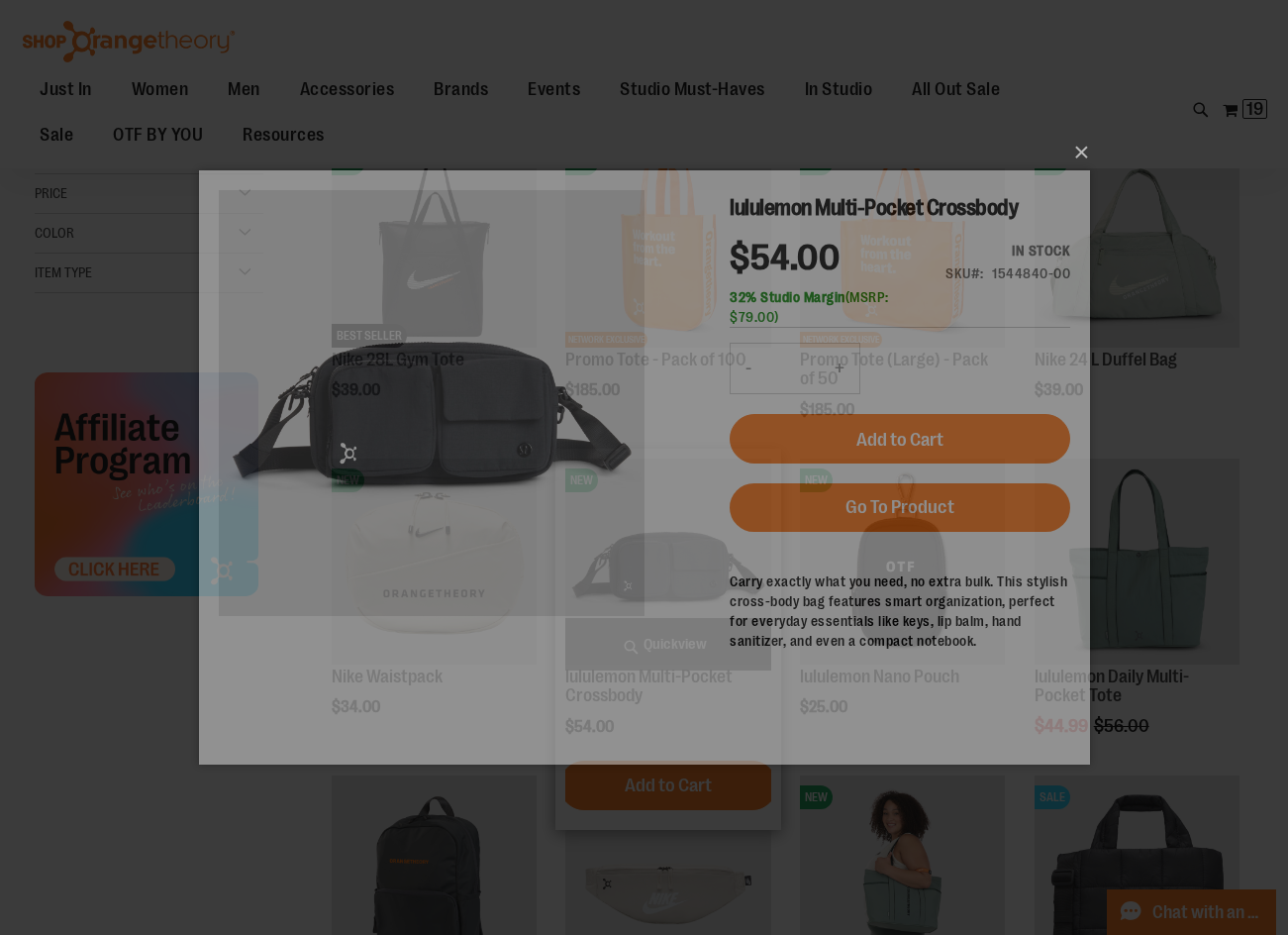 scroll, scrollTop: 0, scrollLeft: 0, axis: both 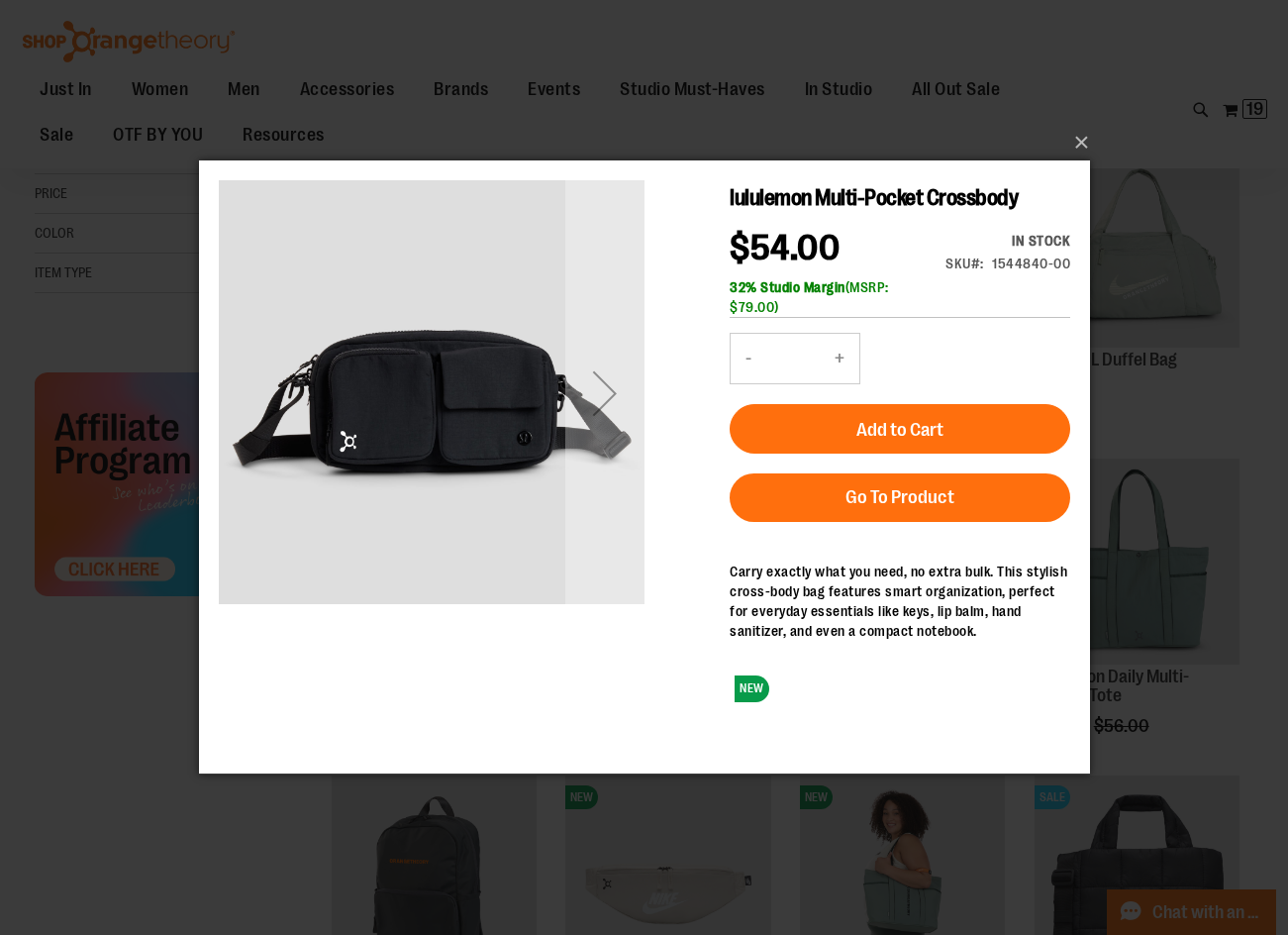 click on "+" at bounding box center (839, 359) 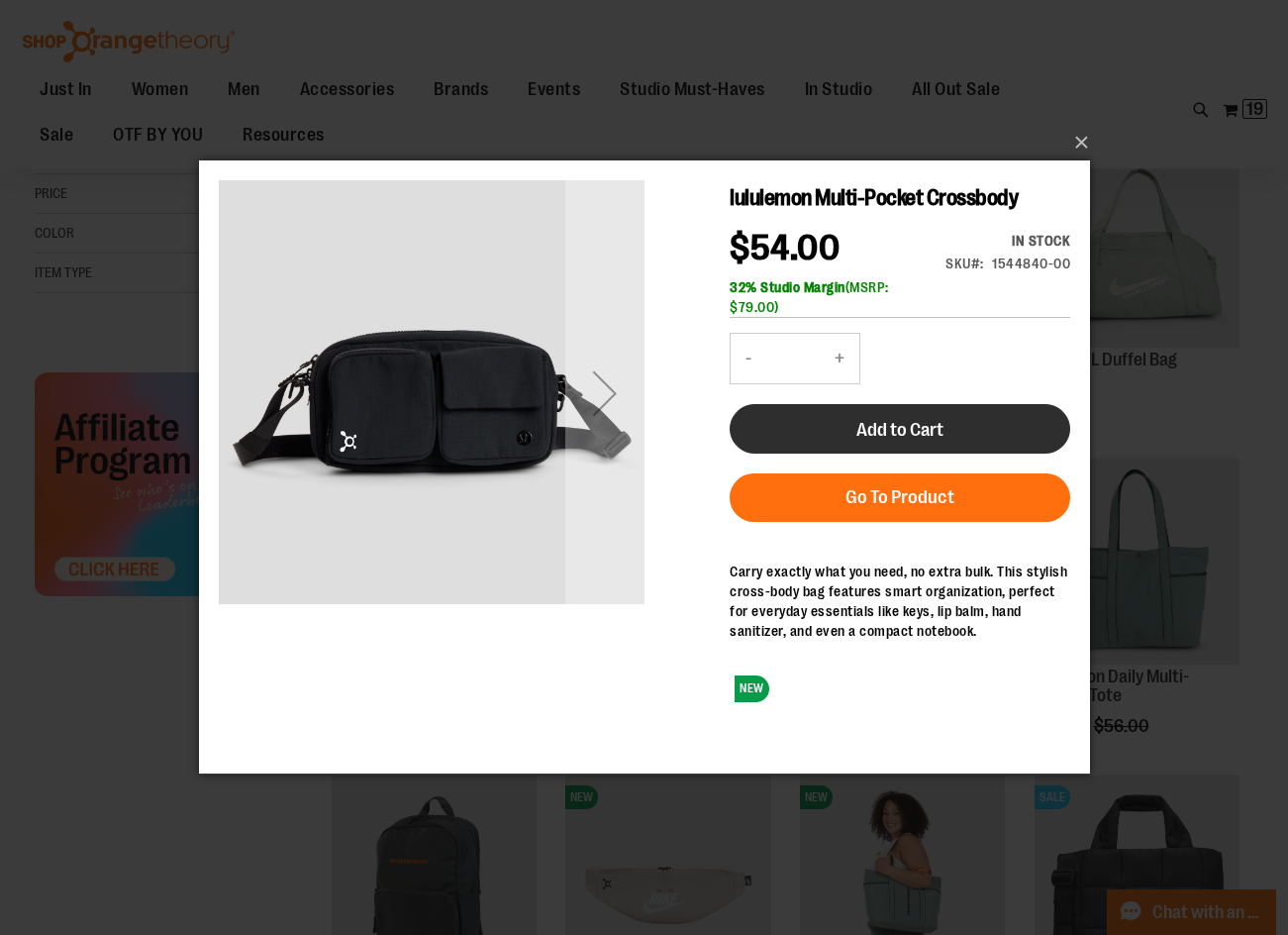 click on "Add to Cart" at bounding box center (899, 430) 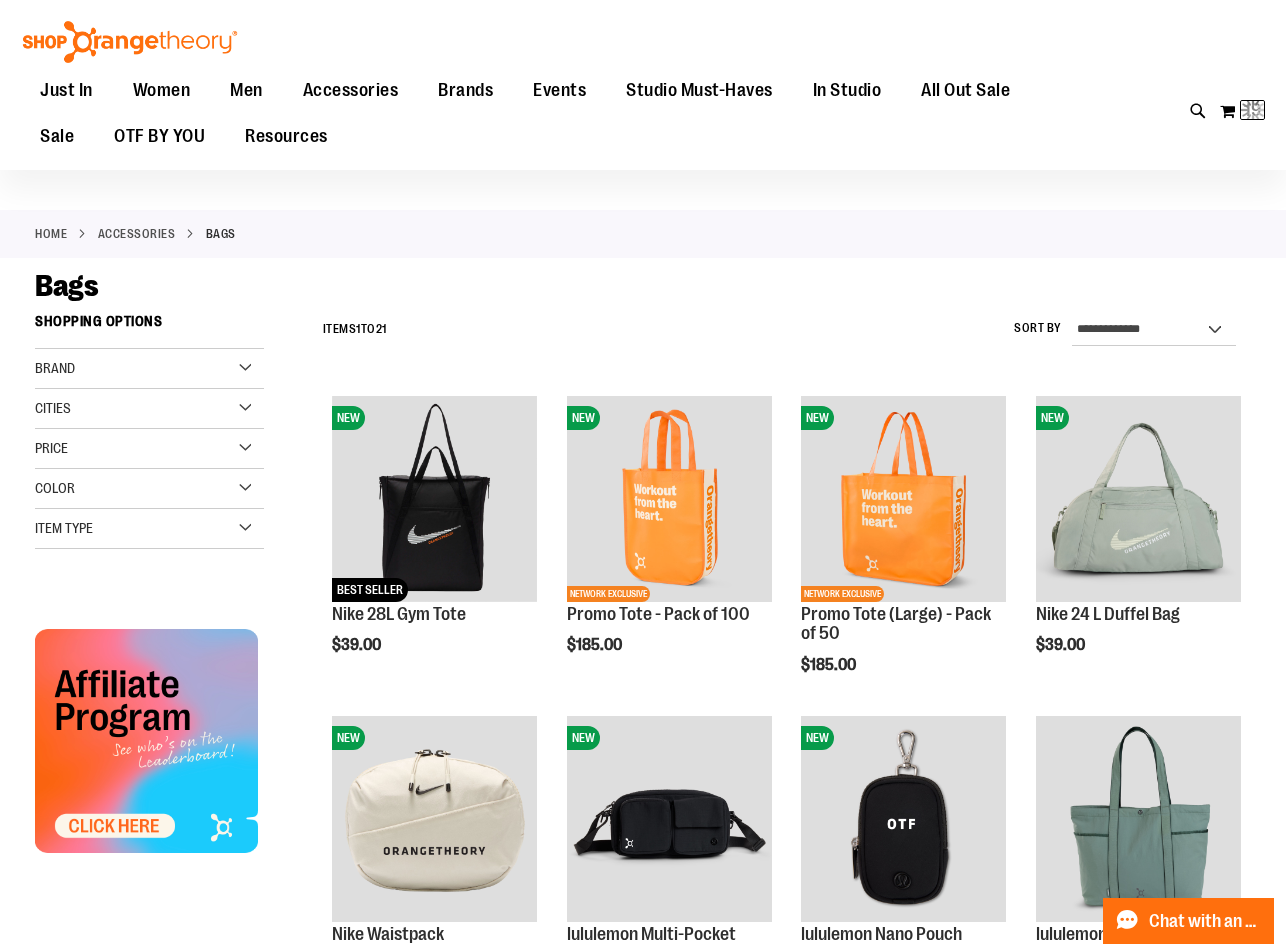 scroll, scrollTop: 0, scrollLeft: 0, axis: both 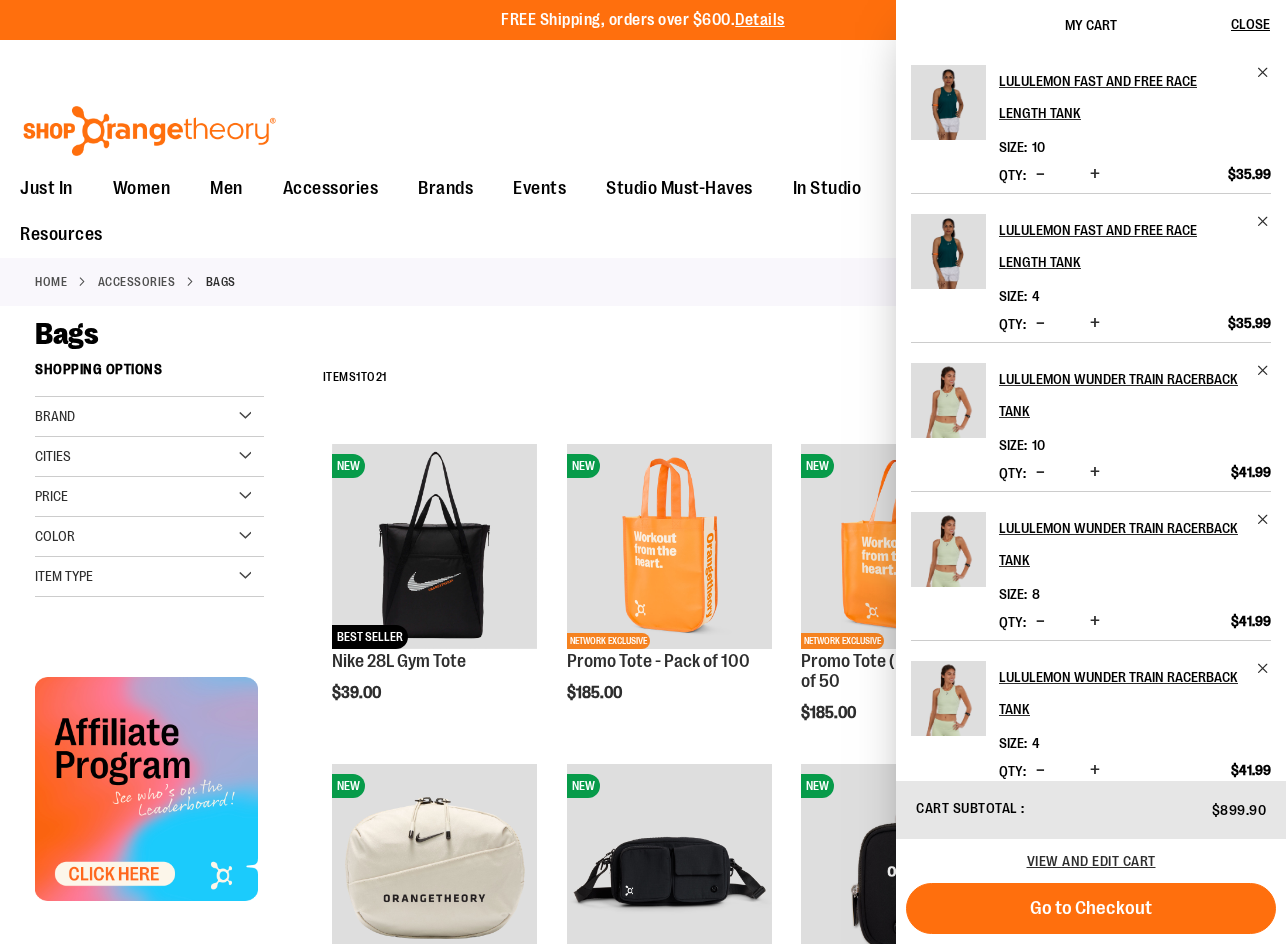 click on "**********" at bounding box center (782, 378) 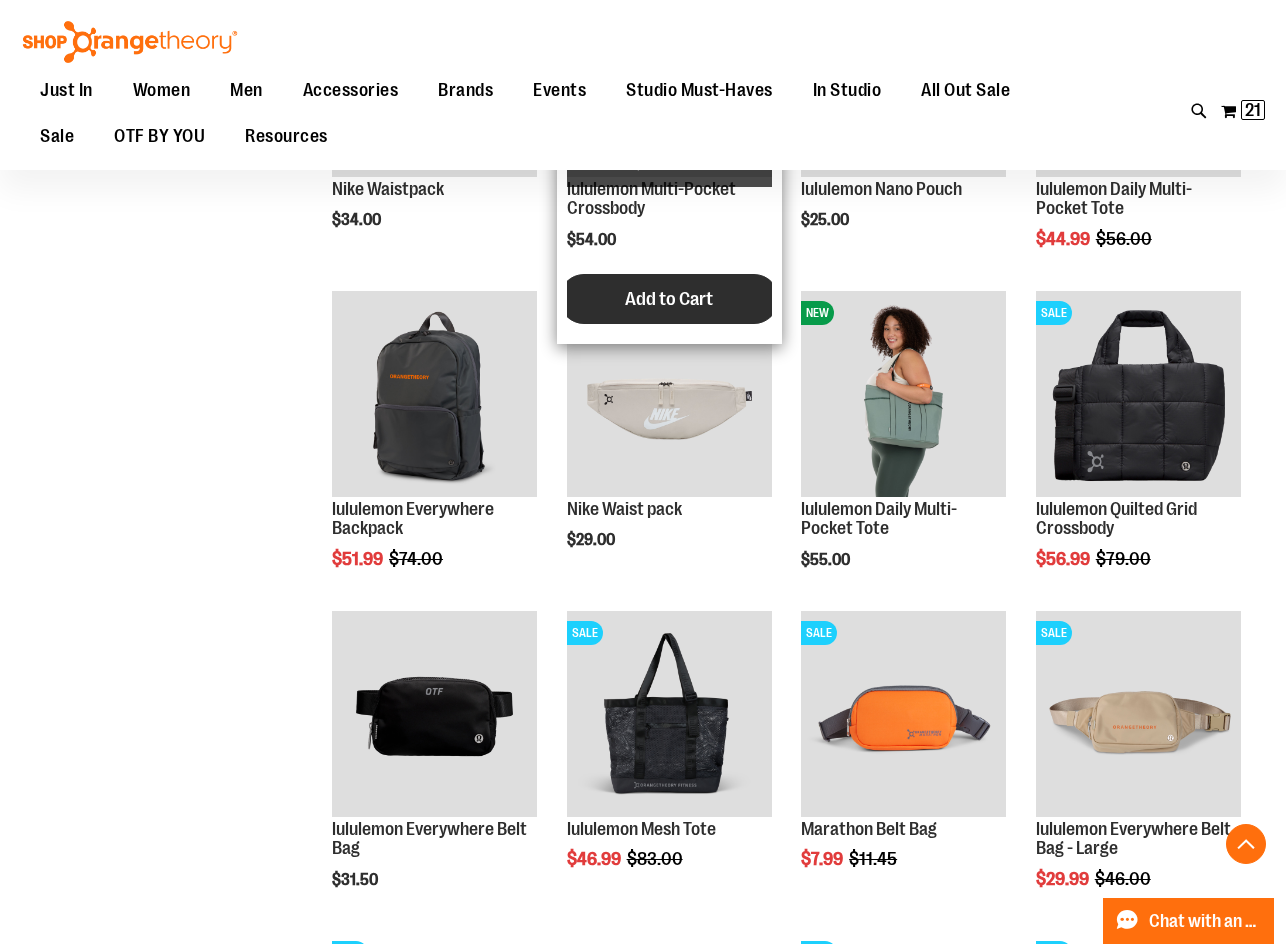 scroll, scrollTop: 799, scrollLeft: 0, axis: vertical 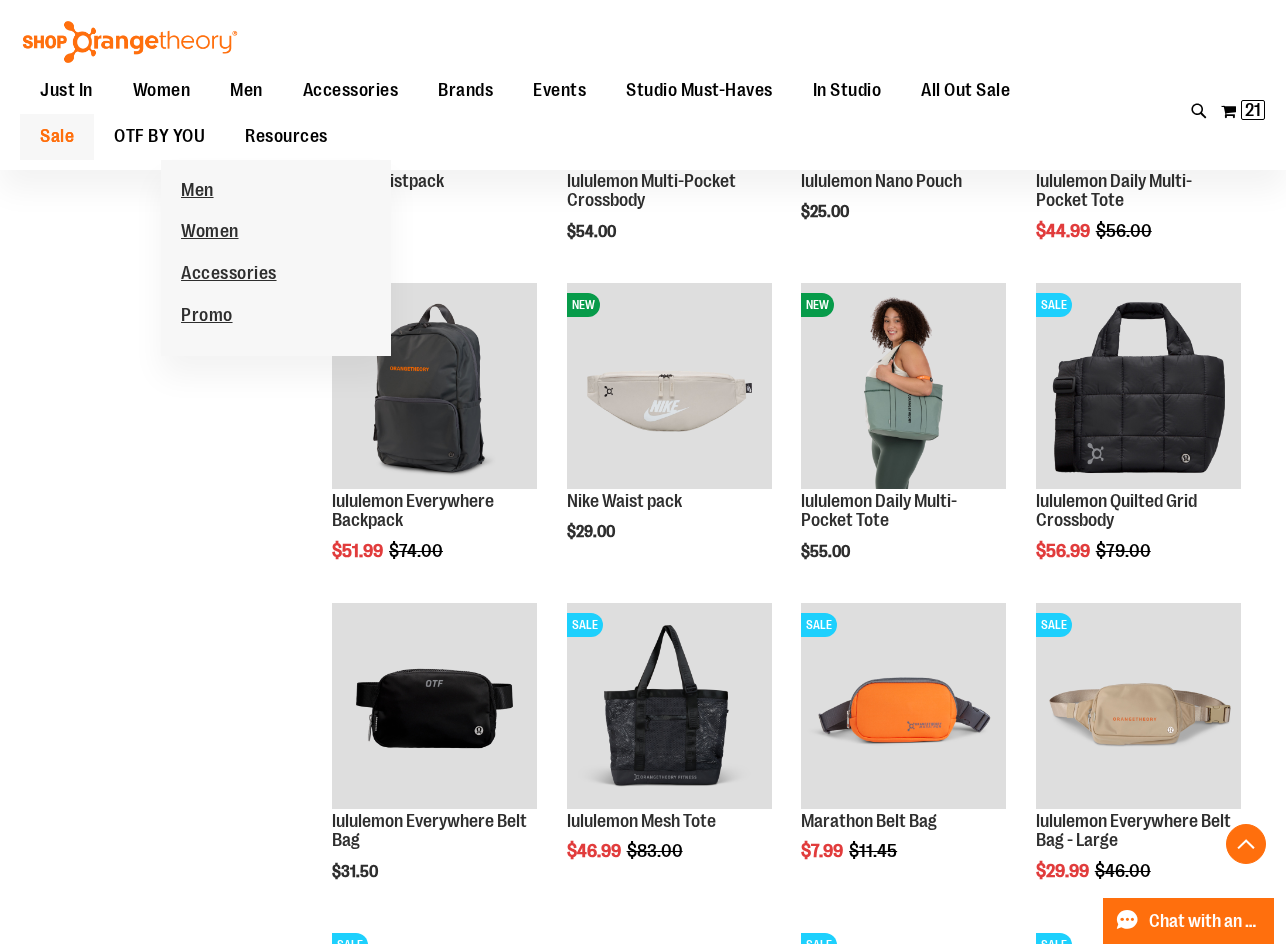 click on "Sale" at bounding box center [57, 136] 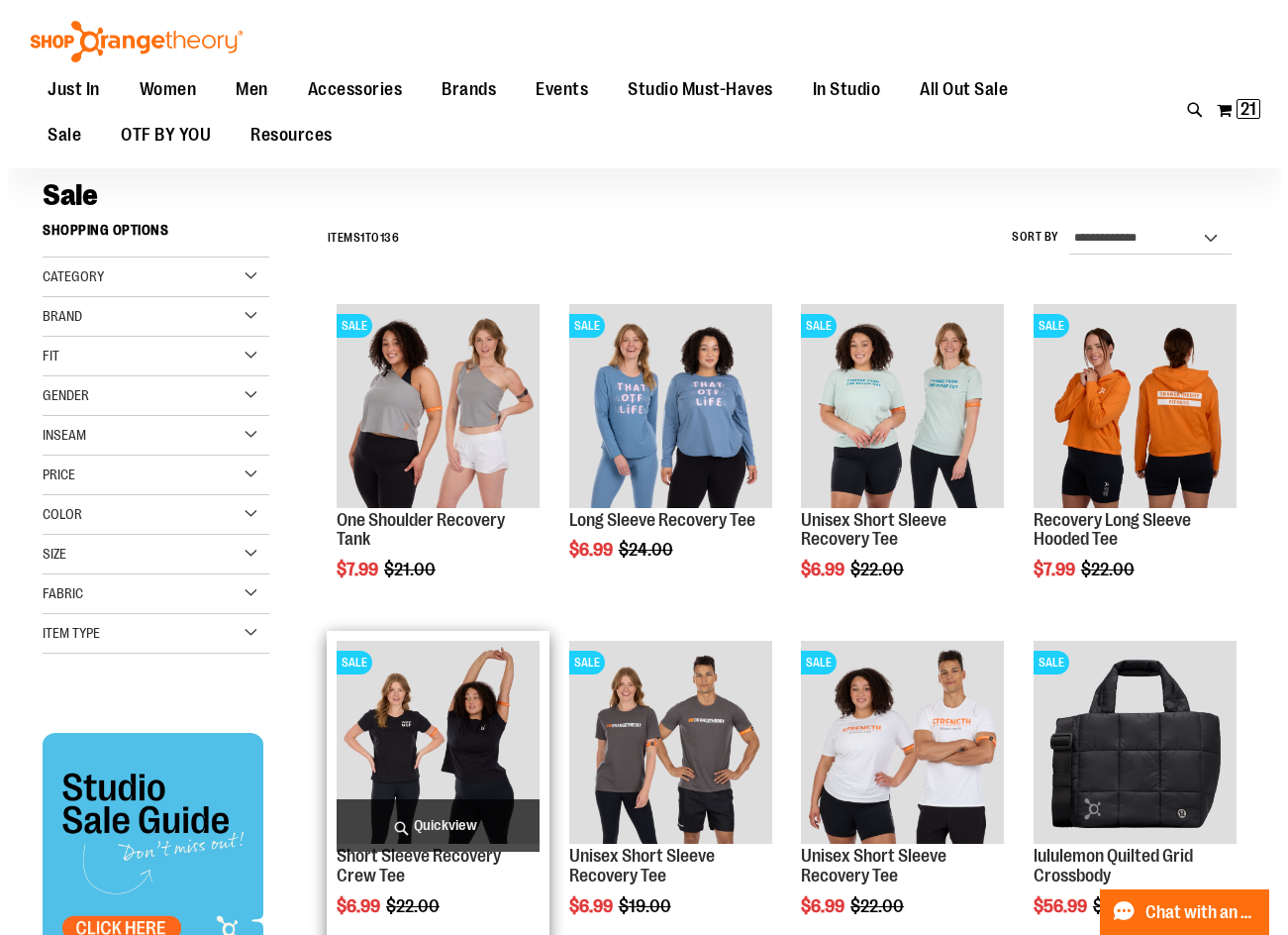 scroll, scrollTop: 197, scrollLeft: 0, axis: vertical 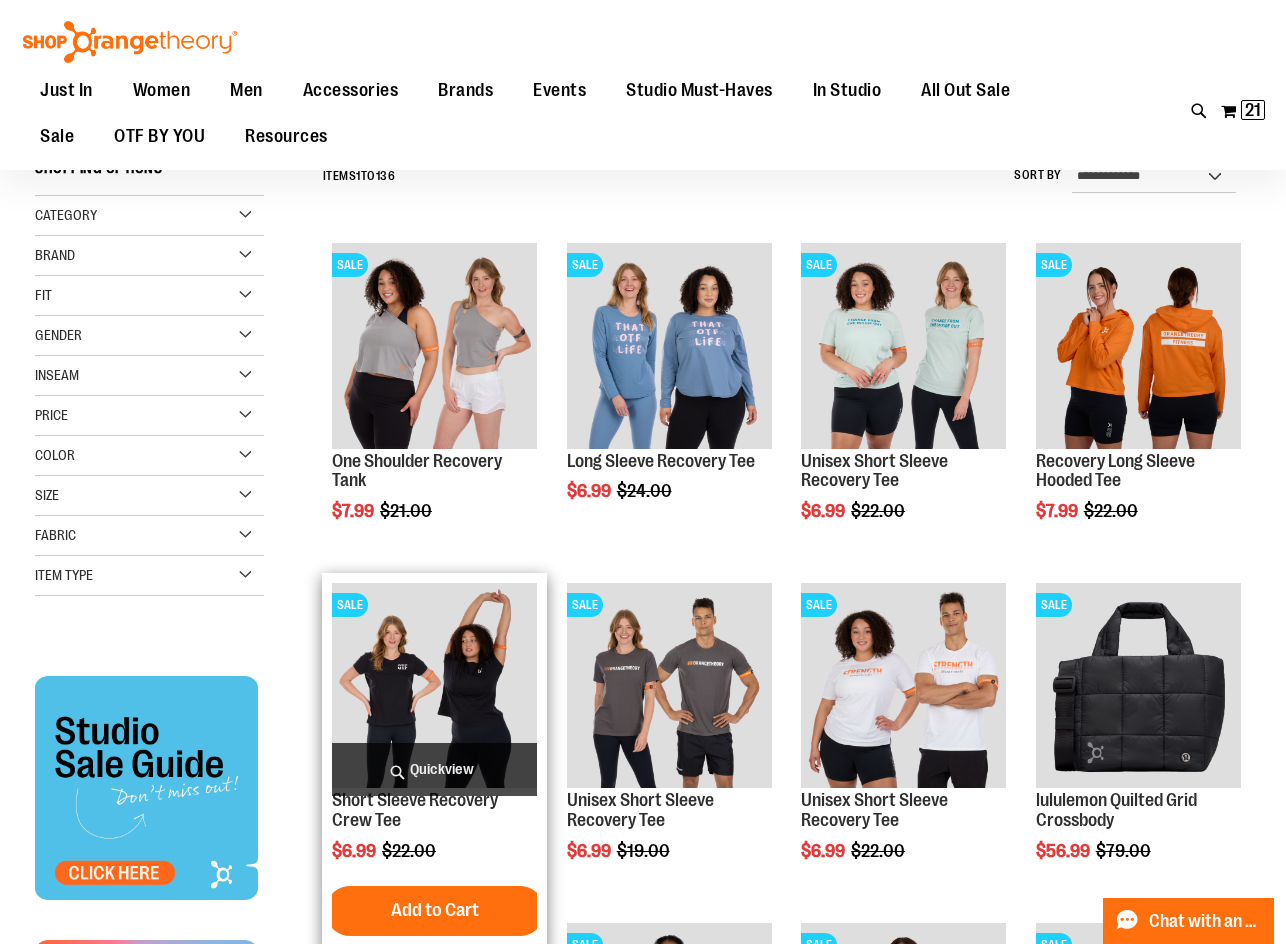 type on "**********" 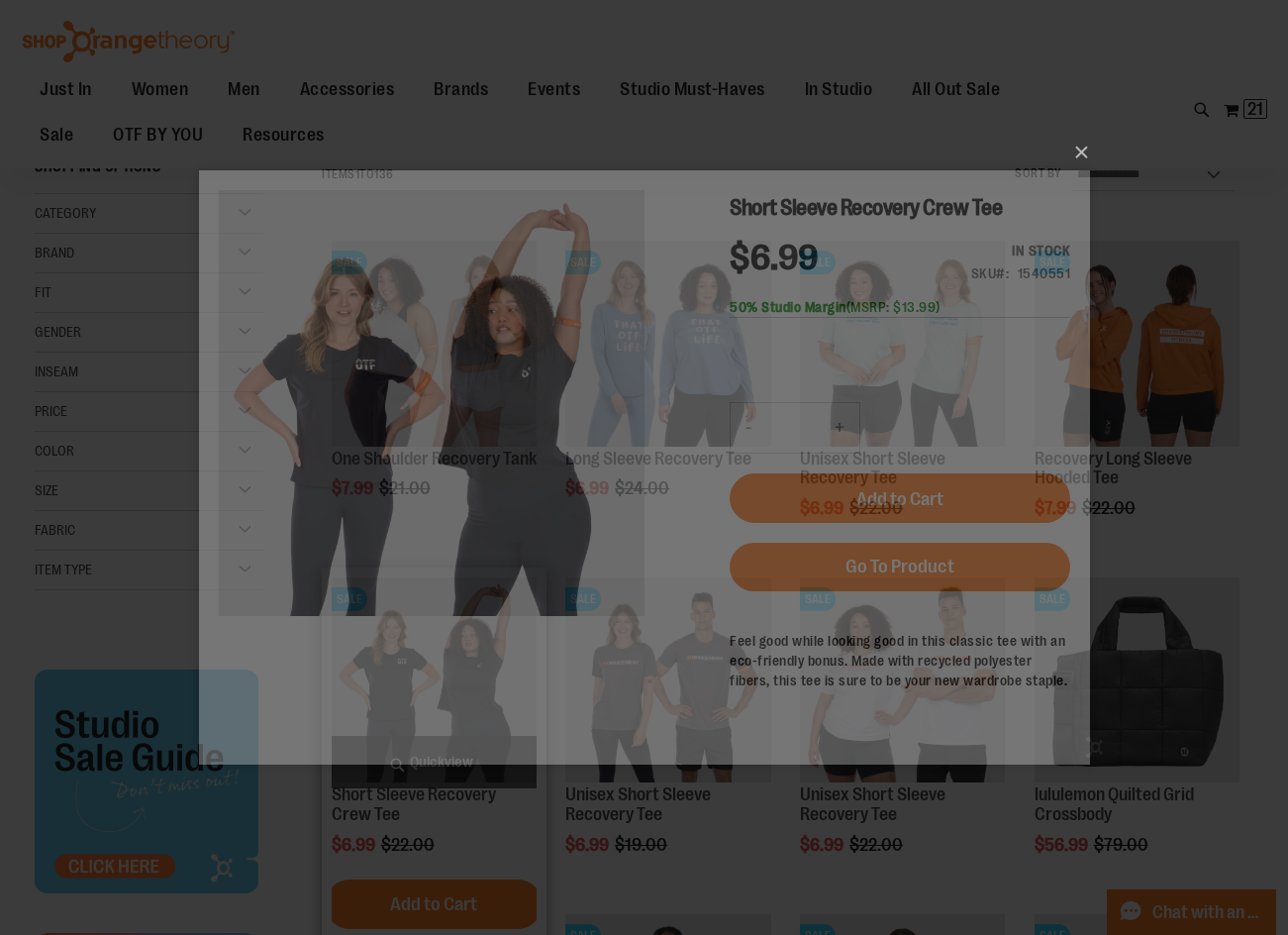 scroll, scrollTop: 0, scrollLeft: 0, axis: both 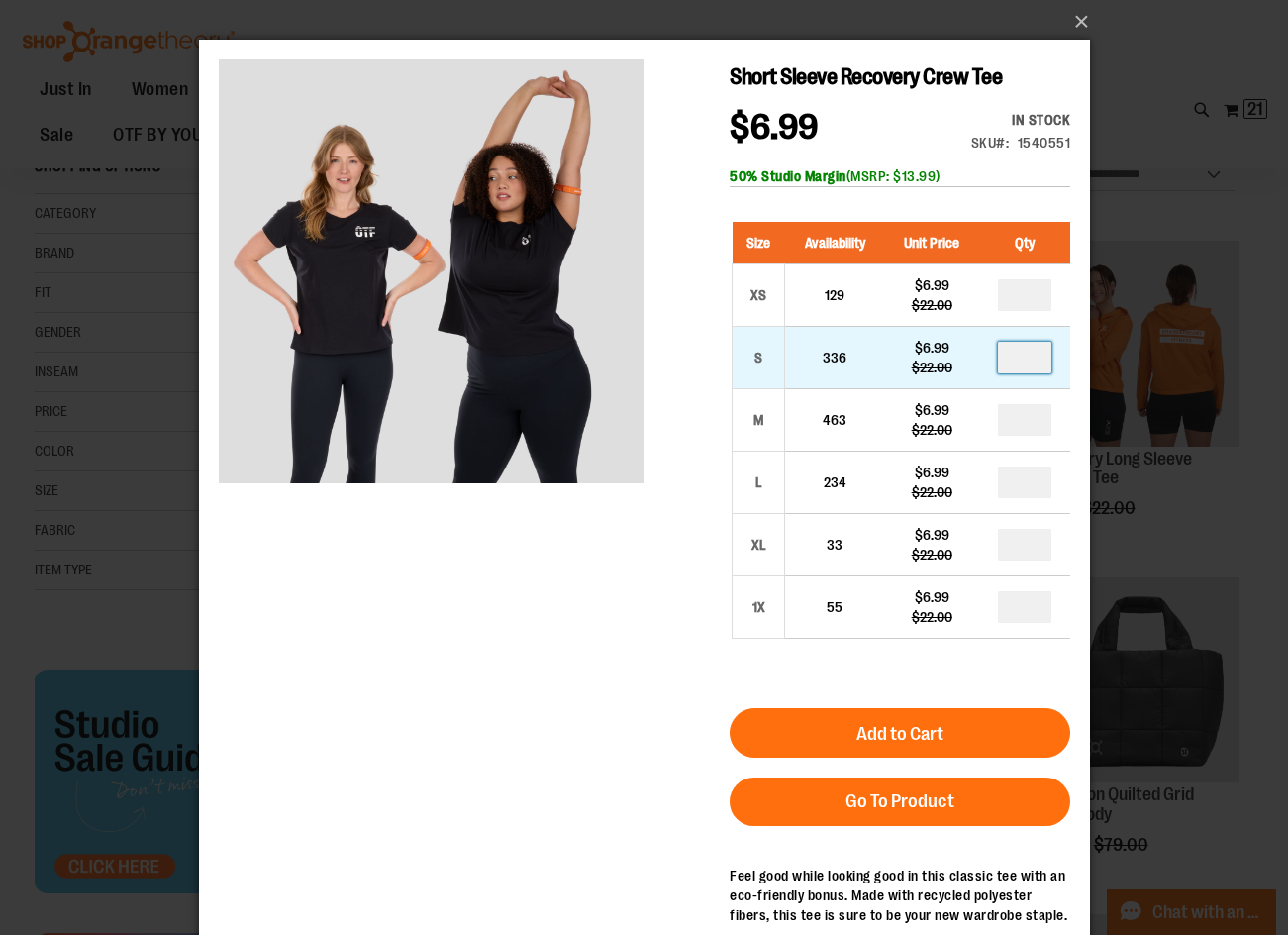 click at bounding box center [1024, 358] 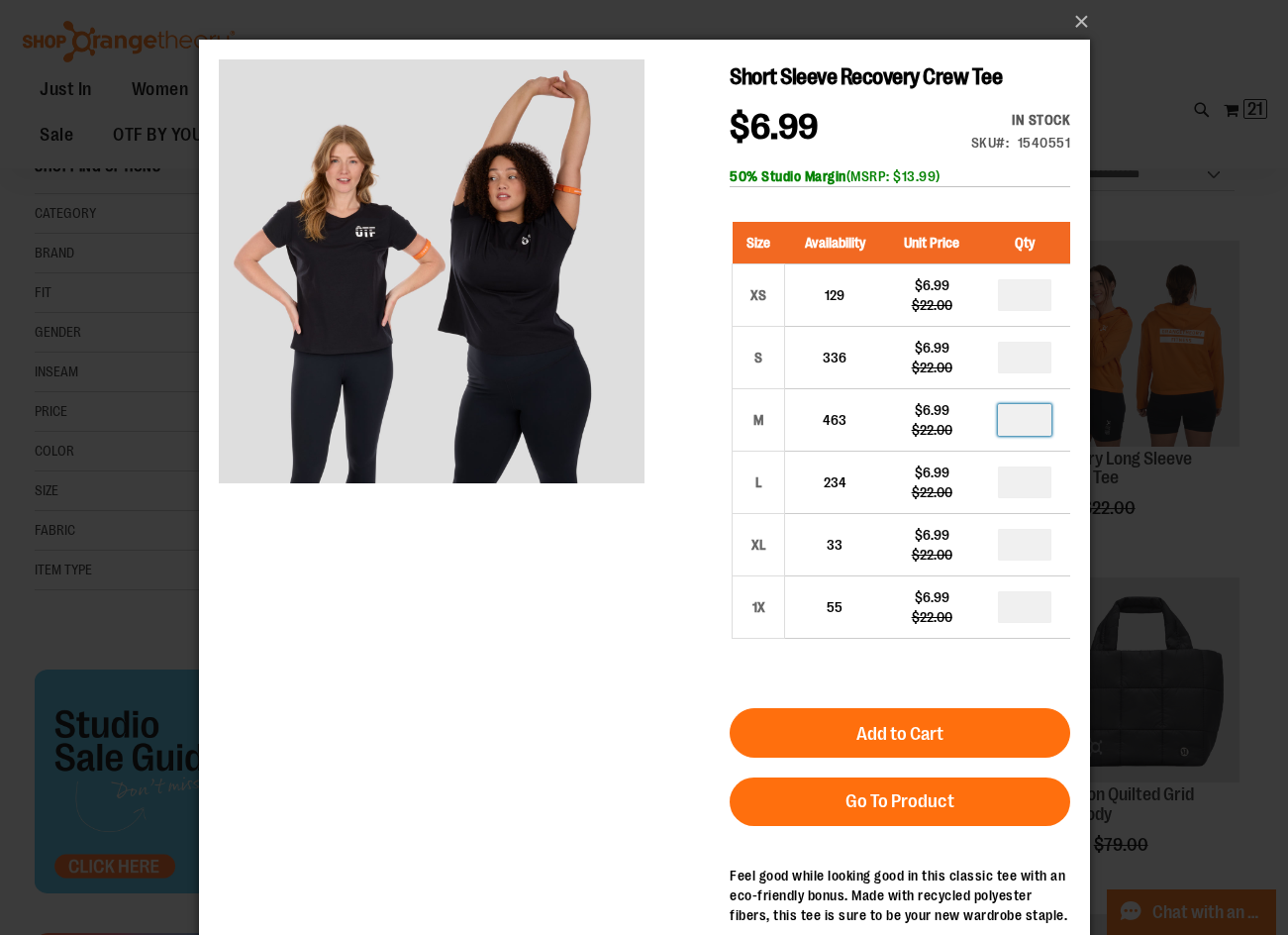 click at bounding box center (1024, 420) 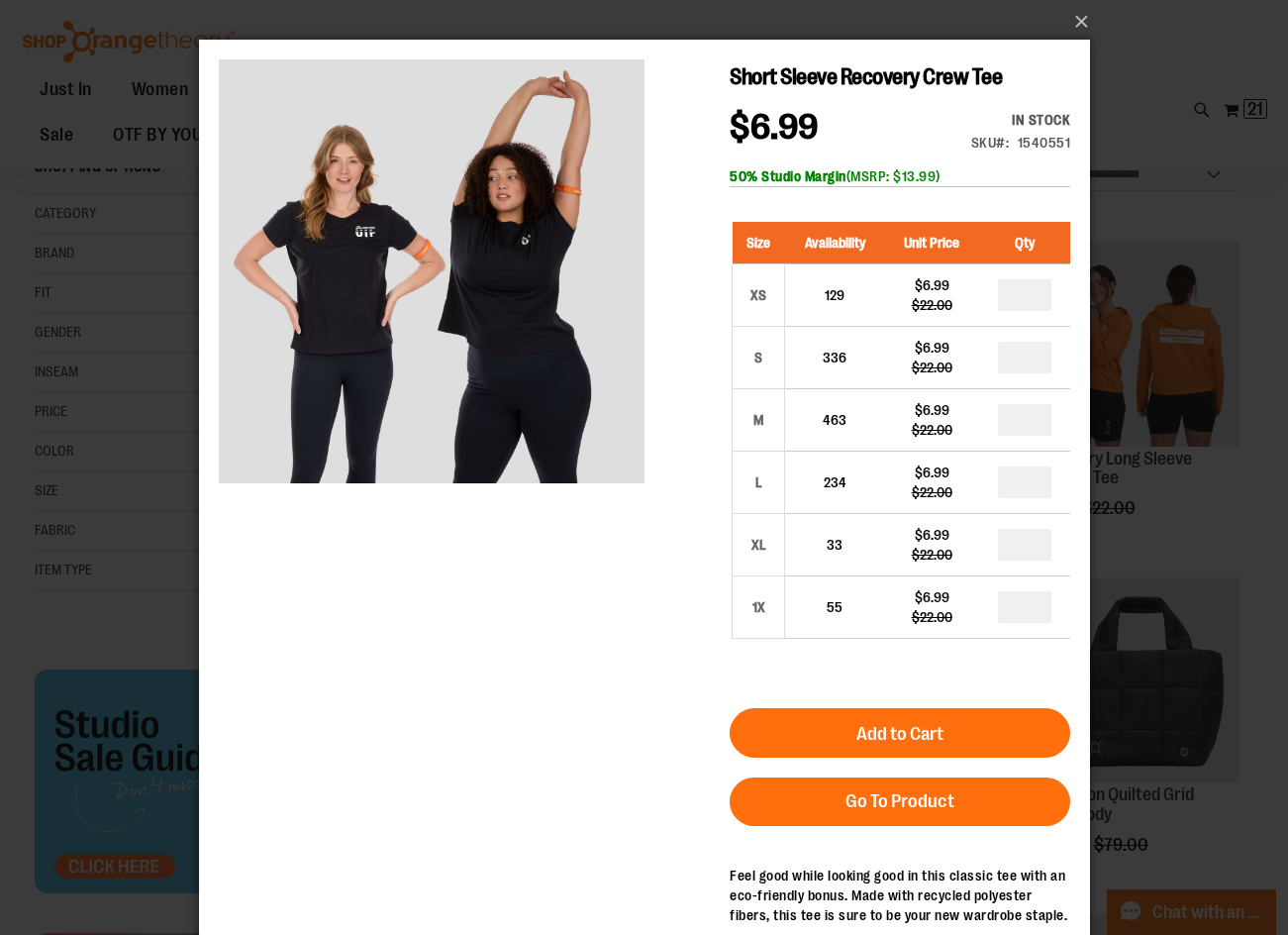 click at bounding box center [1024, 482] 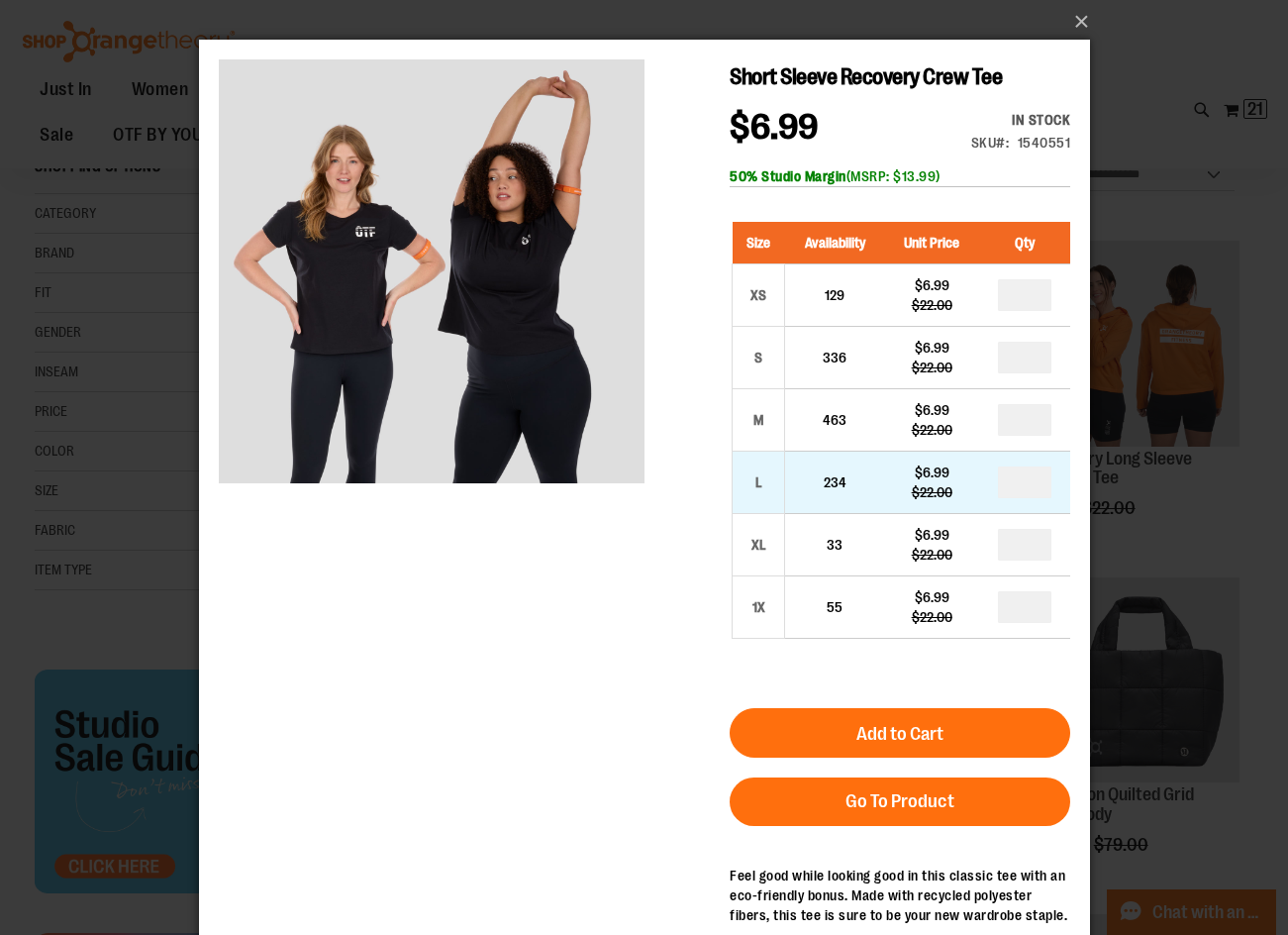 type on "*" 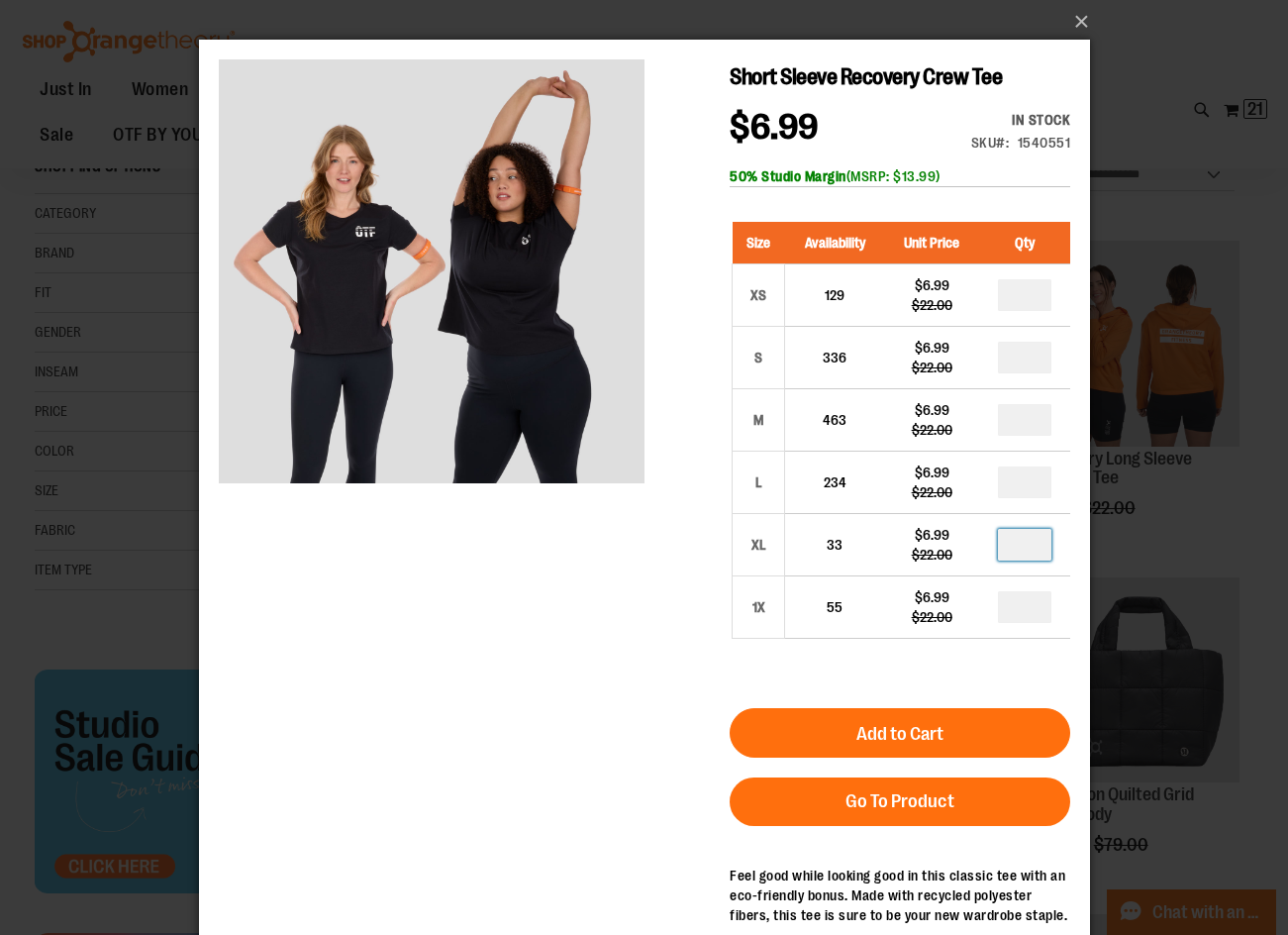 click at bounding box center [1024, 545] 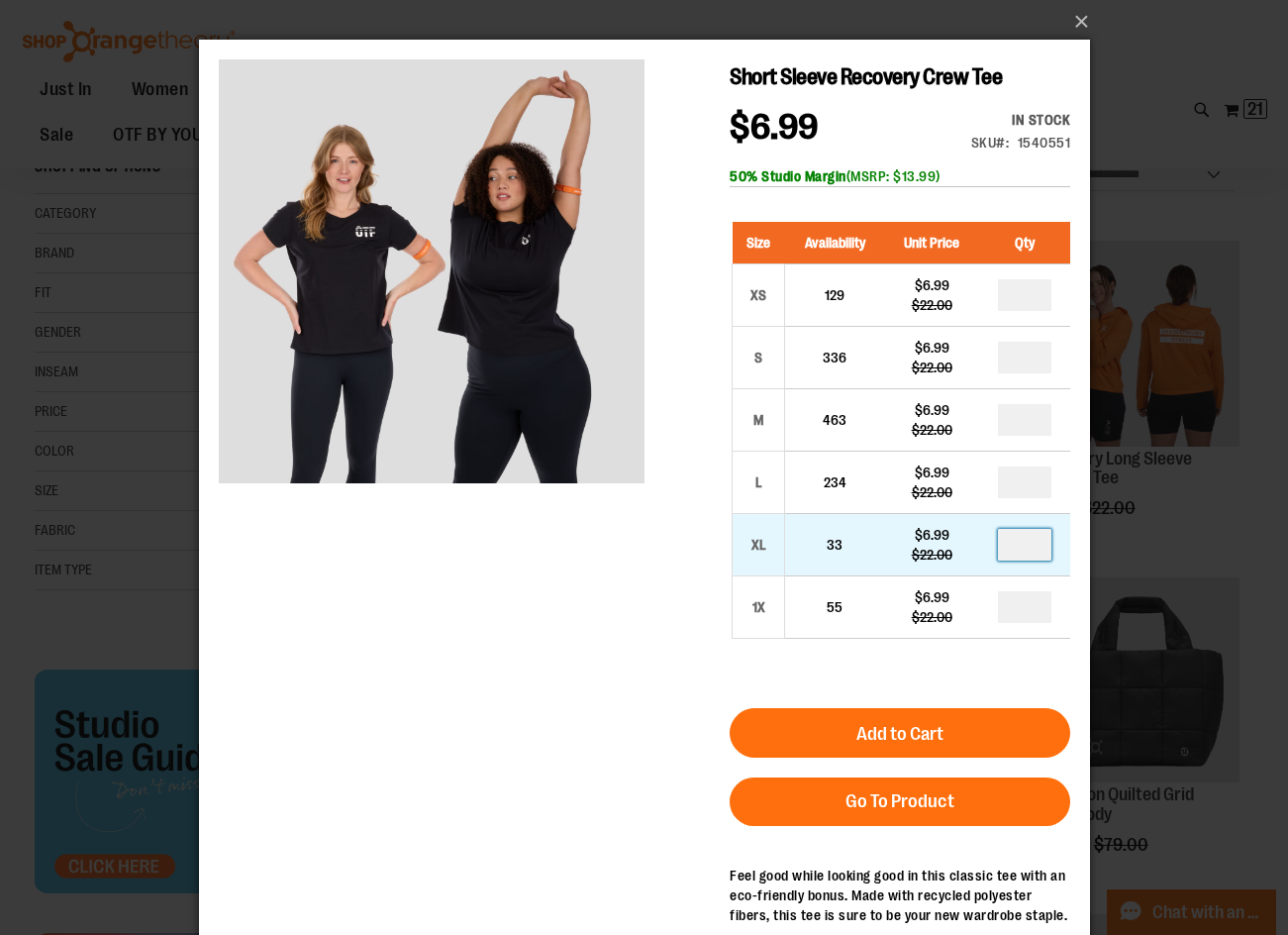 type on "*" 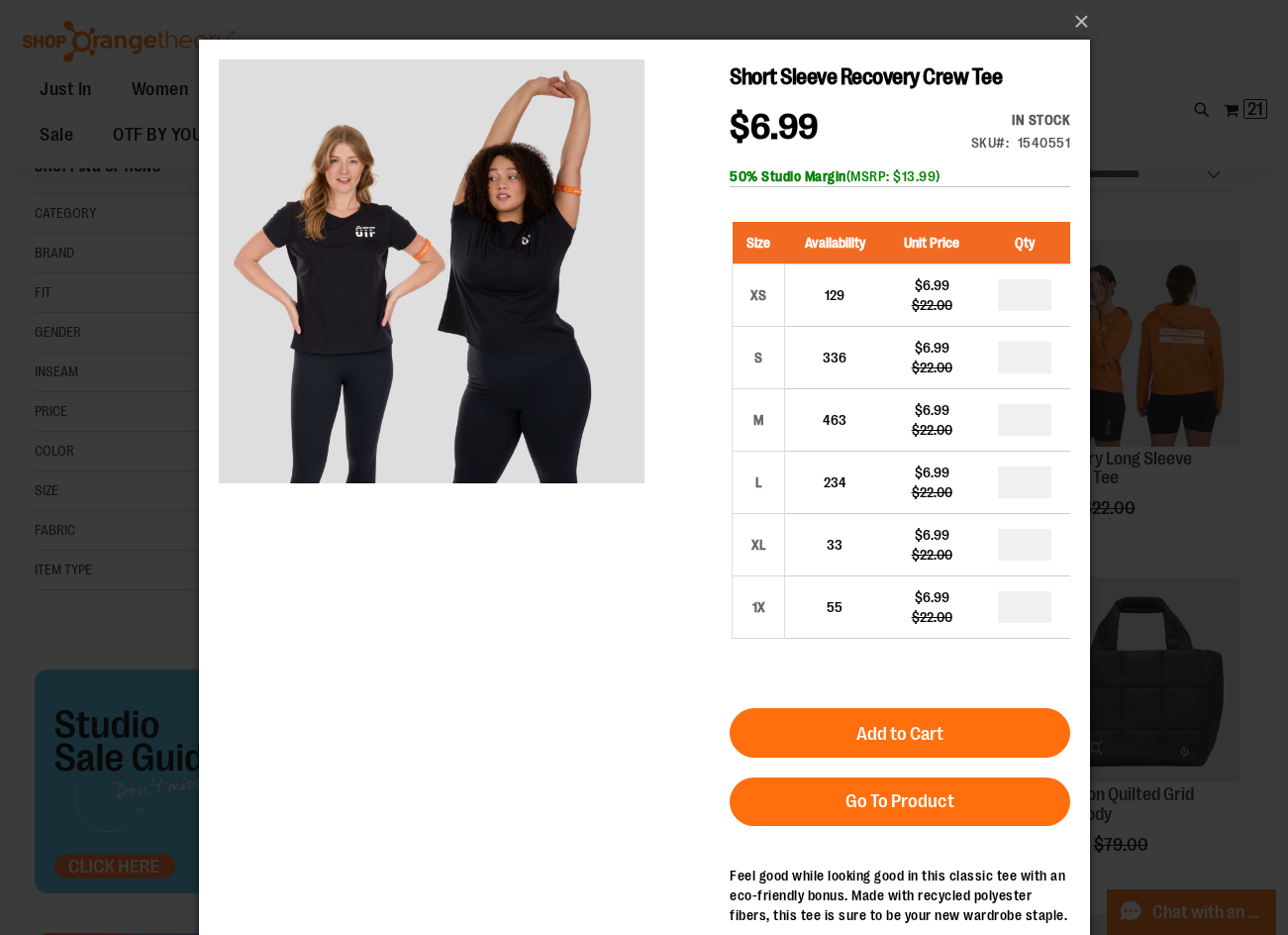 click on "Add to Cart" at bounding box center (899, 733) 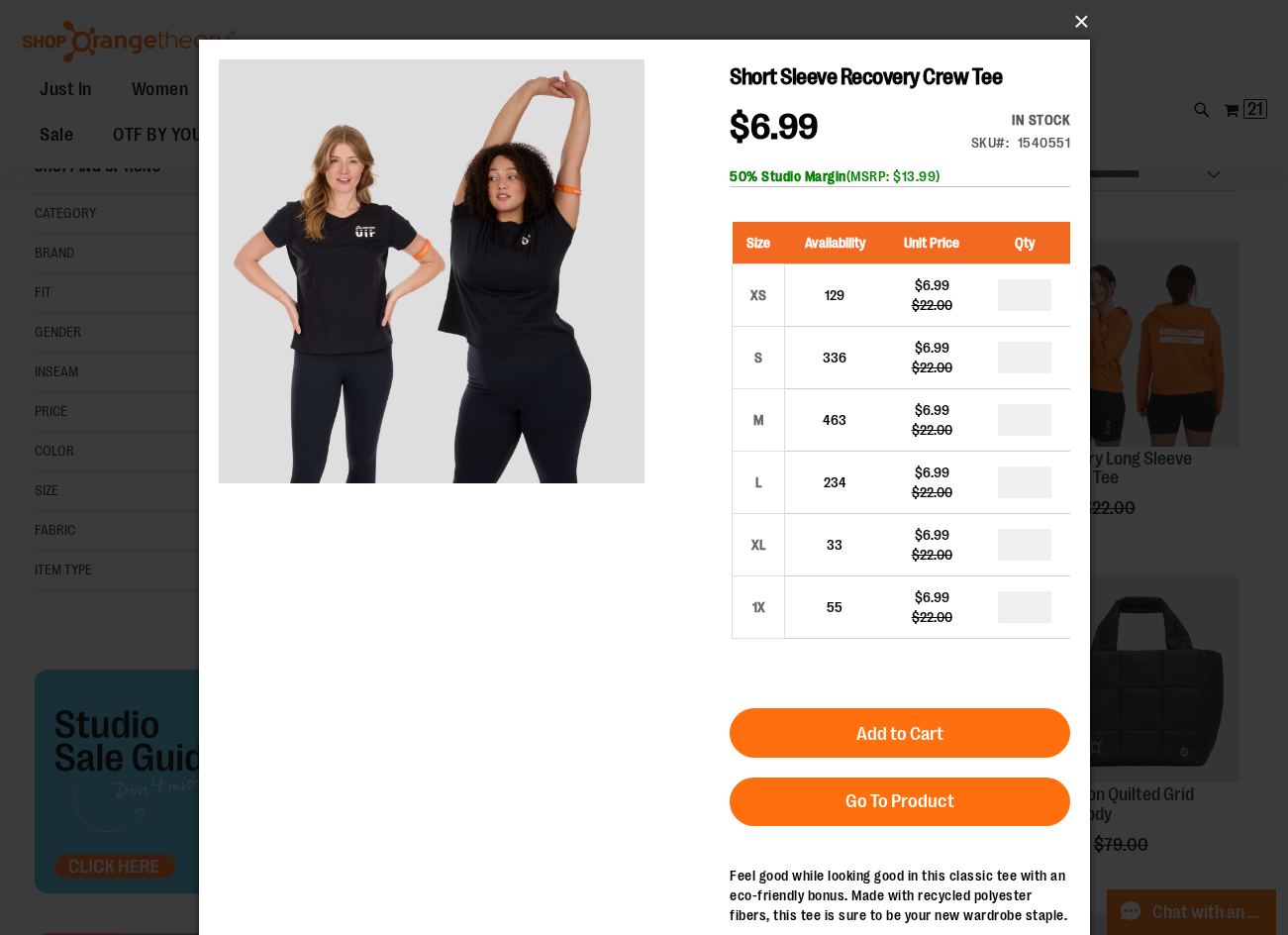 click on "×" at bounding box center (650, 22) 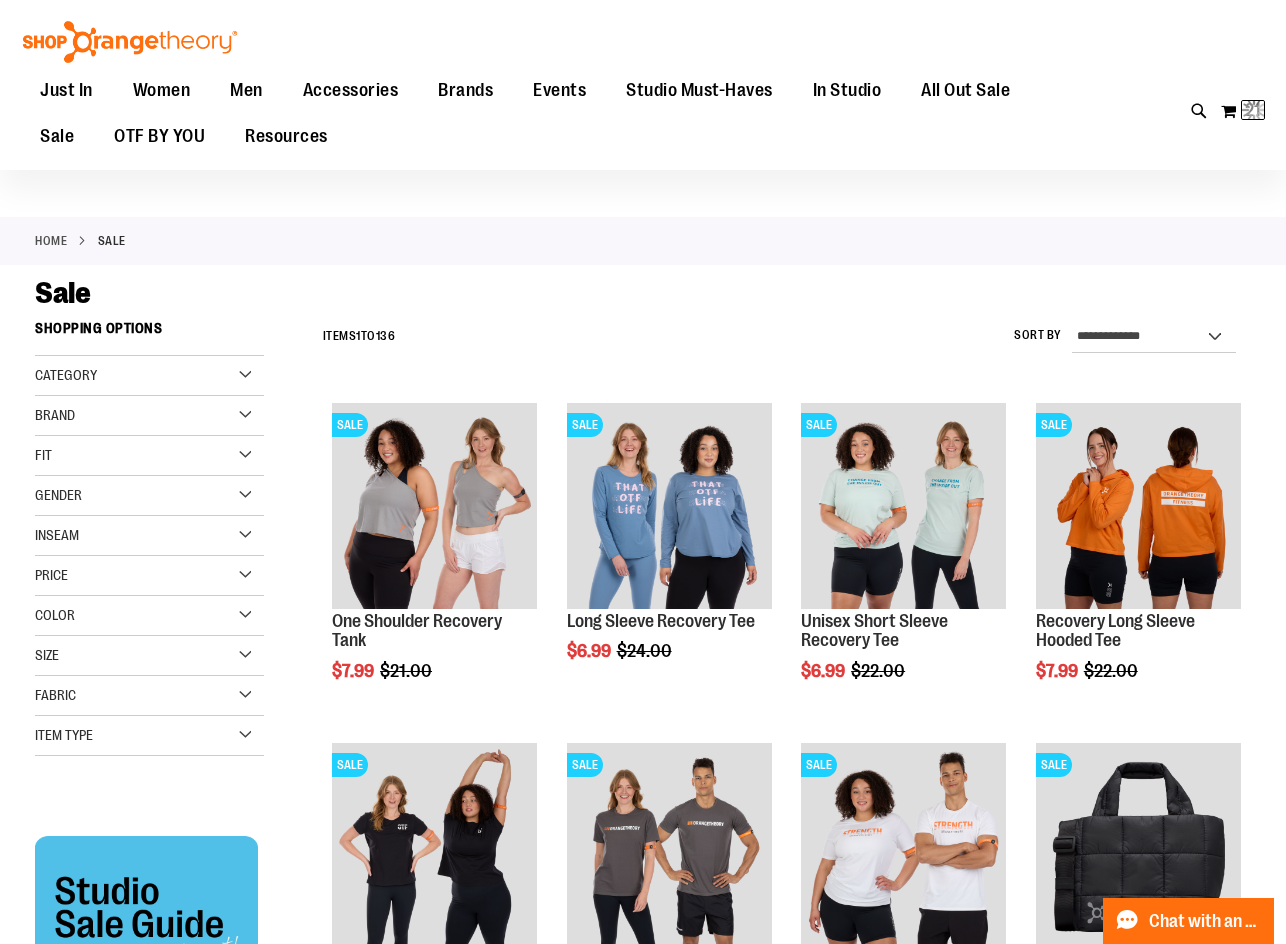 scroll, scrollTop: 0, scrollLeft: 0, axis: both 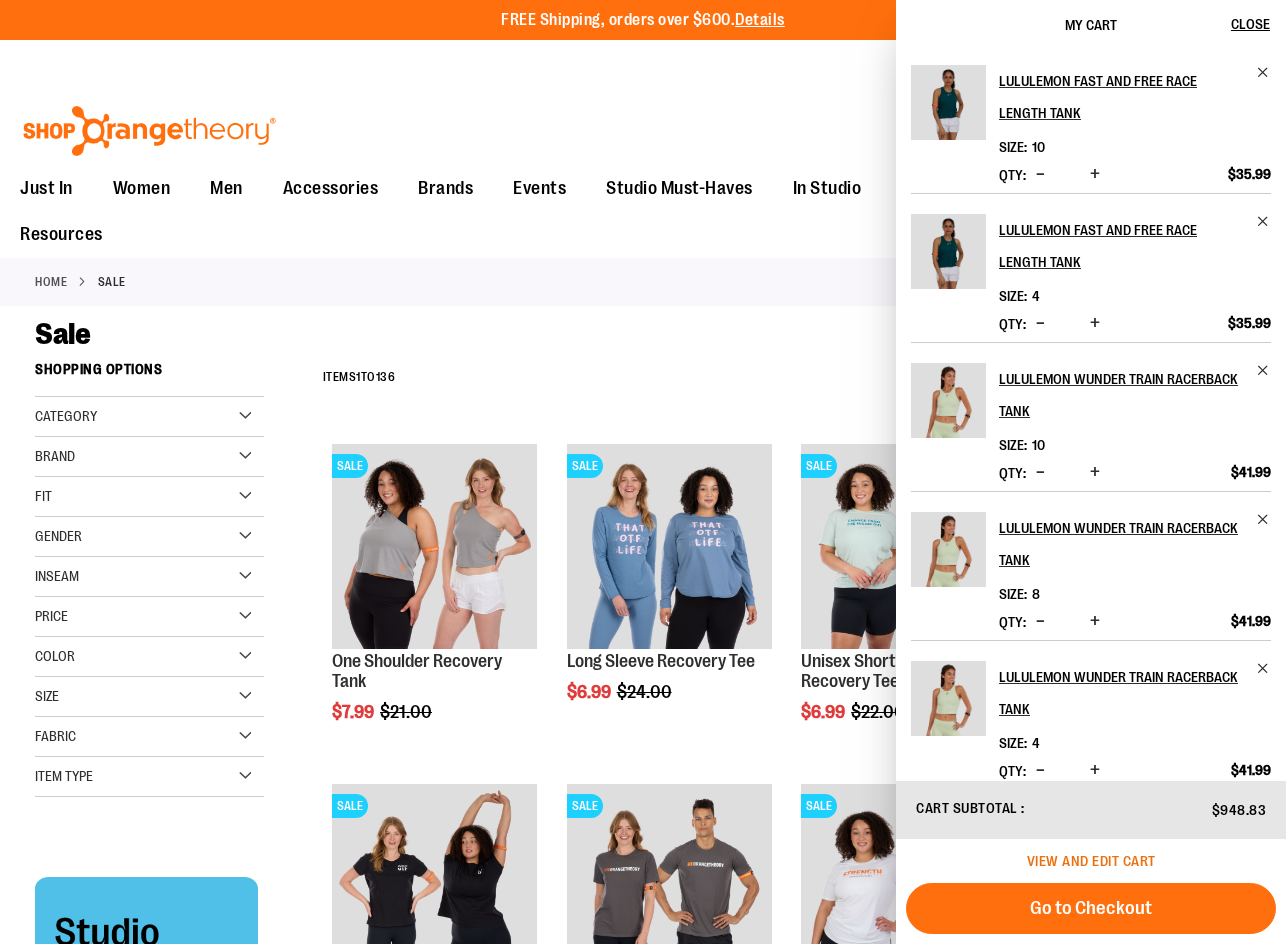 click on "View and edit cart" at bounding box center (1091, 861) 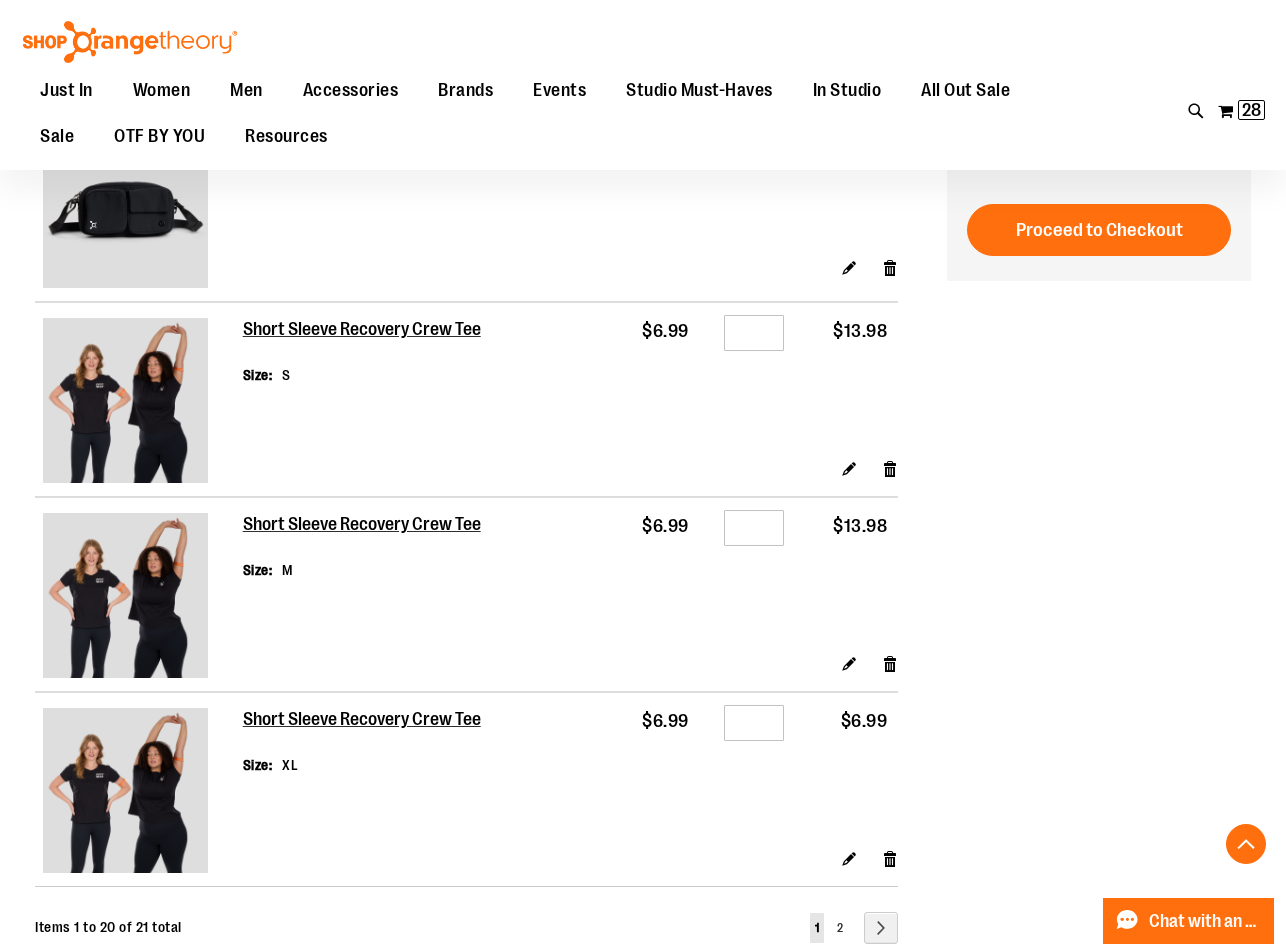 scroll, scrollTop: 3200, scrollLeft: 0, axis: vertical 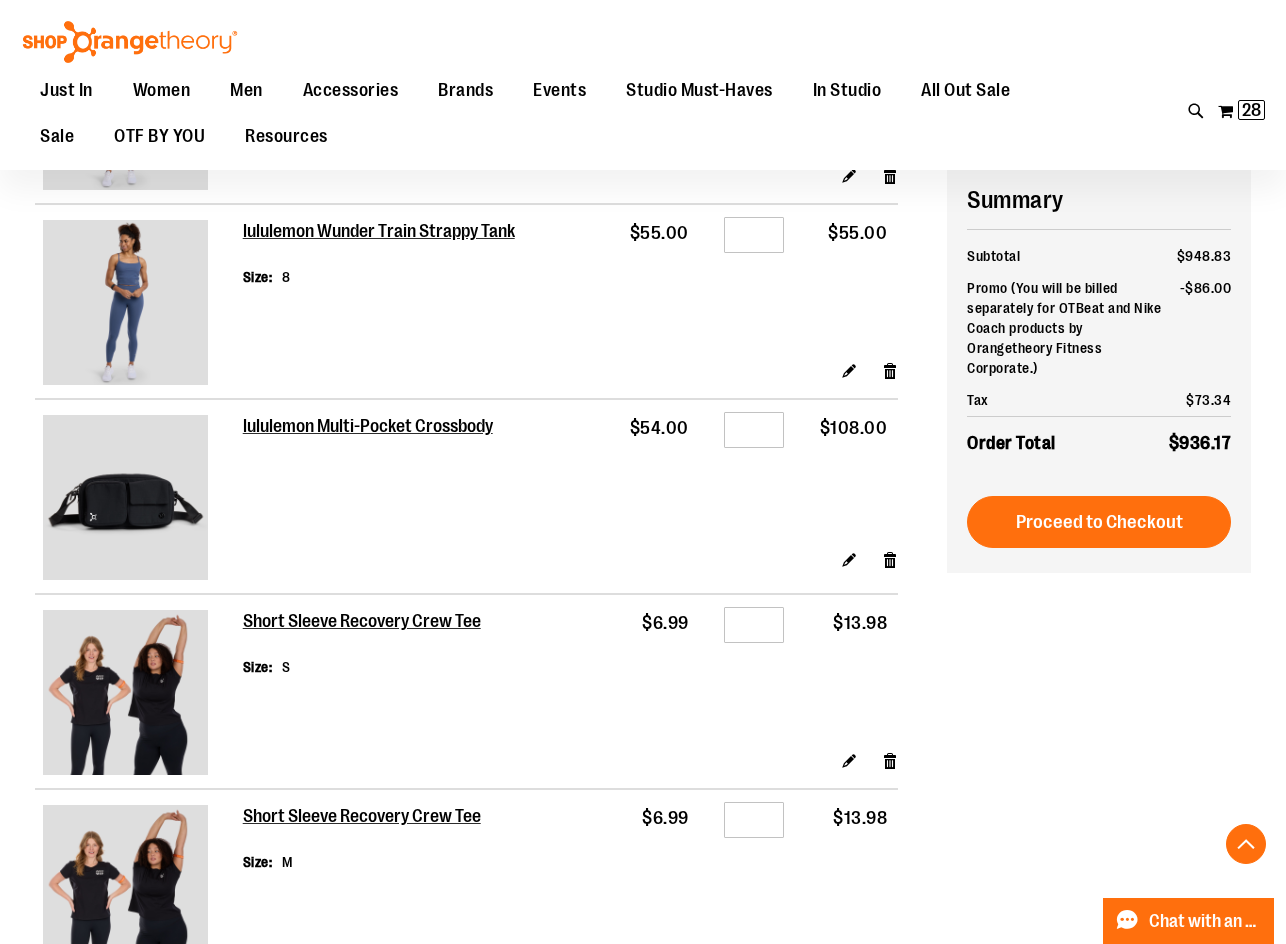 type on "**********" 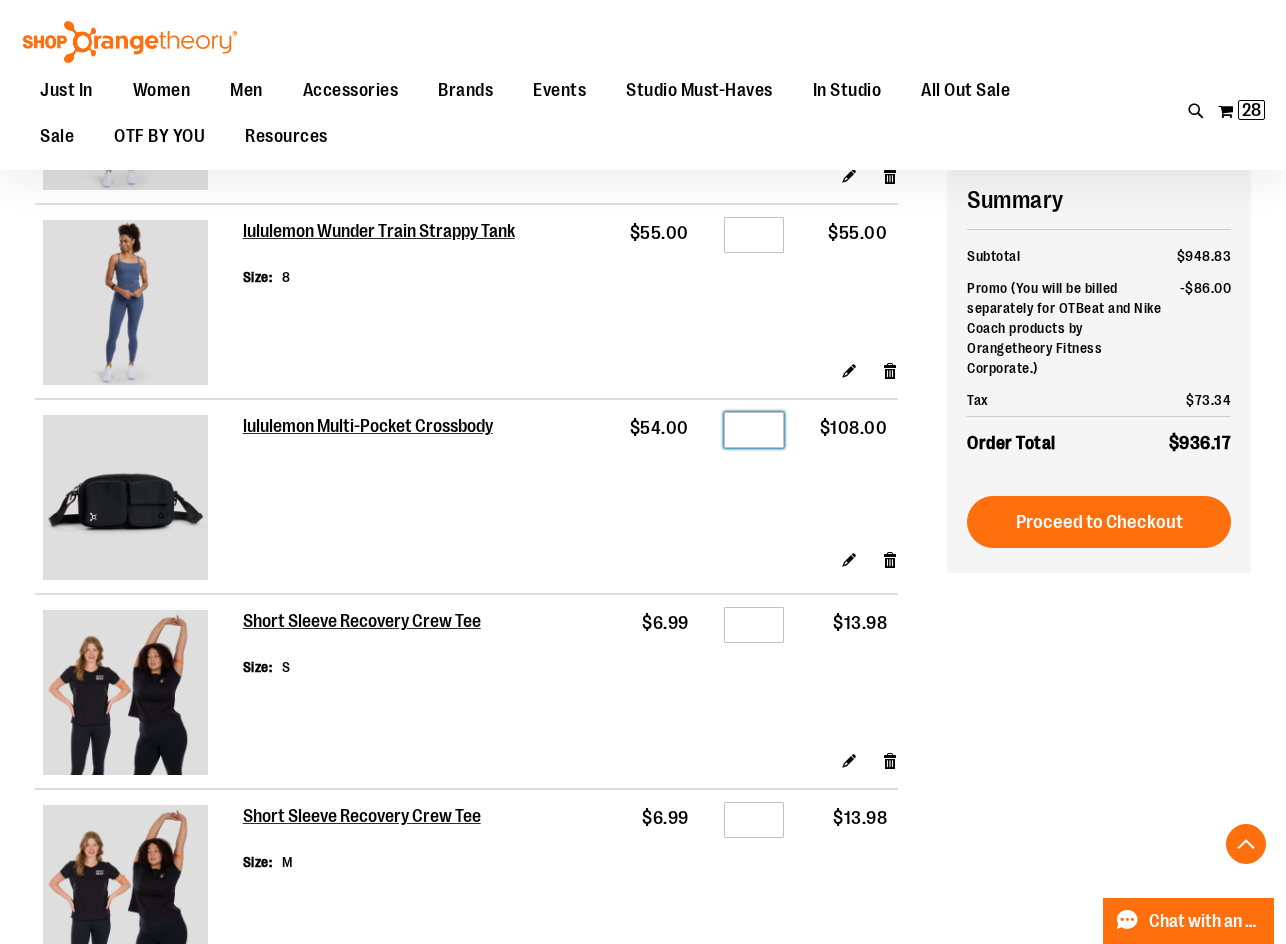click on "*" at bounding box center (754, 430) 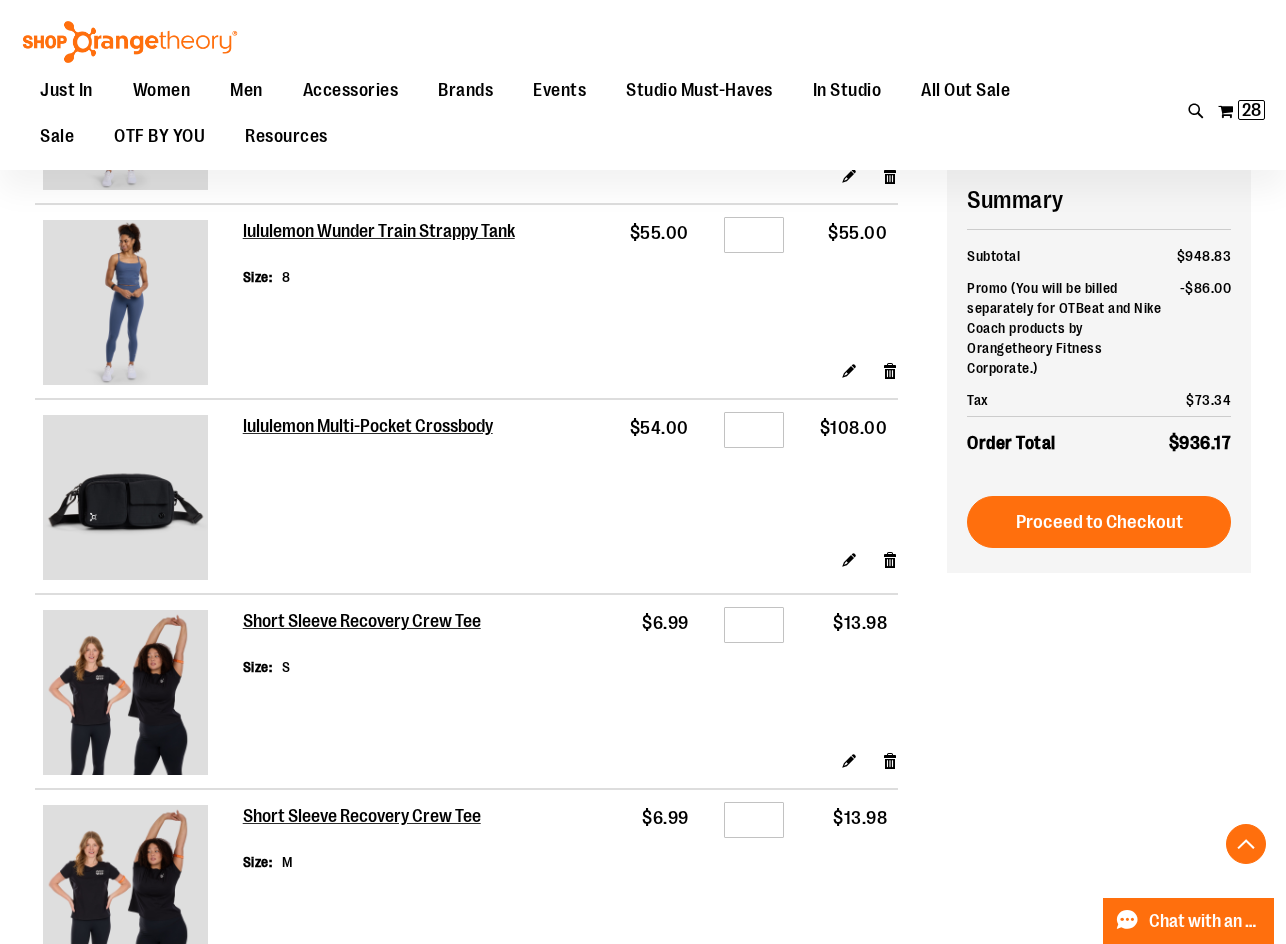 click on "Qty
*" at bounding box center (747, 474) 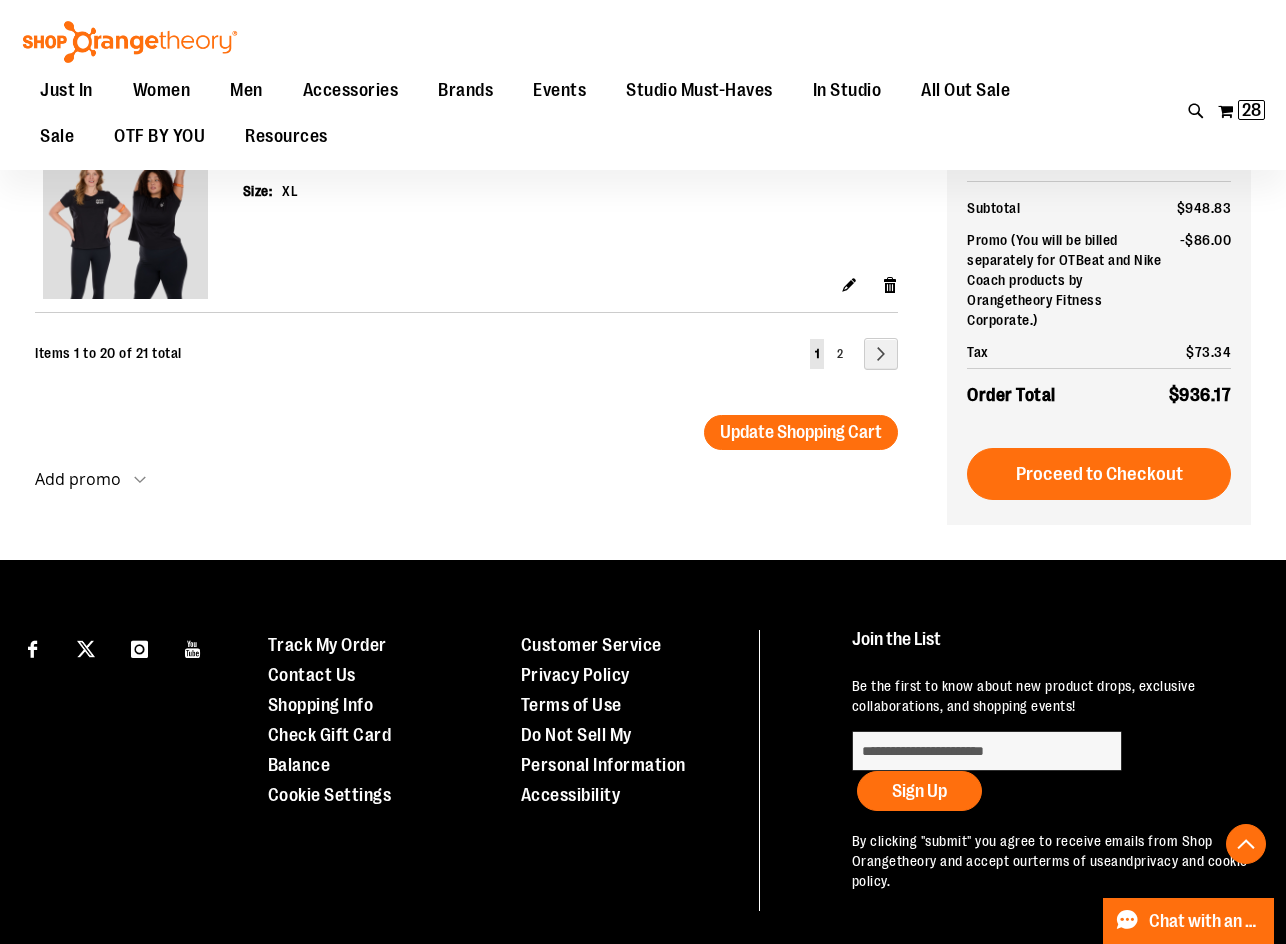 scroll, scrollTop: 4150, scrollLeft: 0, axis: vertical 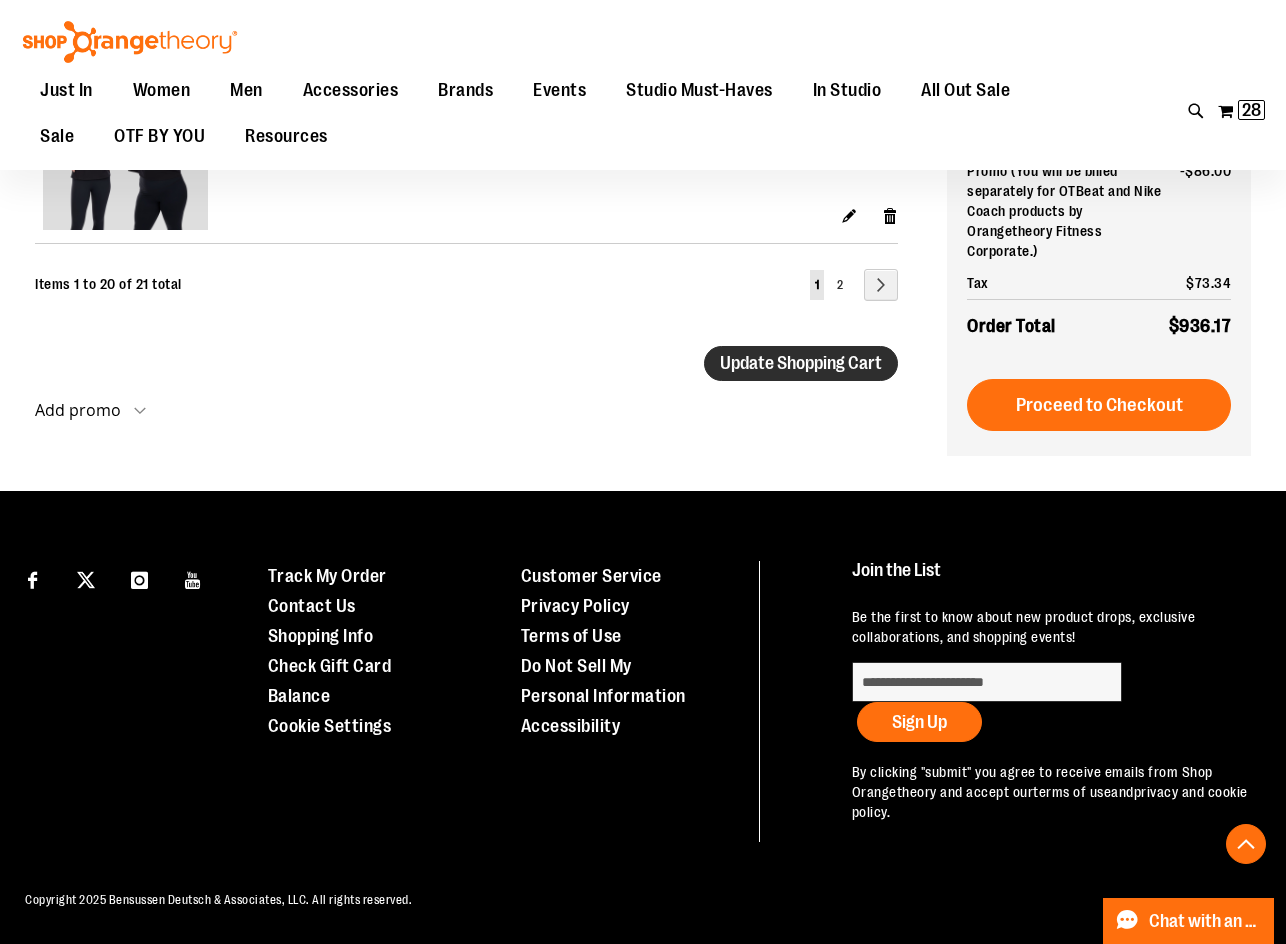 click on "Update Shopping Cart" at bounding box center [801, 363] 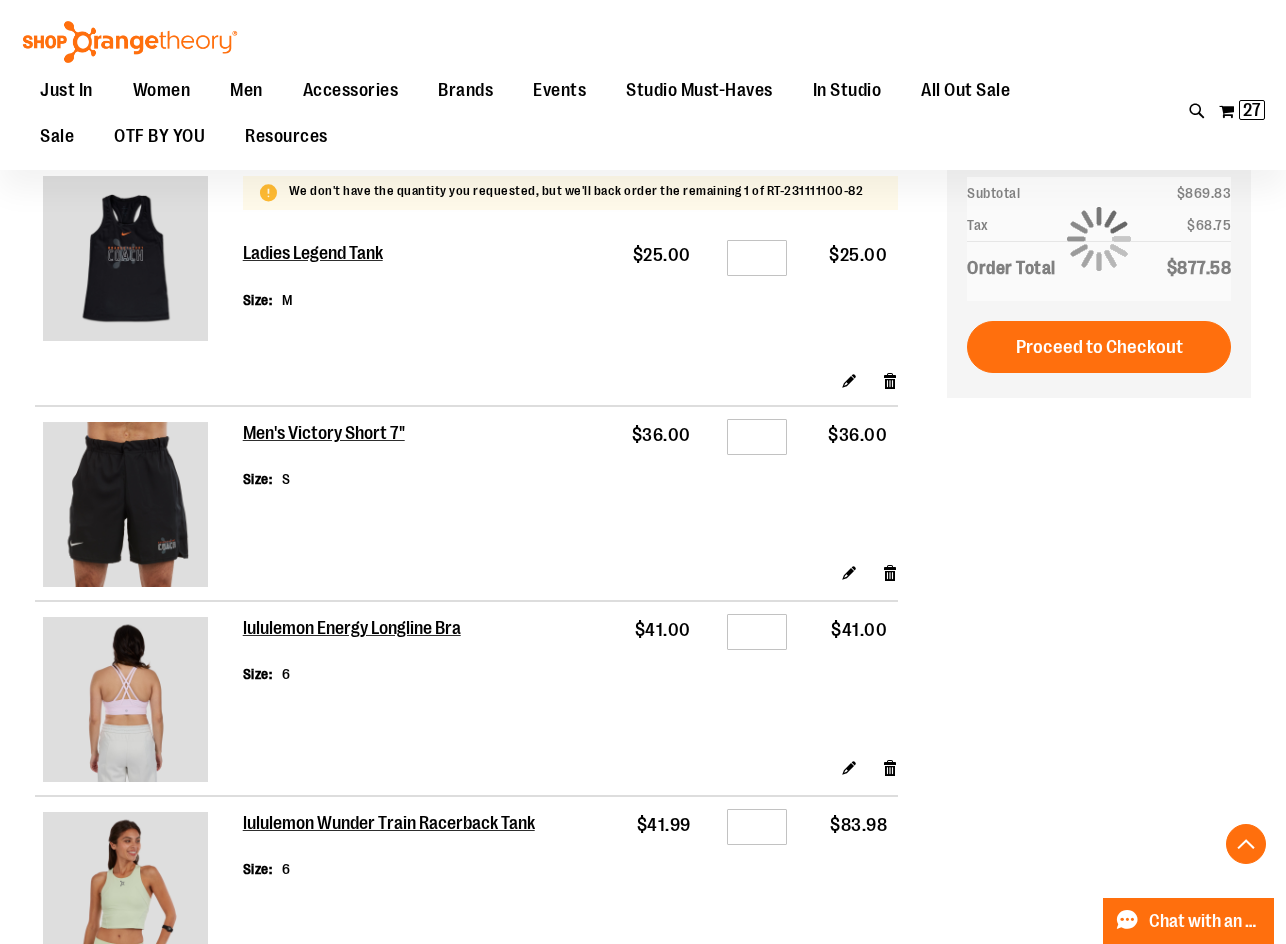 scroll, scrollTop: 499, scrollLeft: 0, axis: vertical 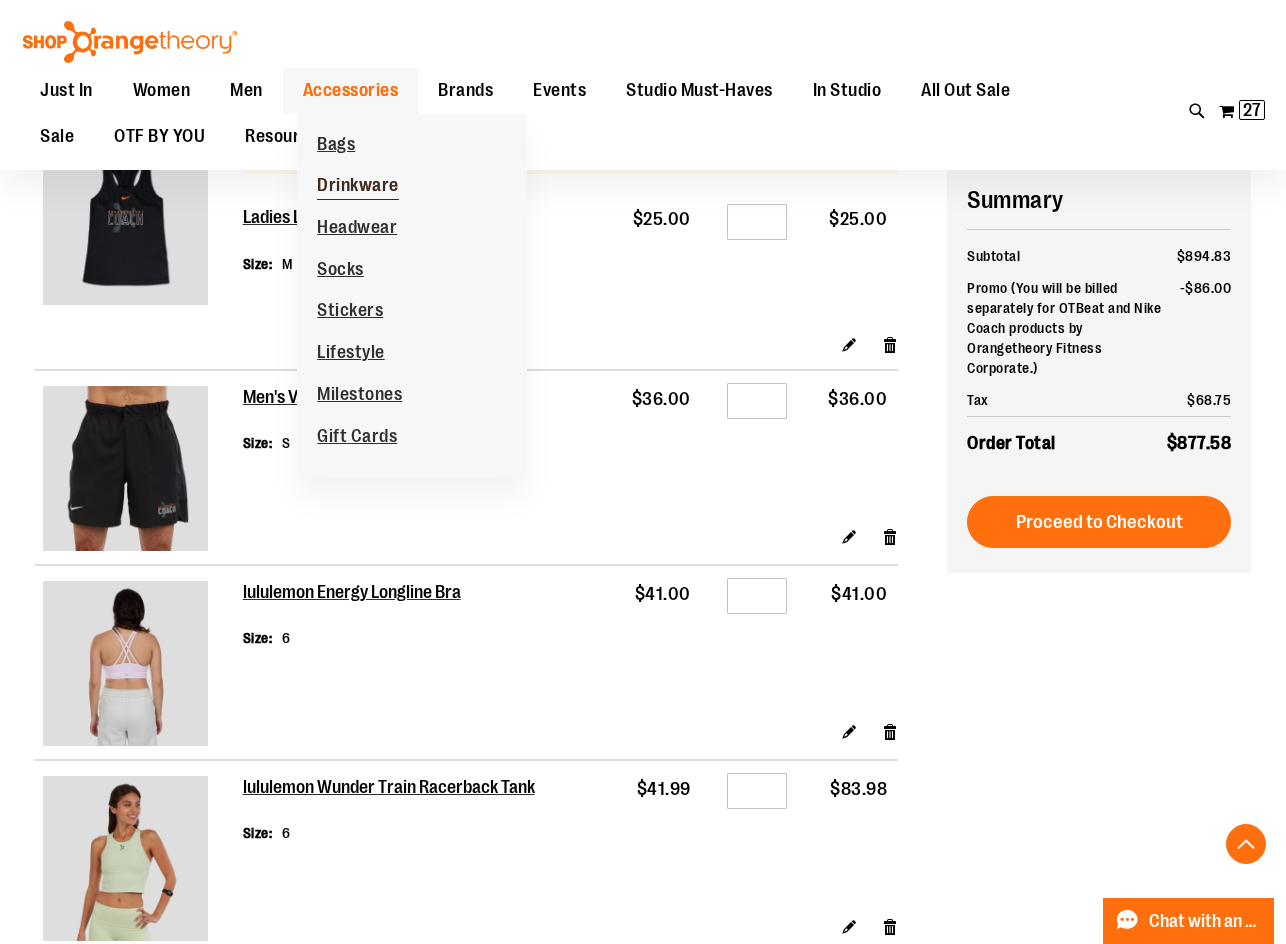 type on "**********" 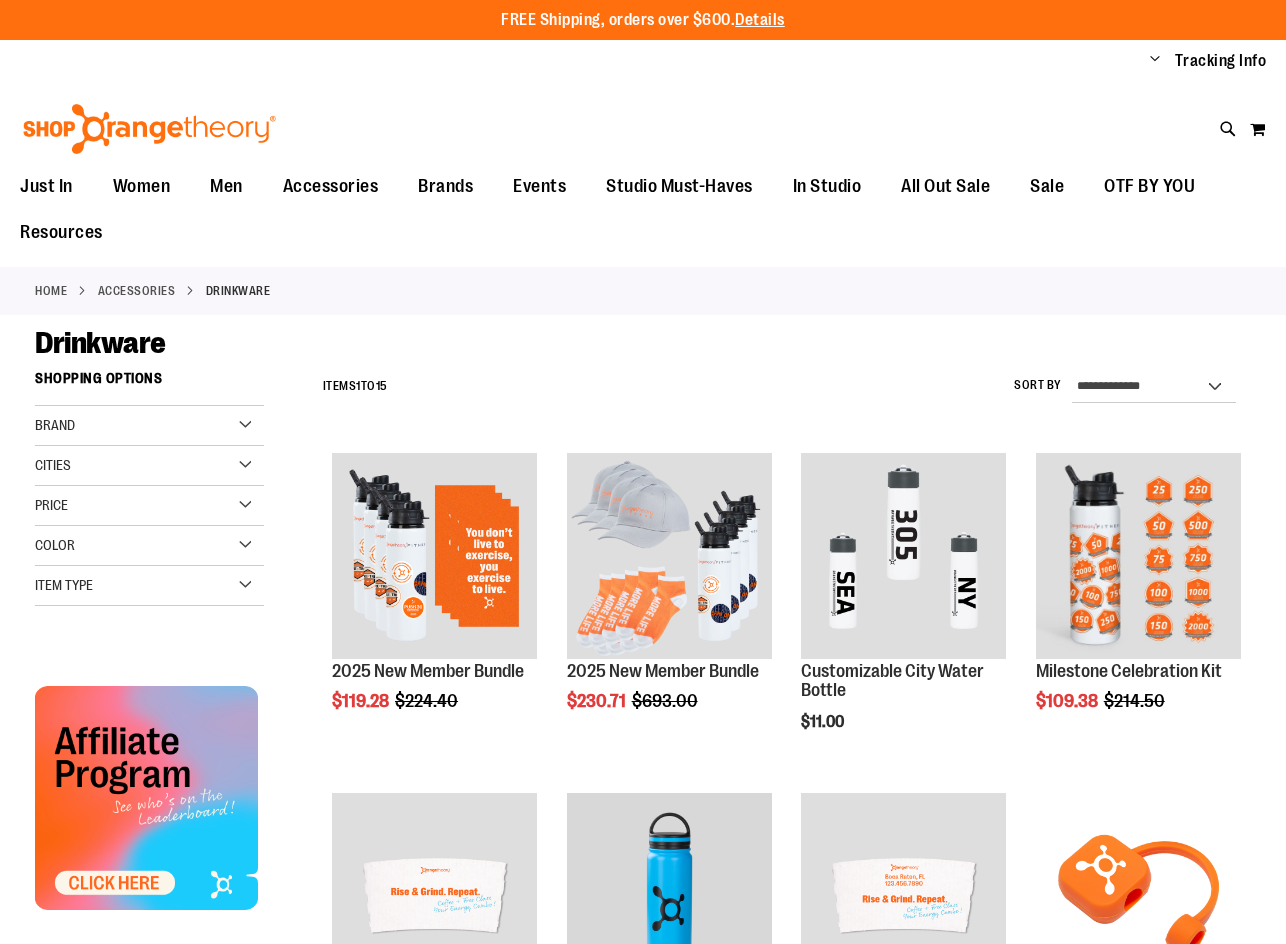 scroll, scrollTop: 0, scrollLeft: 0, axis: both 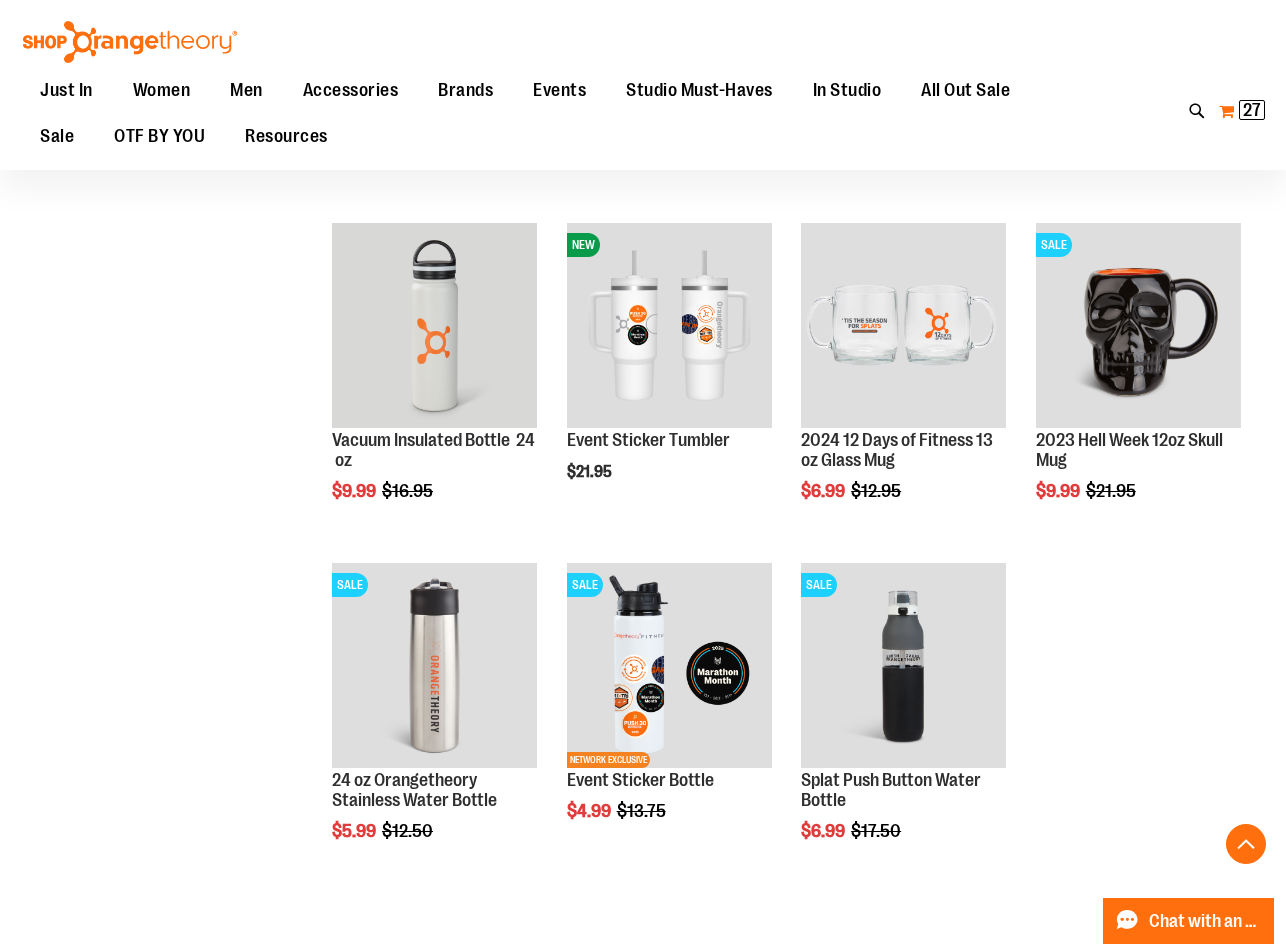 type on "**********" 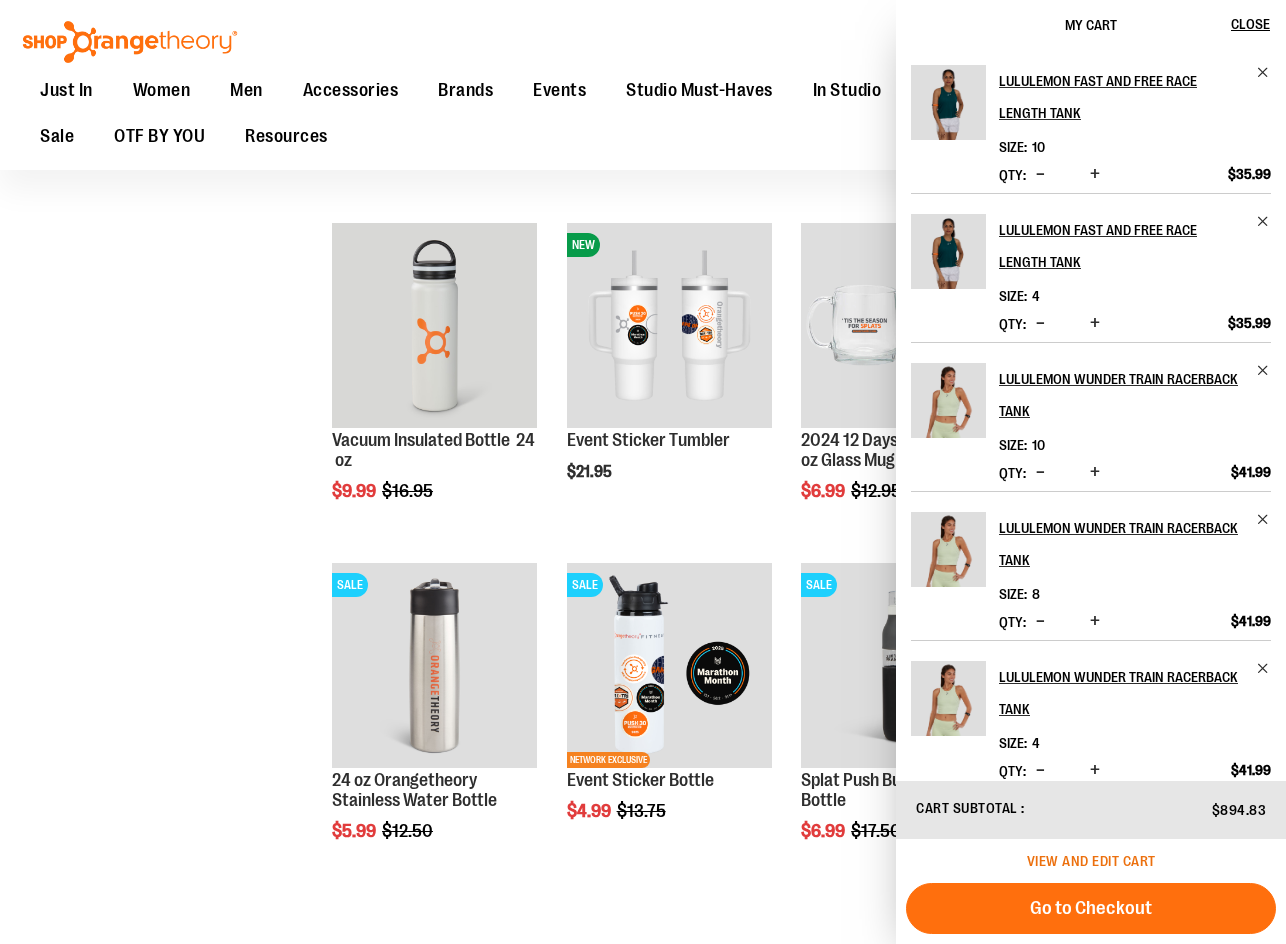 click on "View and edit cart" at bounding box center [1091, 861] 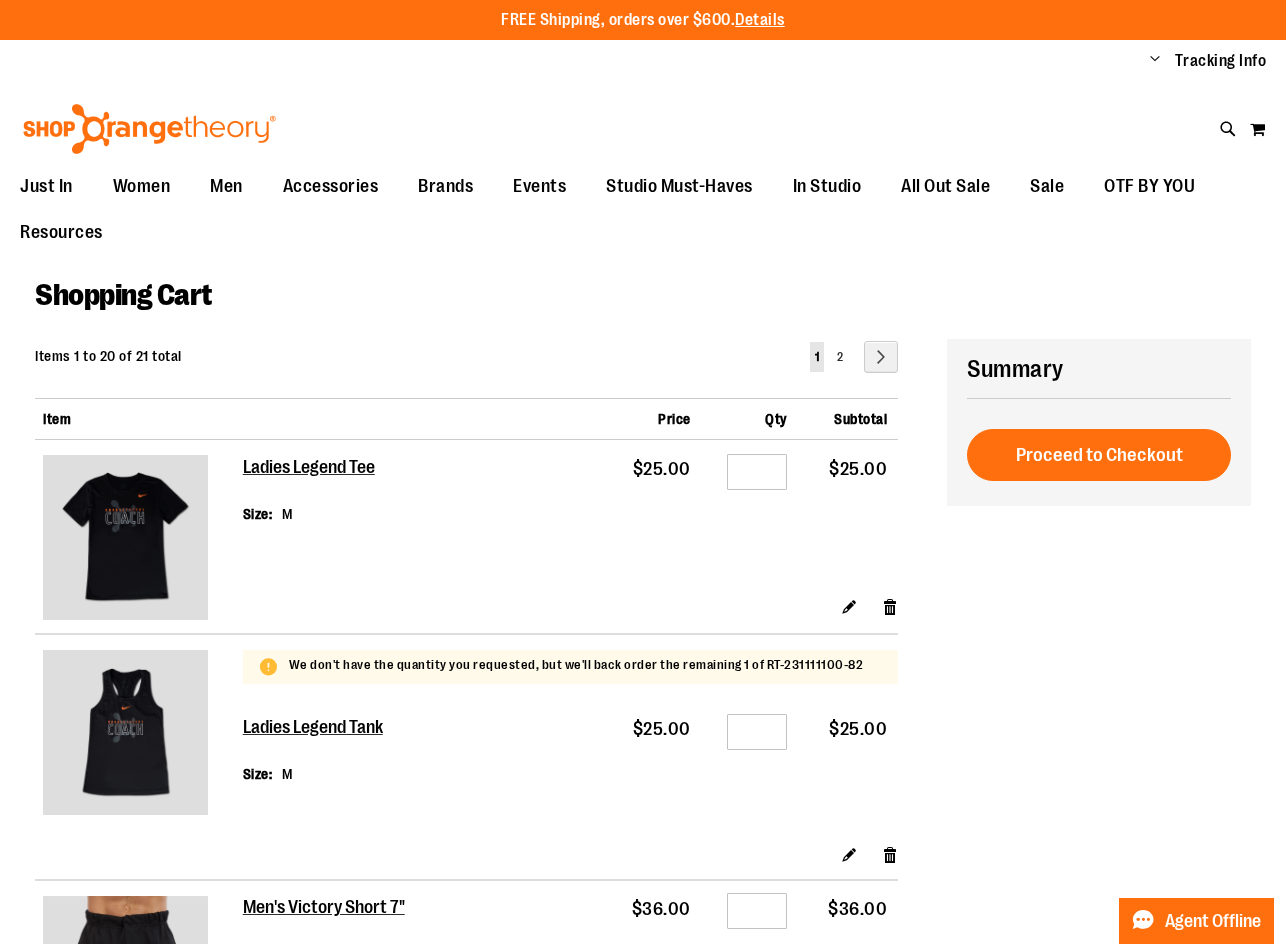 scroll, scrollTop: 0, scrollLeft: 0, axis: both 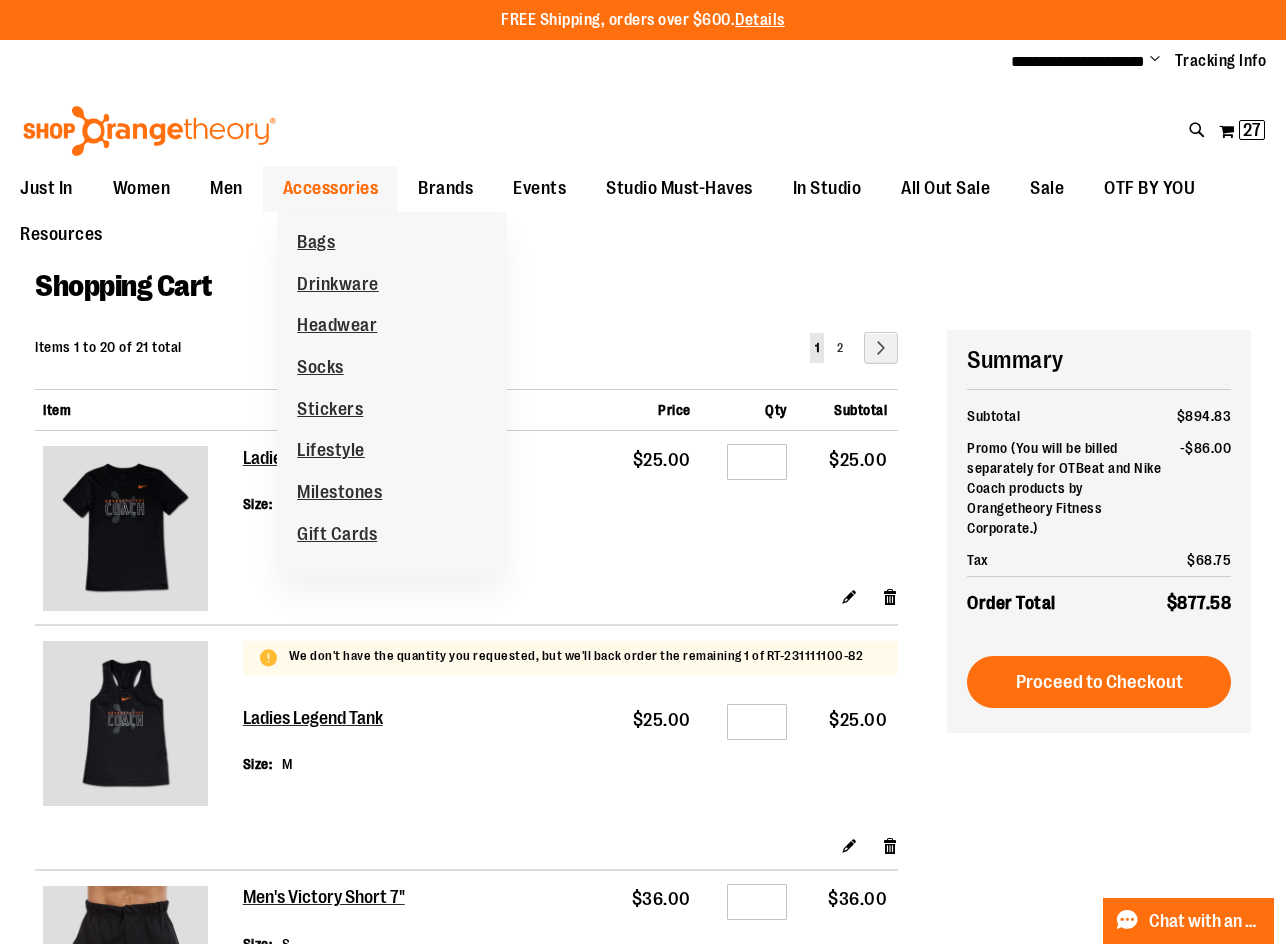 type on "**********" 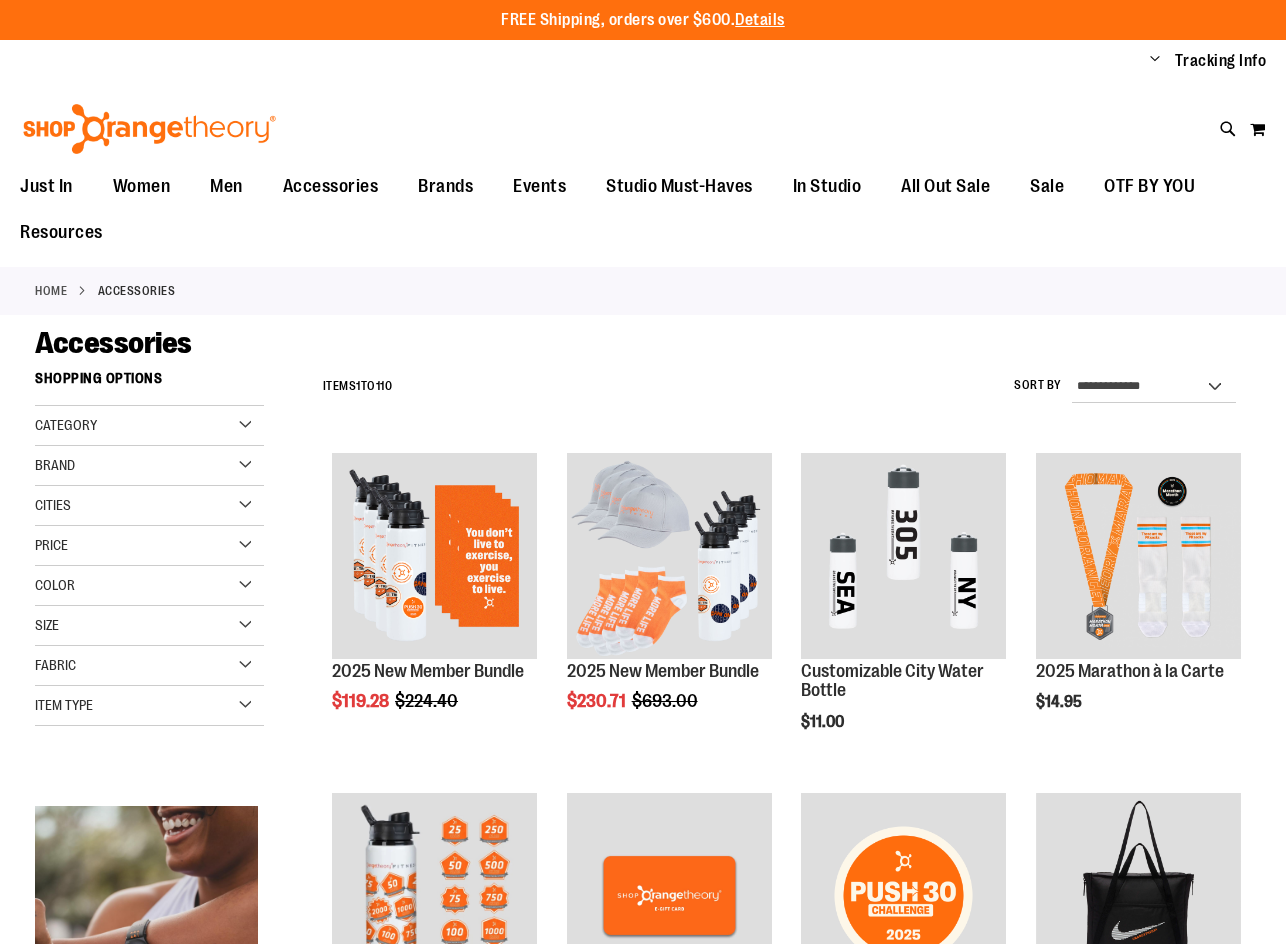 scroll, scrollTop: 0, scrollLeft: 0, axis: both 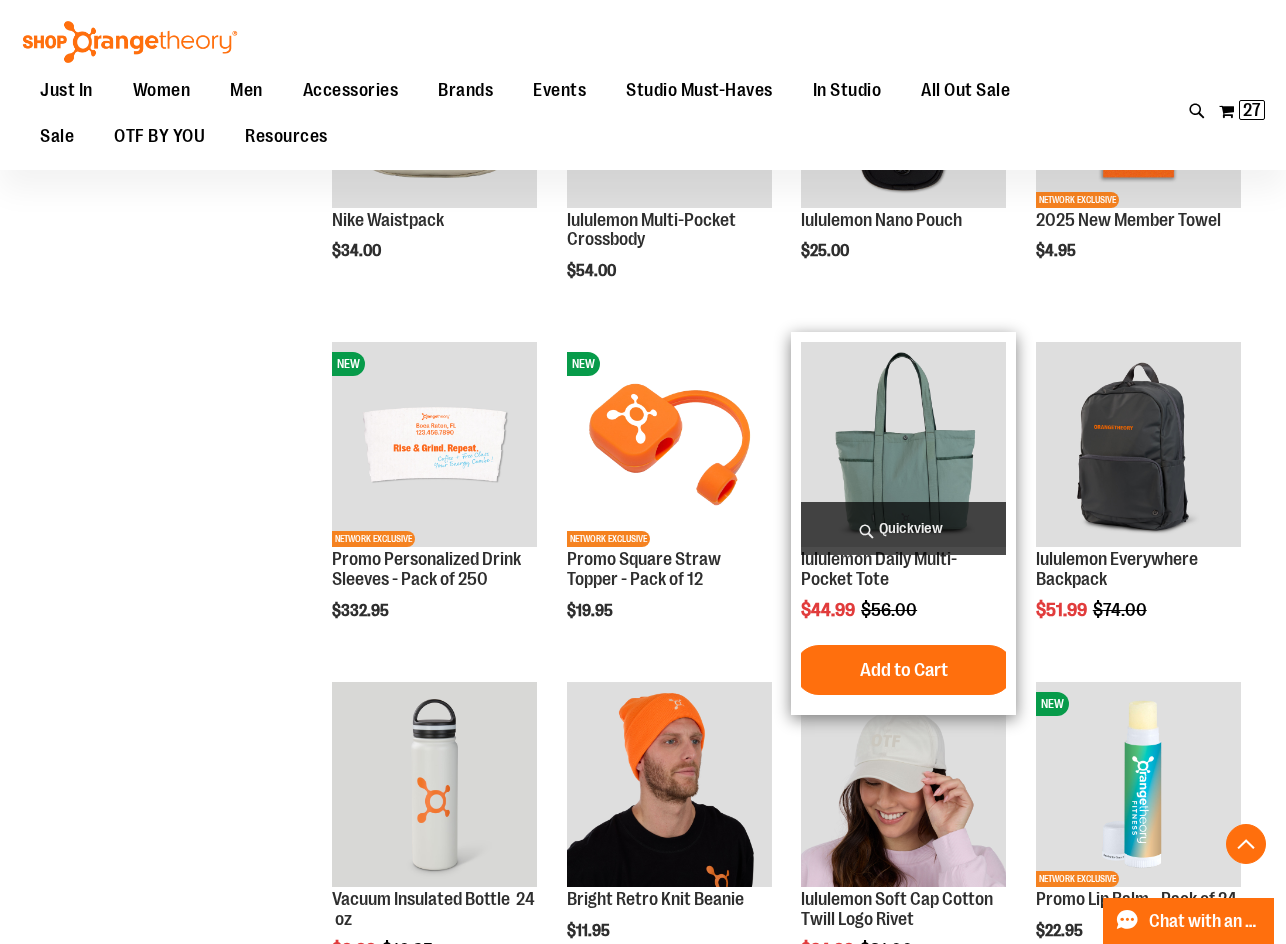 type on "**********" 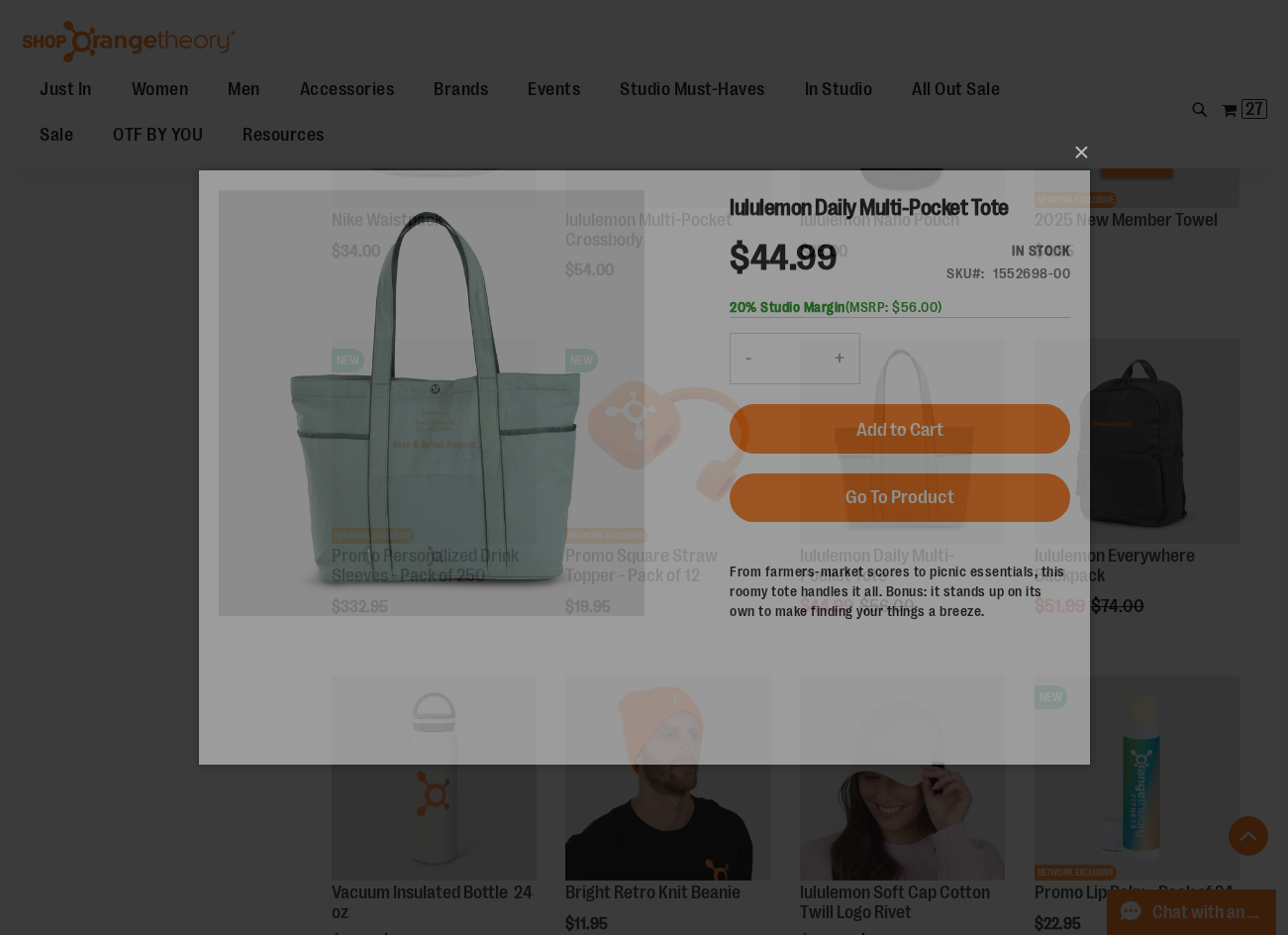 scroll, scrollTop: 0, scrollLeft: 0, axis: both 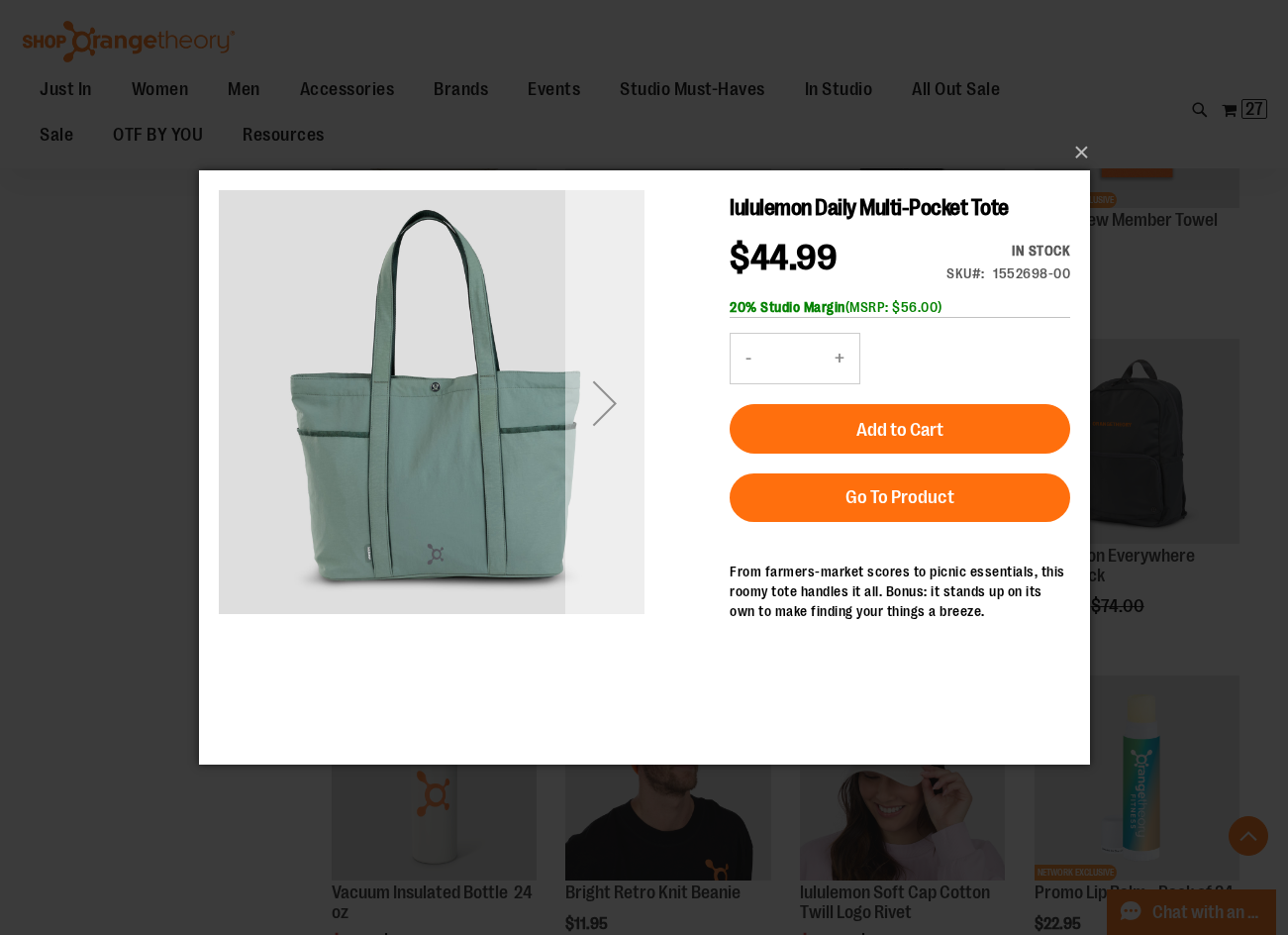 click at bounding box center (604, 403) 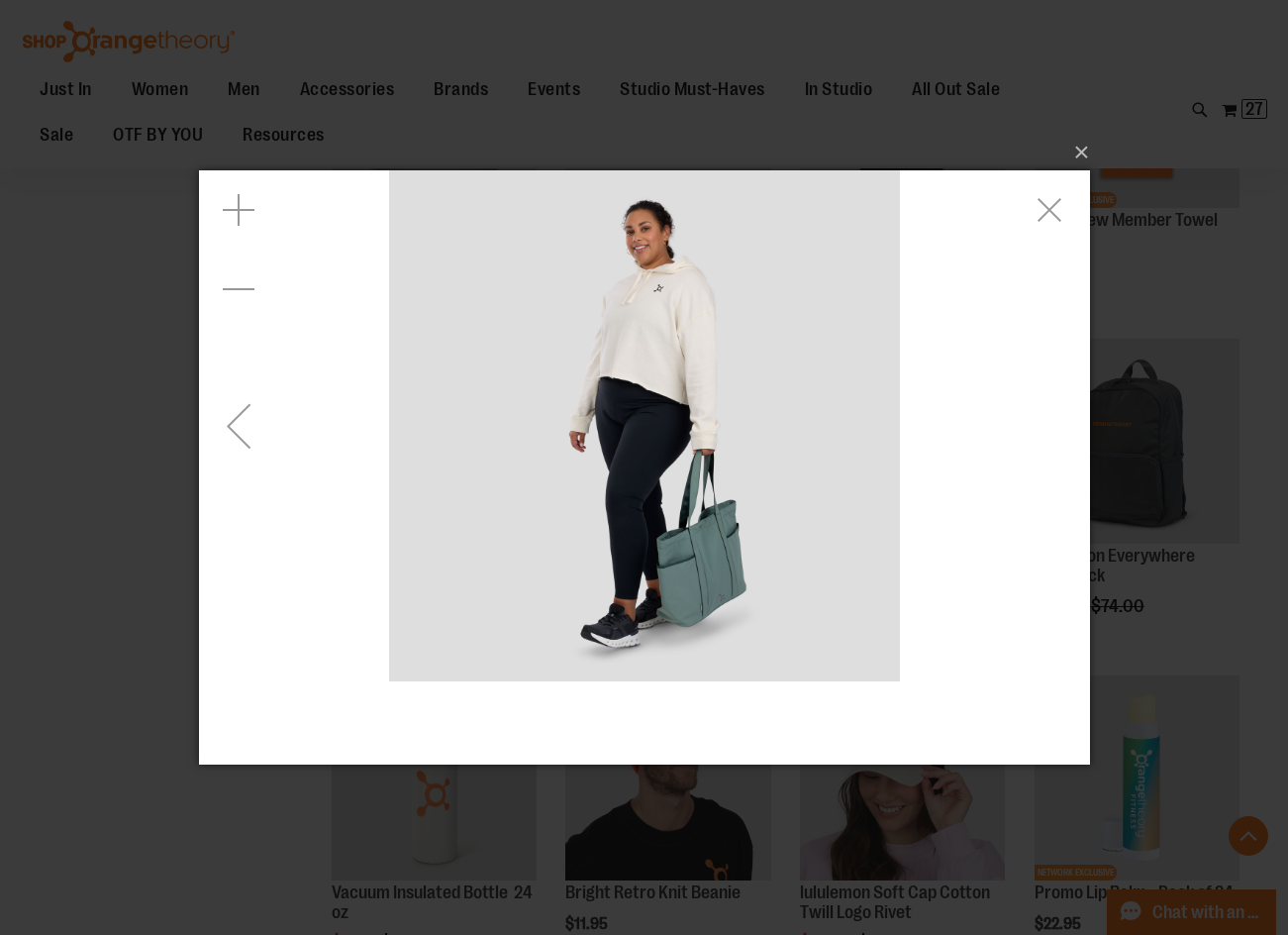 click at bounding box center [238, 426] 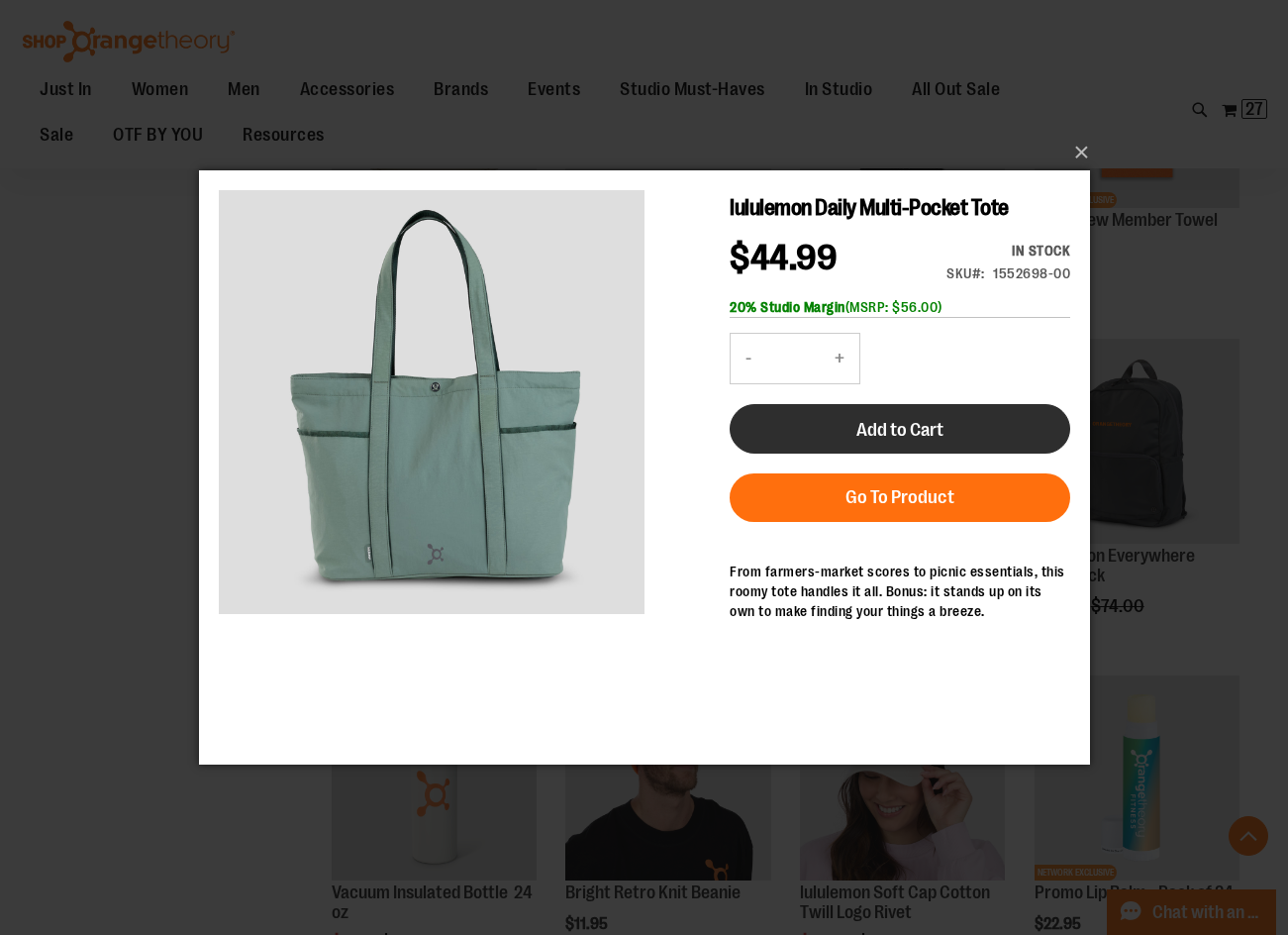 click on "Add to Cart" at bounding box center (899, 430) 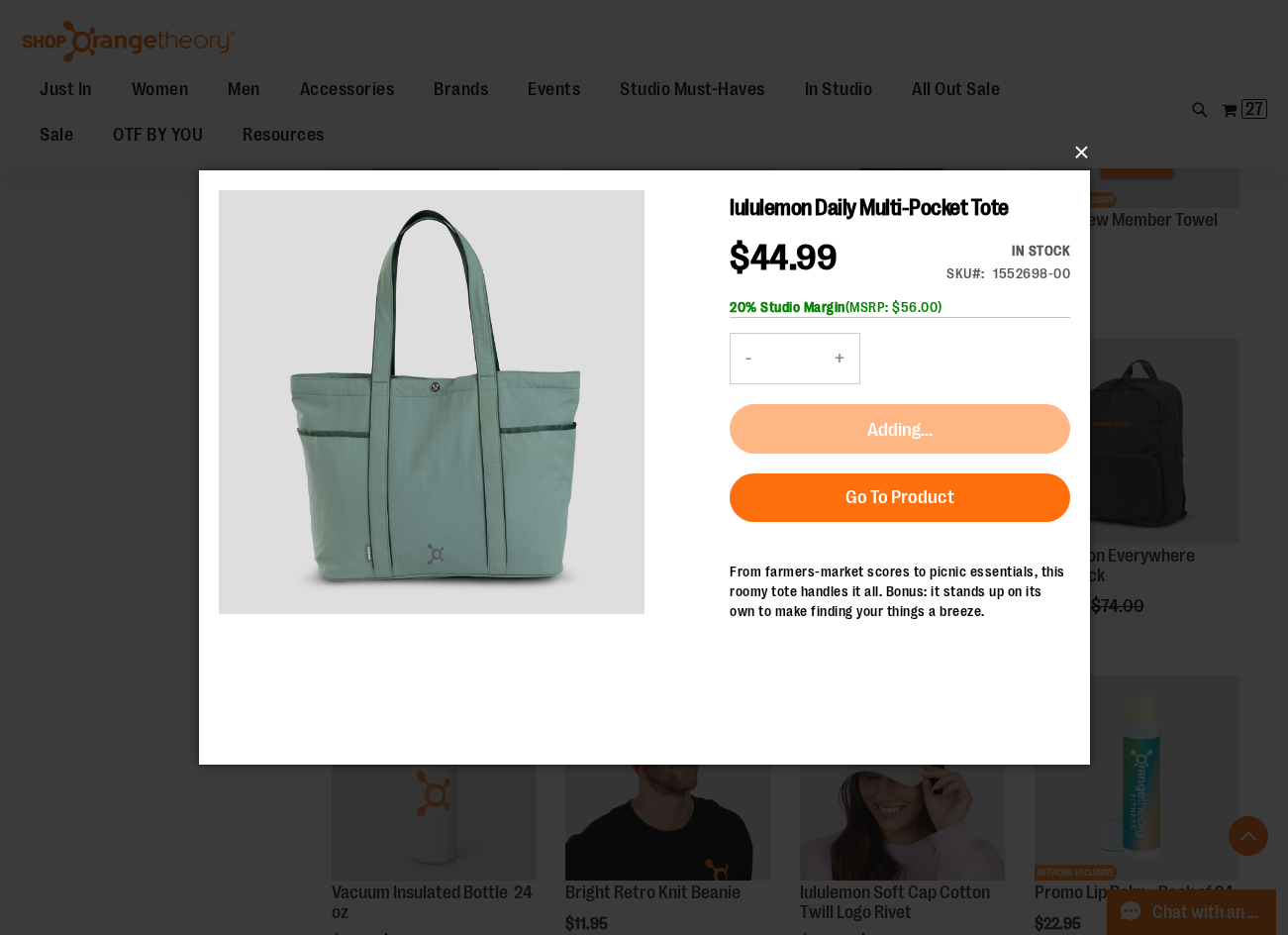 click on "×" at bounding box center [650, 153] 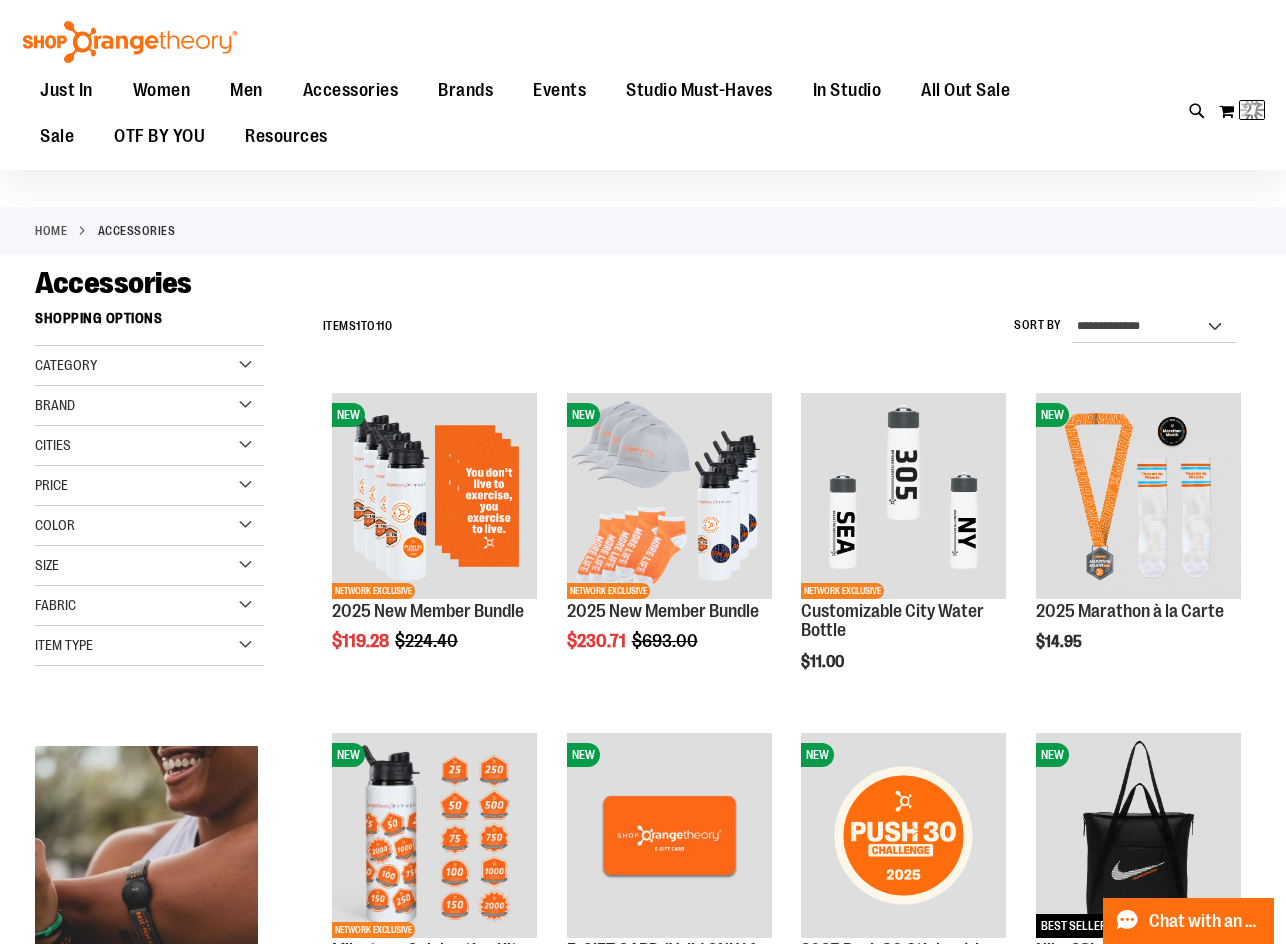scroll, scrollTop: 0, scrollLeft: 0, axis: both 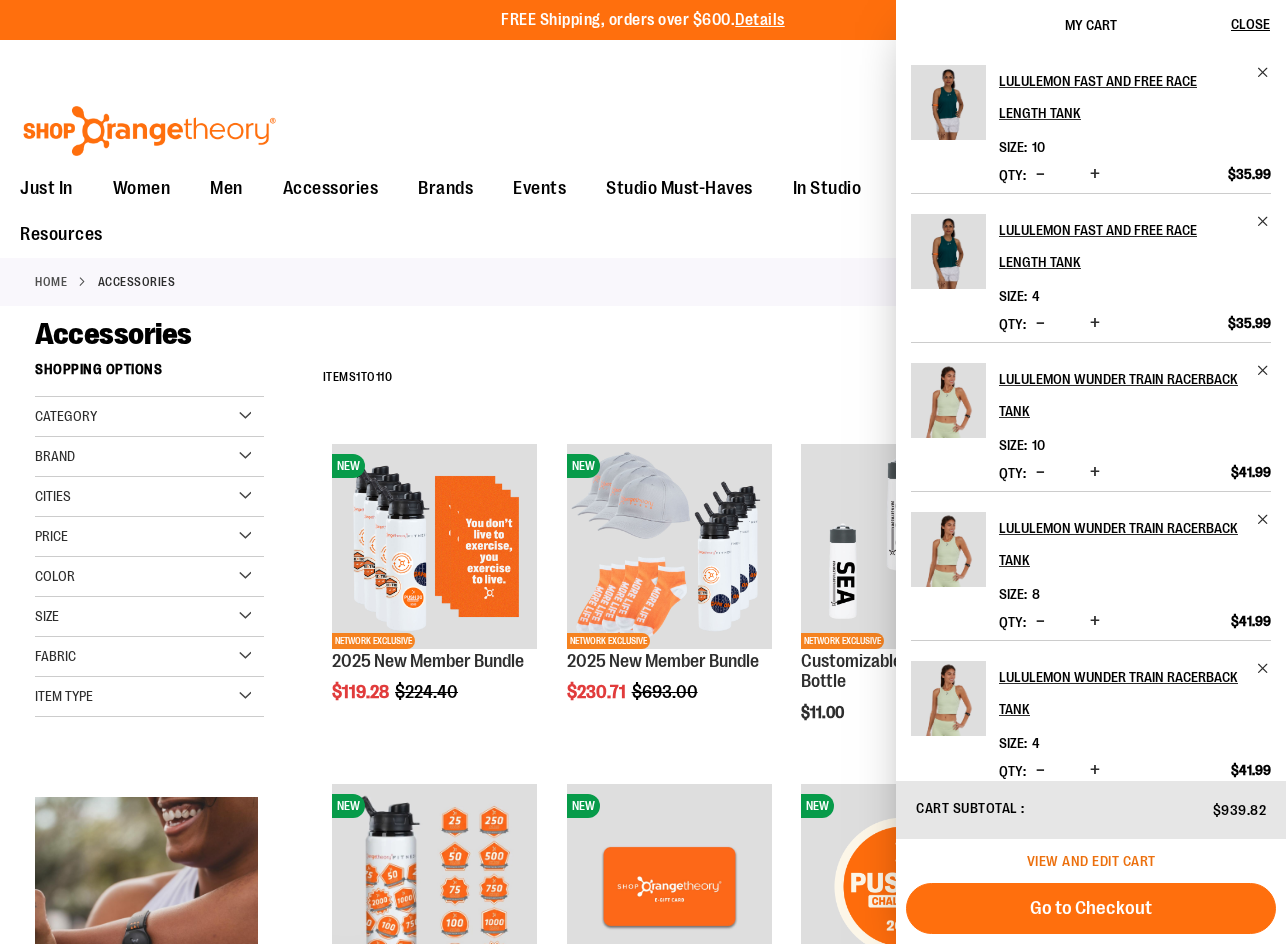 click on "View and edit cart" at bounding box center (1091, 861) 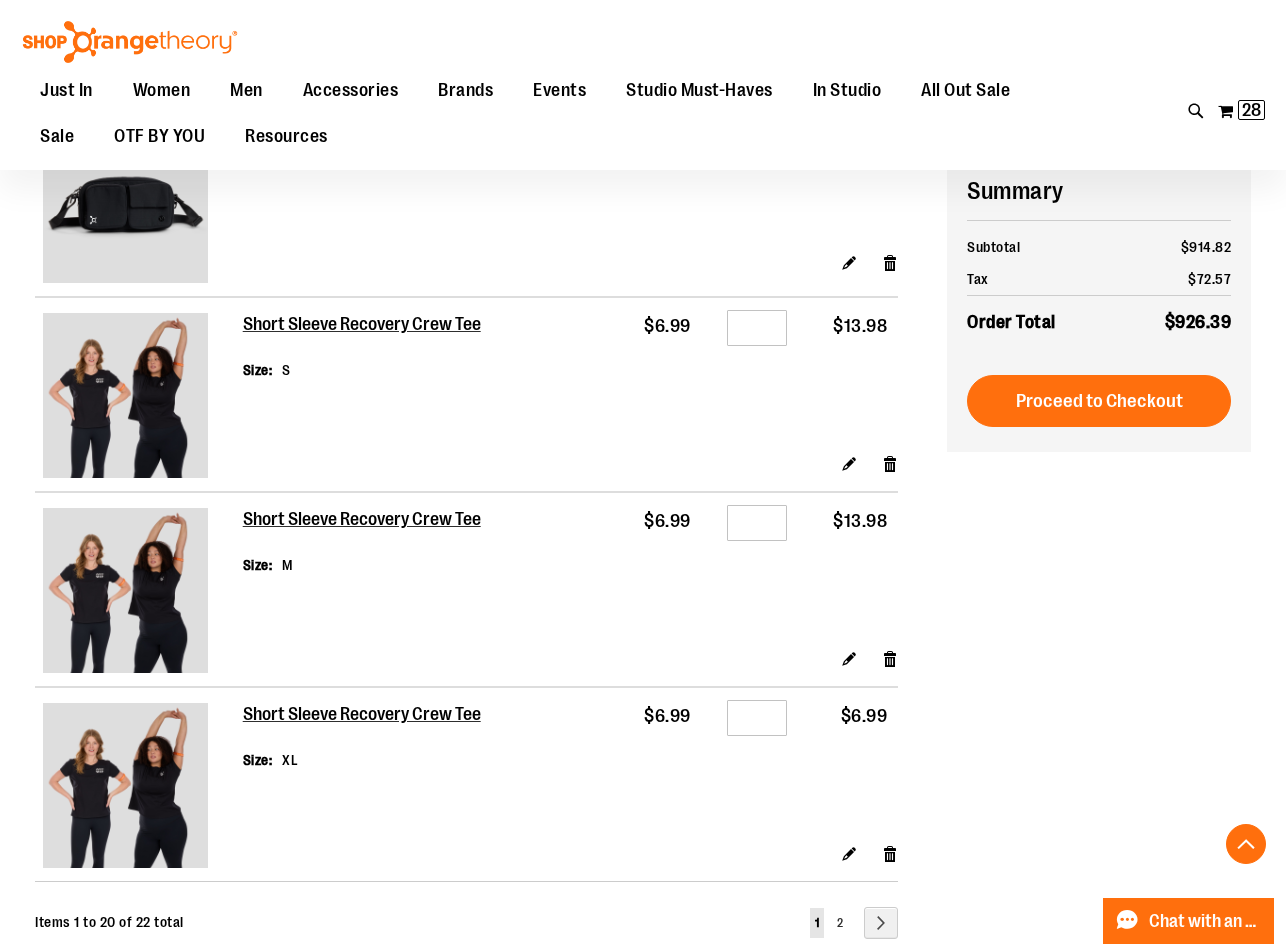 scroll, scrollTop: 3499, scrollLeft: 0, axis: vertical 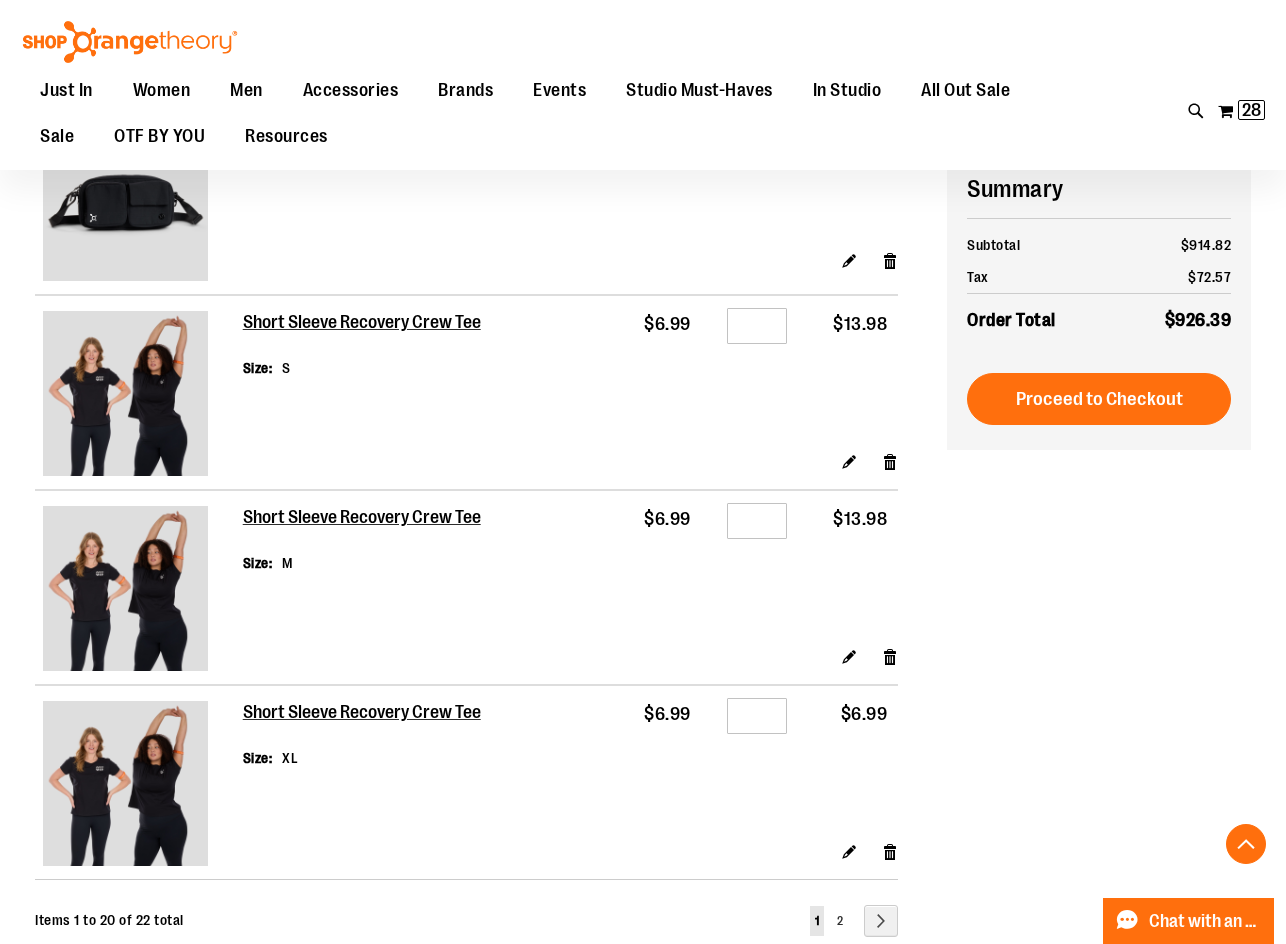 type on "**********" 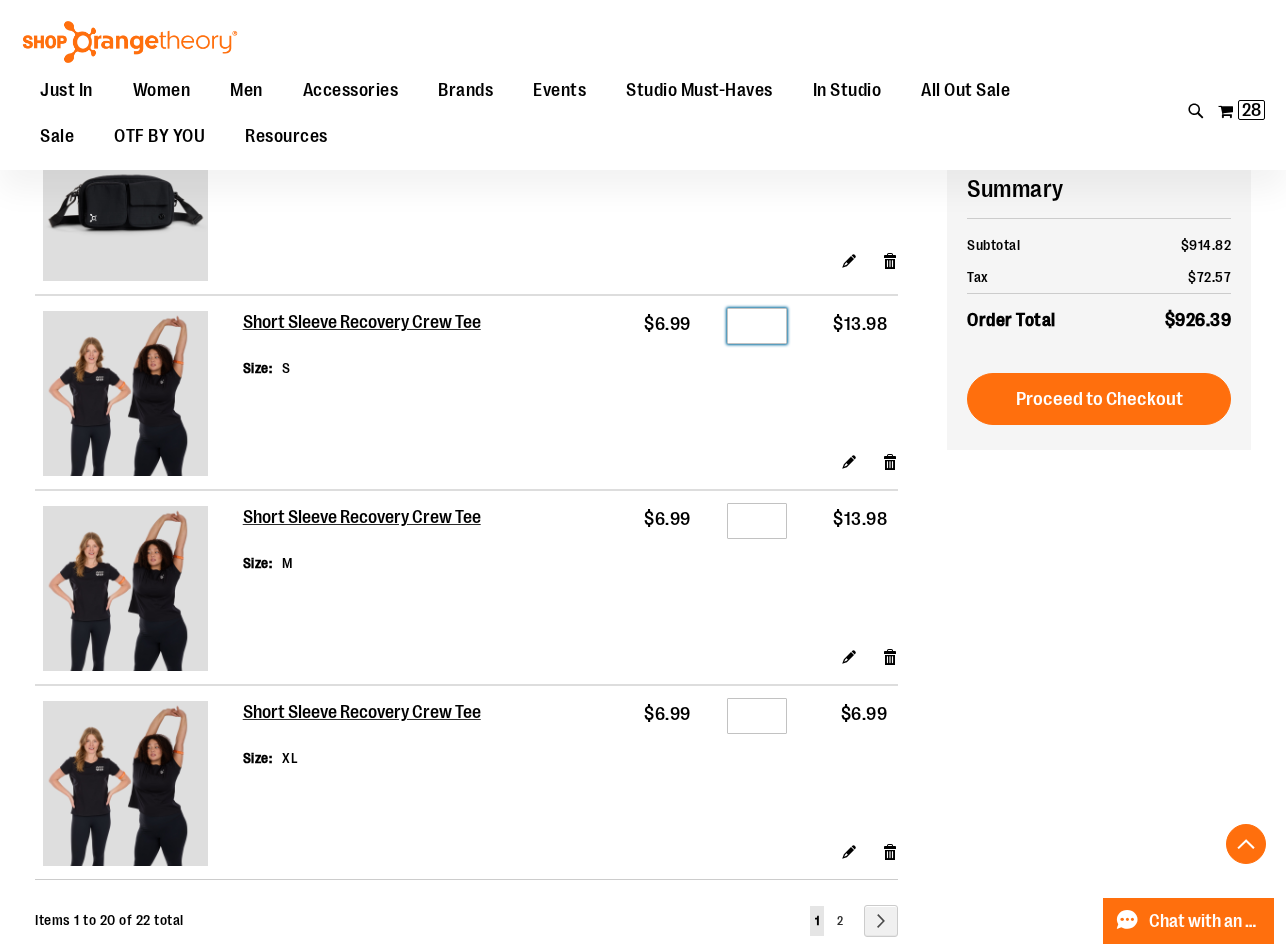click on "*" at bounding box center [757, 326] 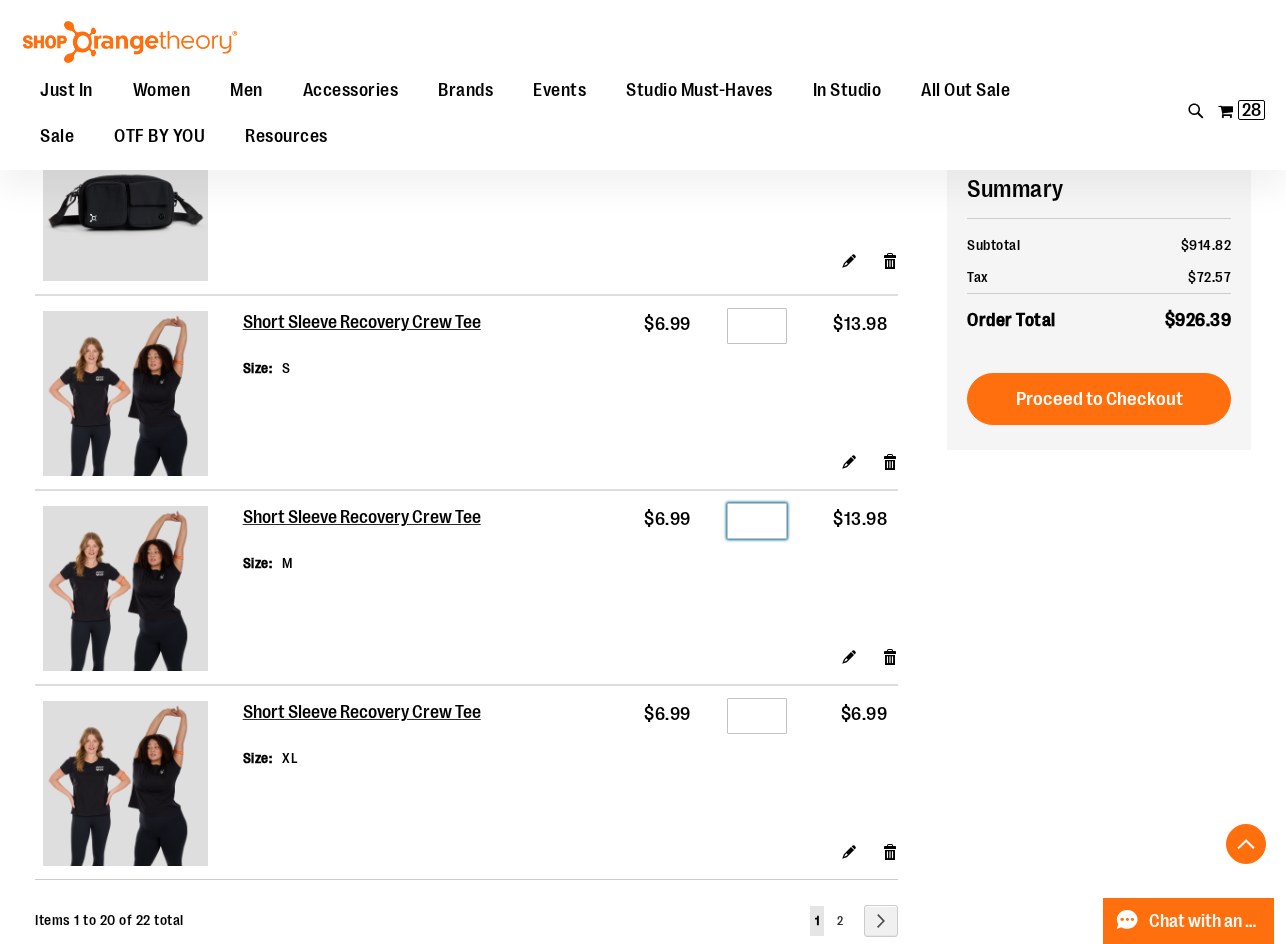 drag, startPoint x: 764, startPoint y: 548, endPoint x: 739, endPoint y: 536, distance: 27.730848 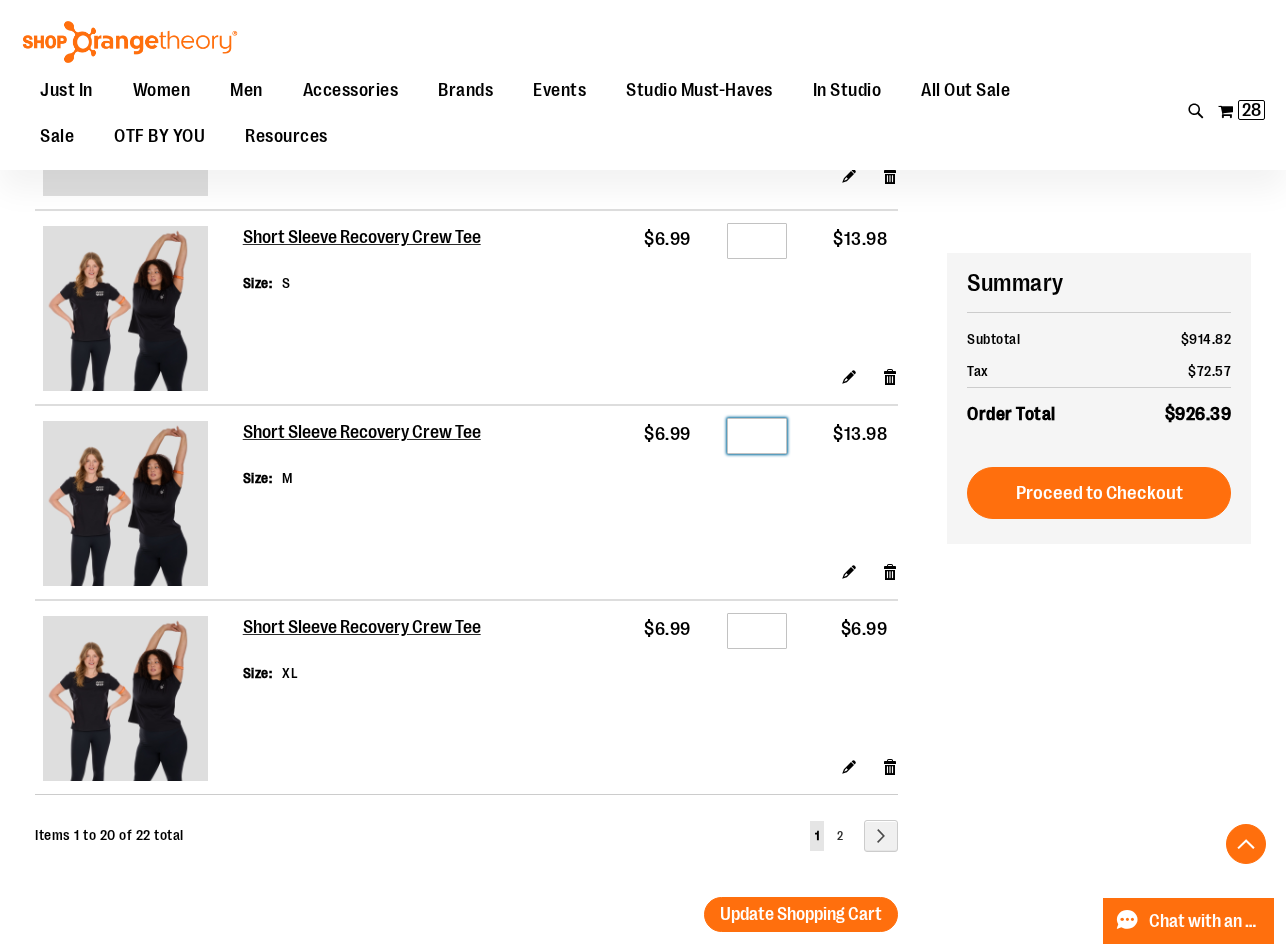 scroll, scrollTop: 3699, scrollLeft: 0, axis: vertical 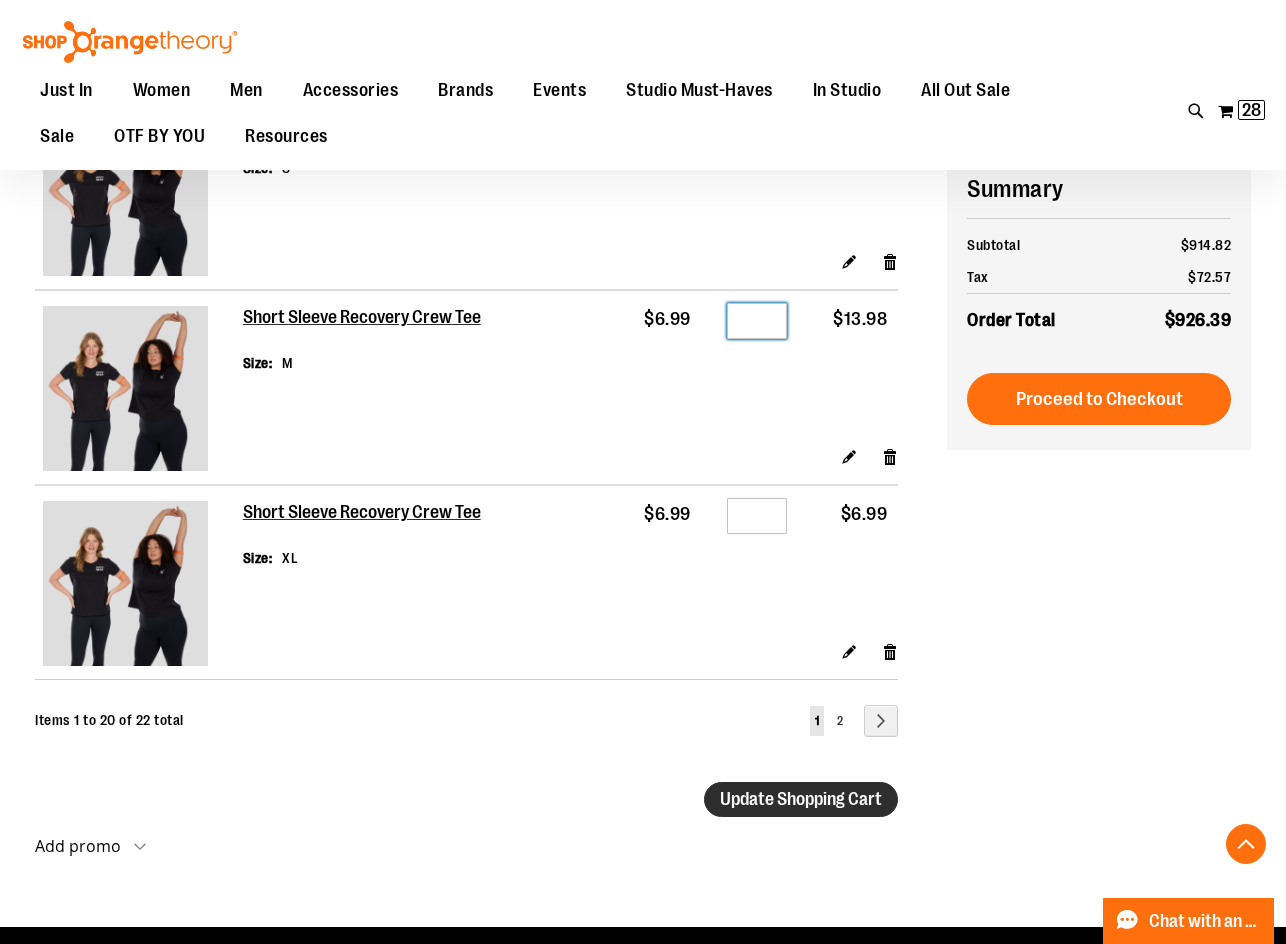 type on "*" 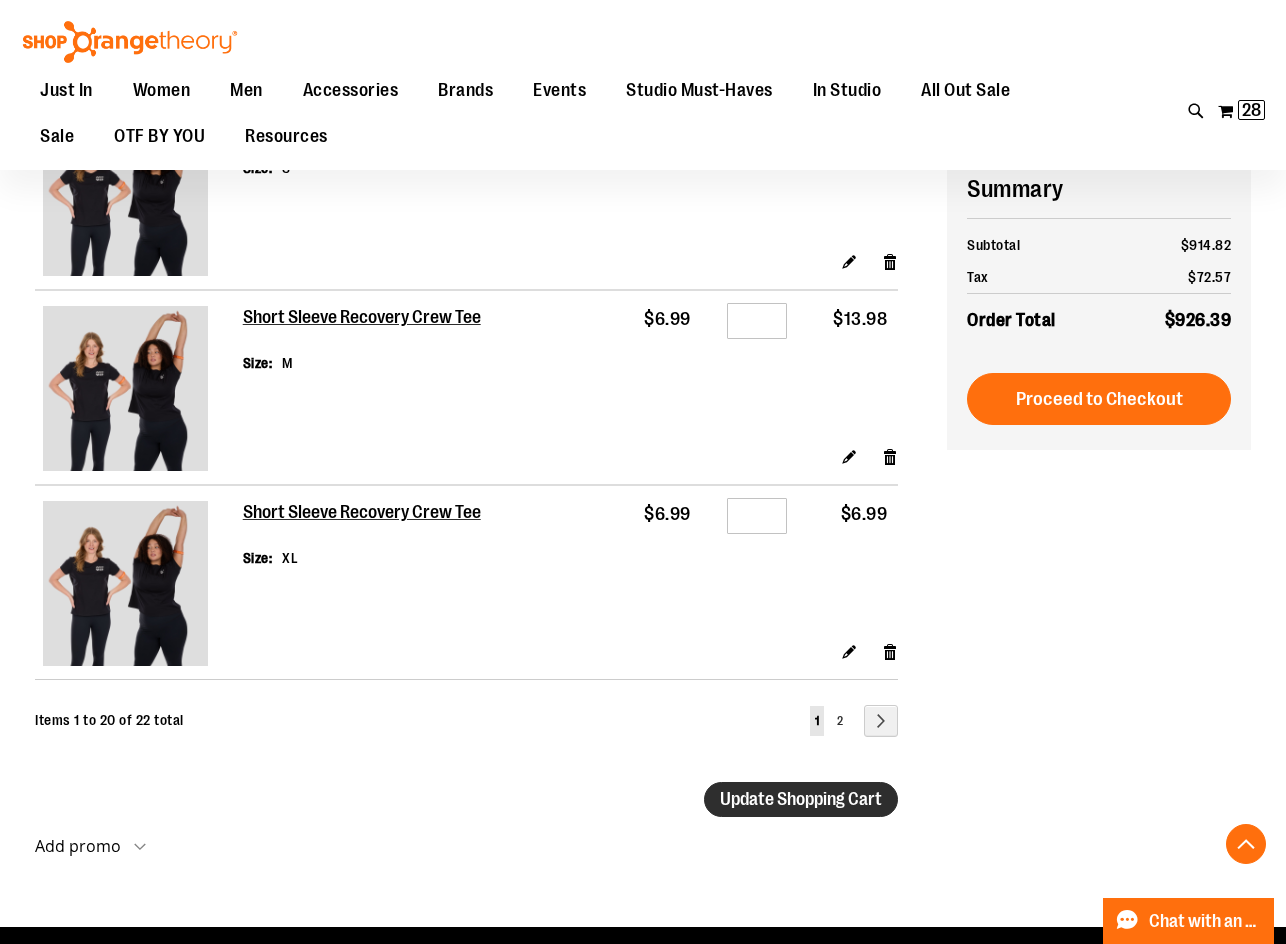 click on "Update Shopping Cart" at bounding box center [801, 799] 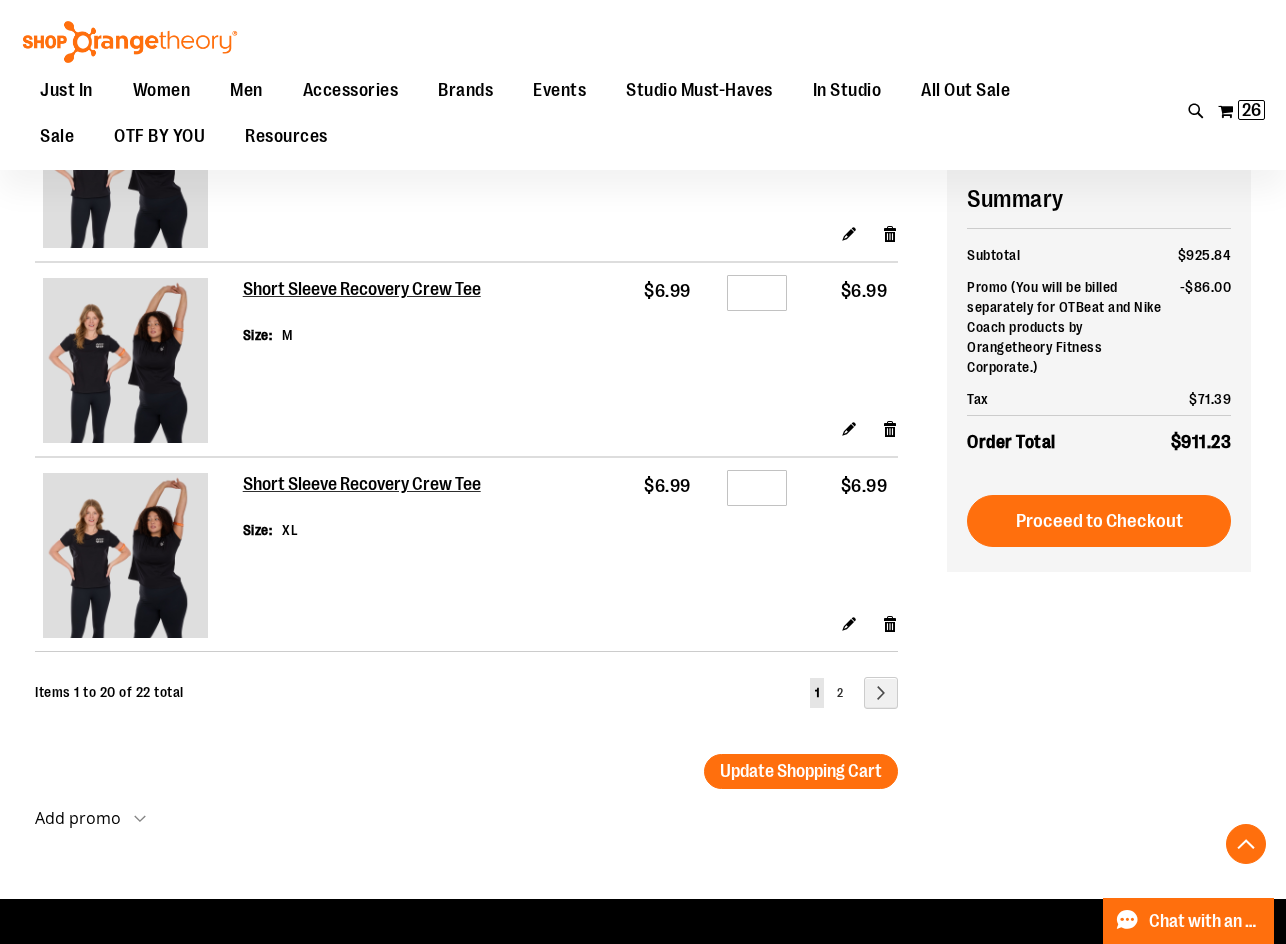 scroll, scrollTop: 3799, scrollLeft: 0, axis: vertical 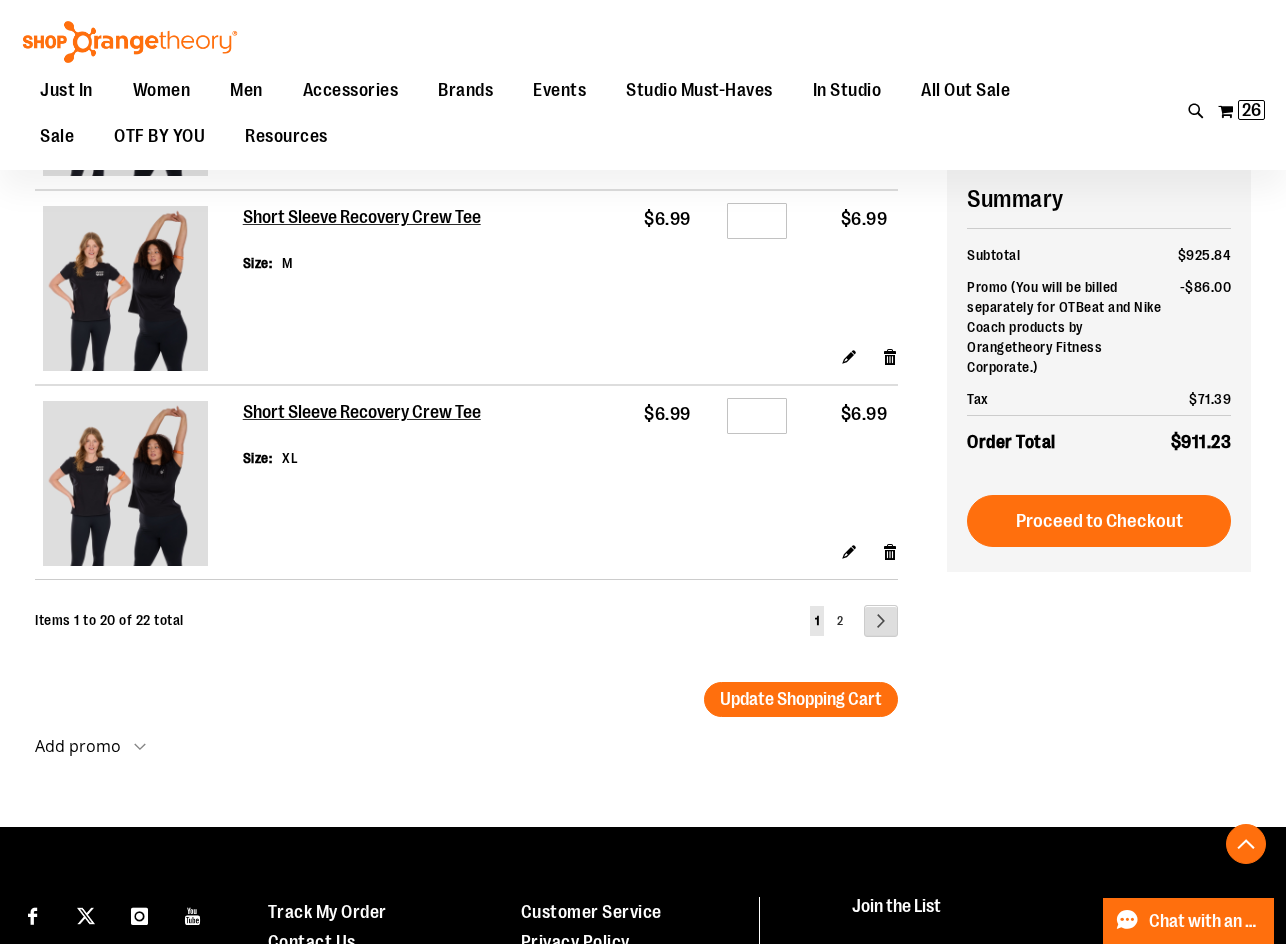 type on "**********" 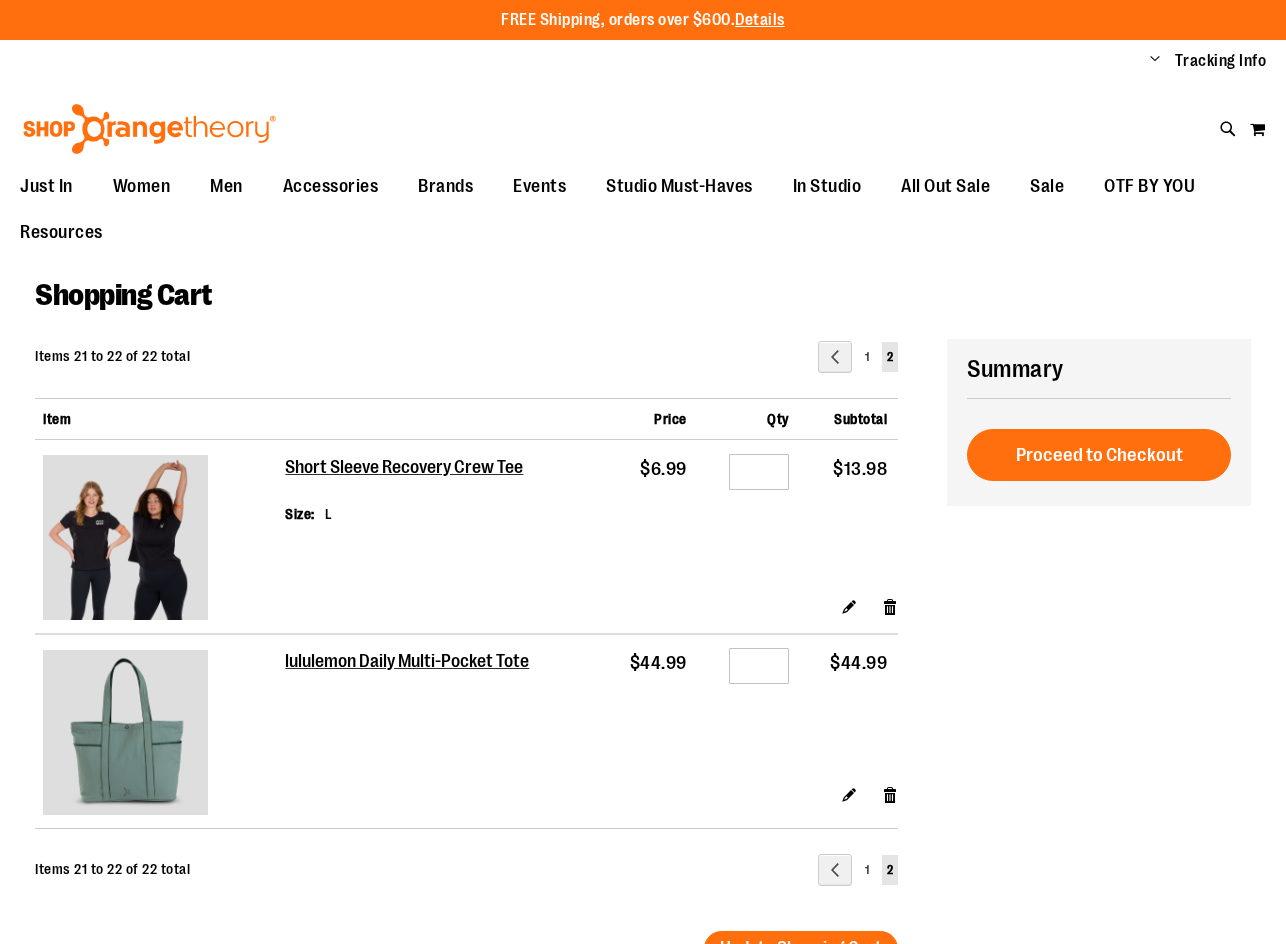 scroll, scrollTop: 0, scrollLeft: 0, axis: both 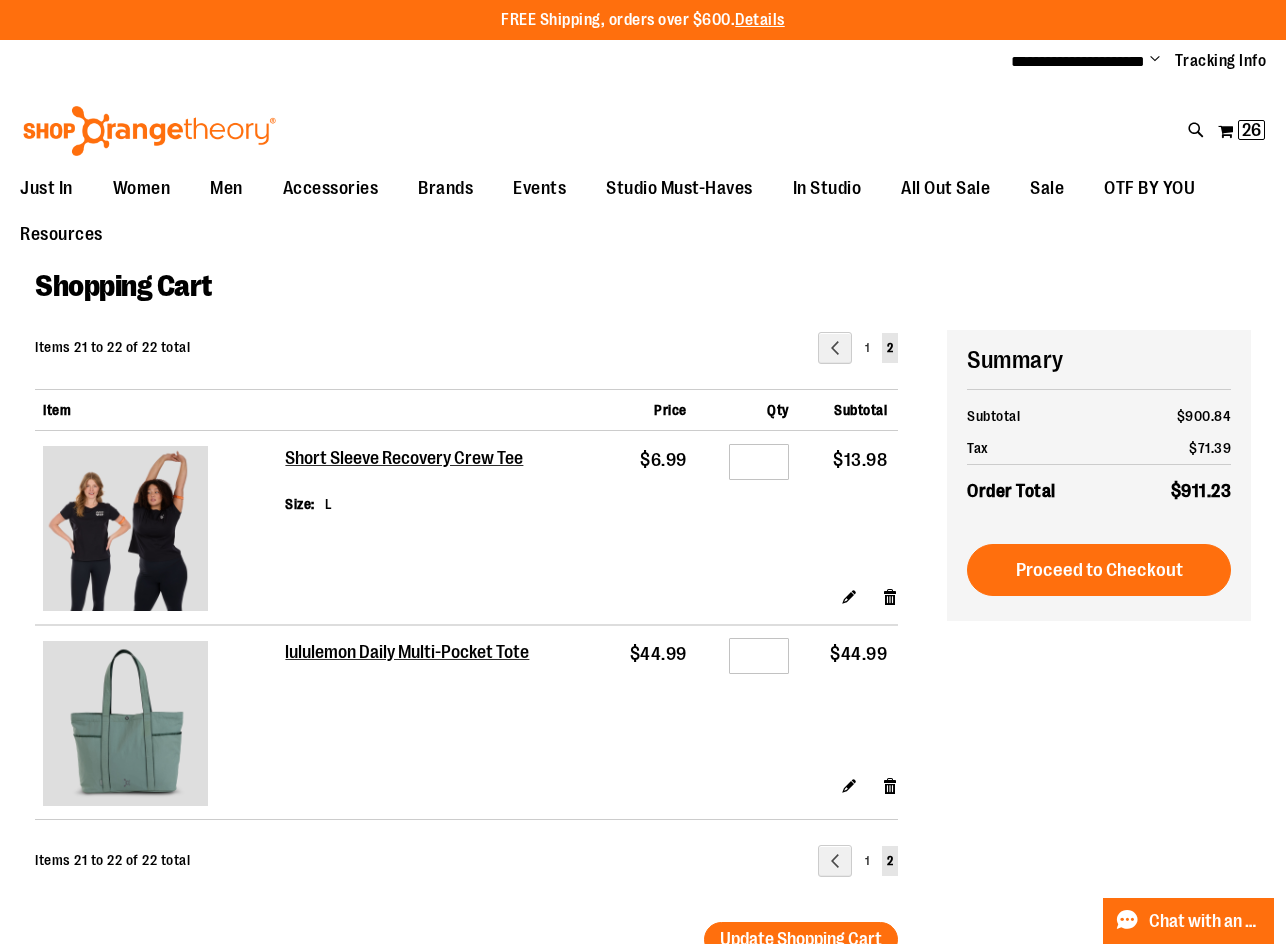 type on "**********" 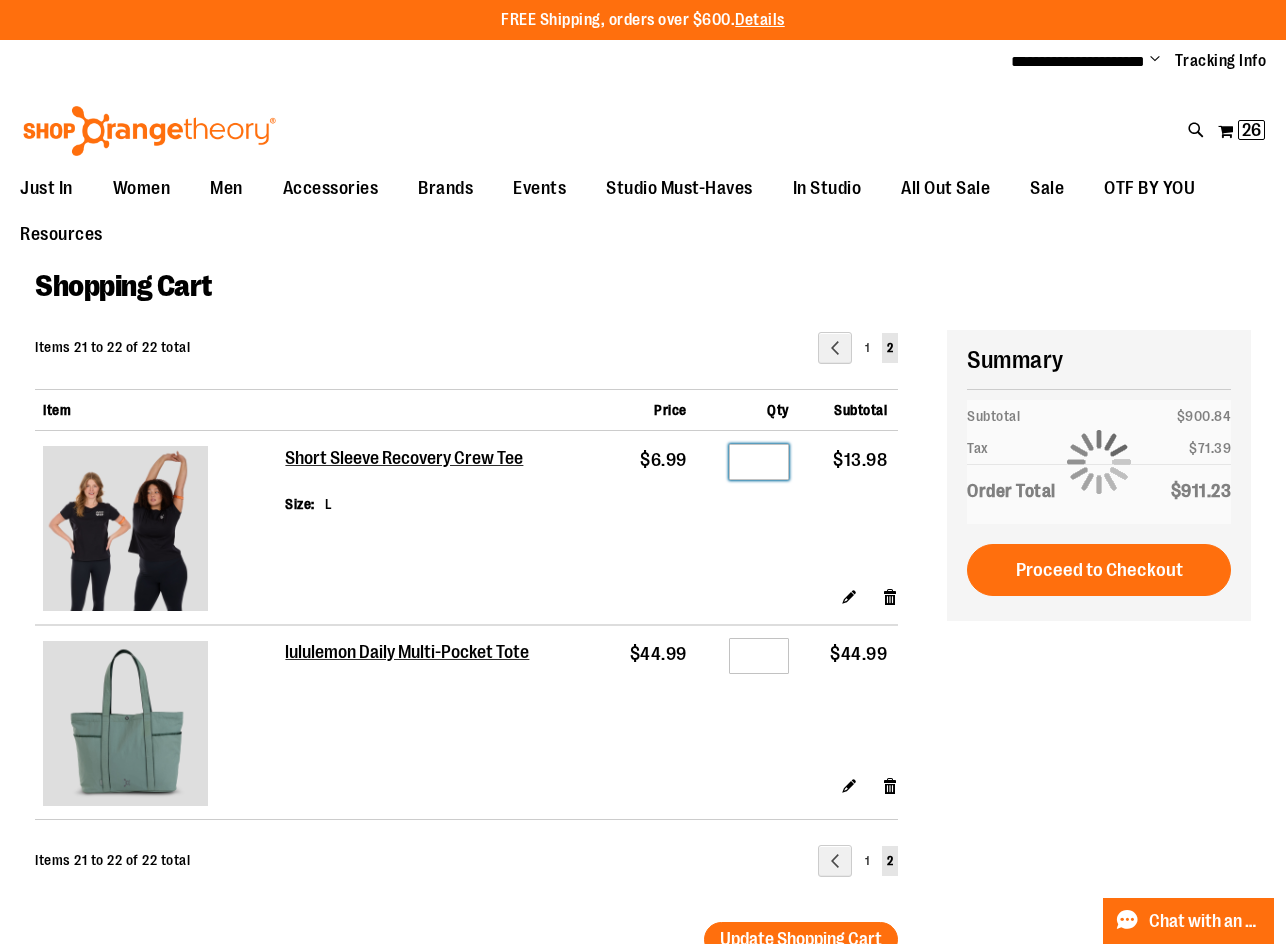 drag, startPoint x: 761, startPoint y: 461, endPoint x: 747, endPoint y: 460, distance: 14.035668 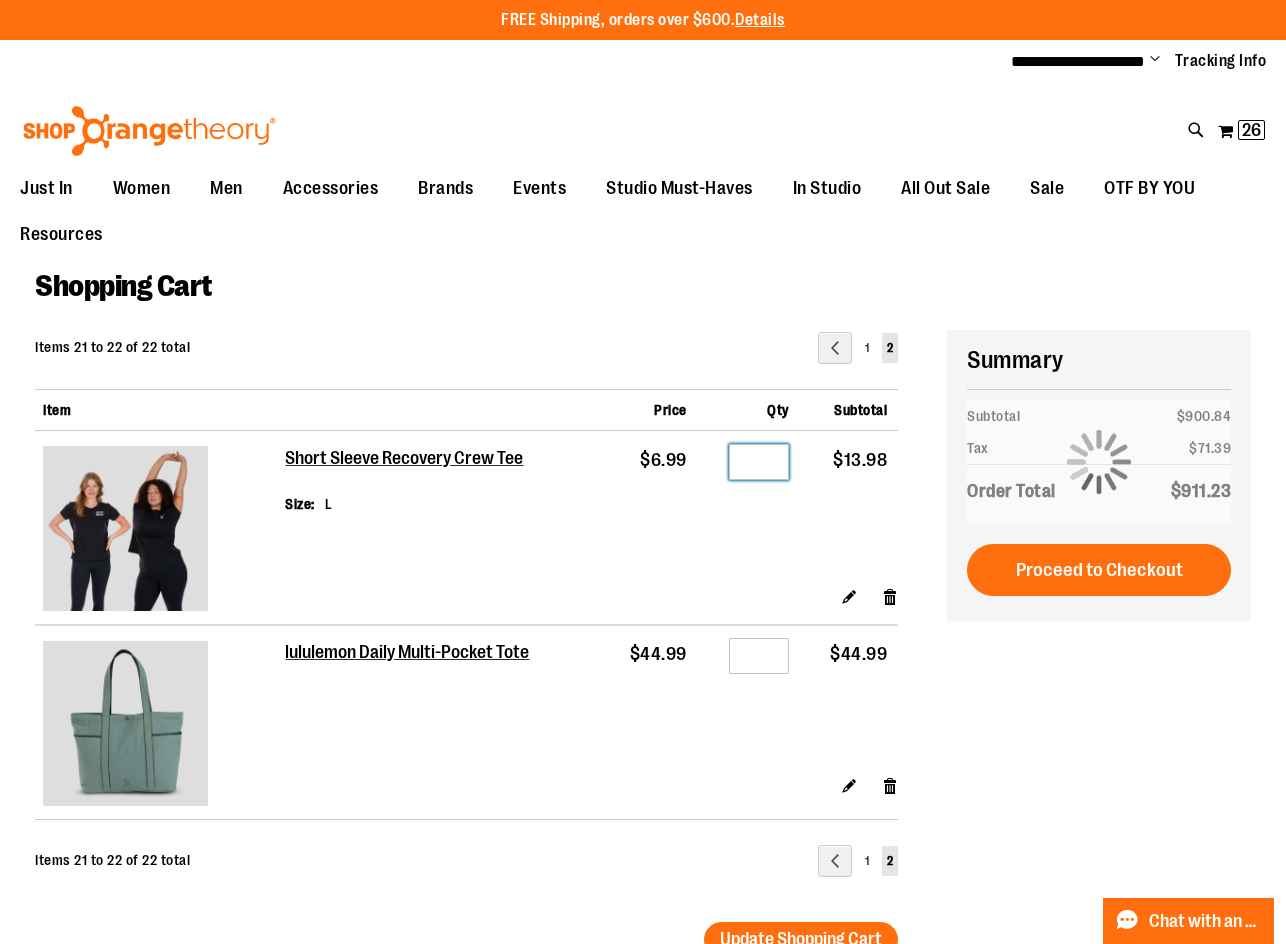 click on "*" at bounding box center [759, 462] 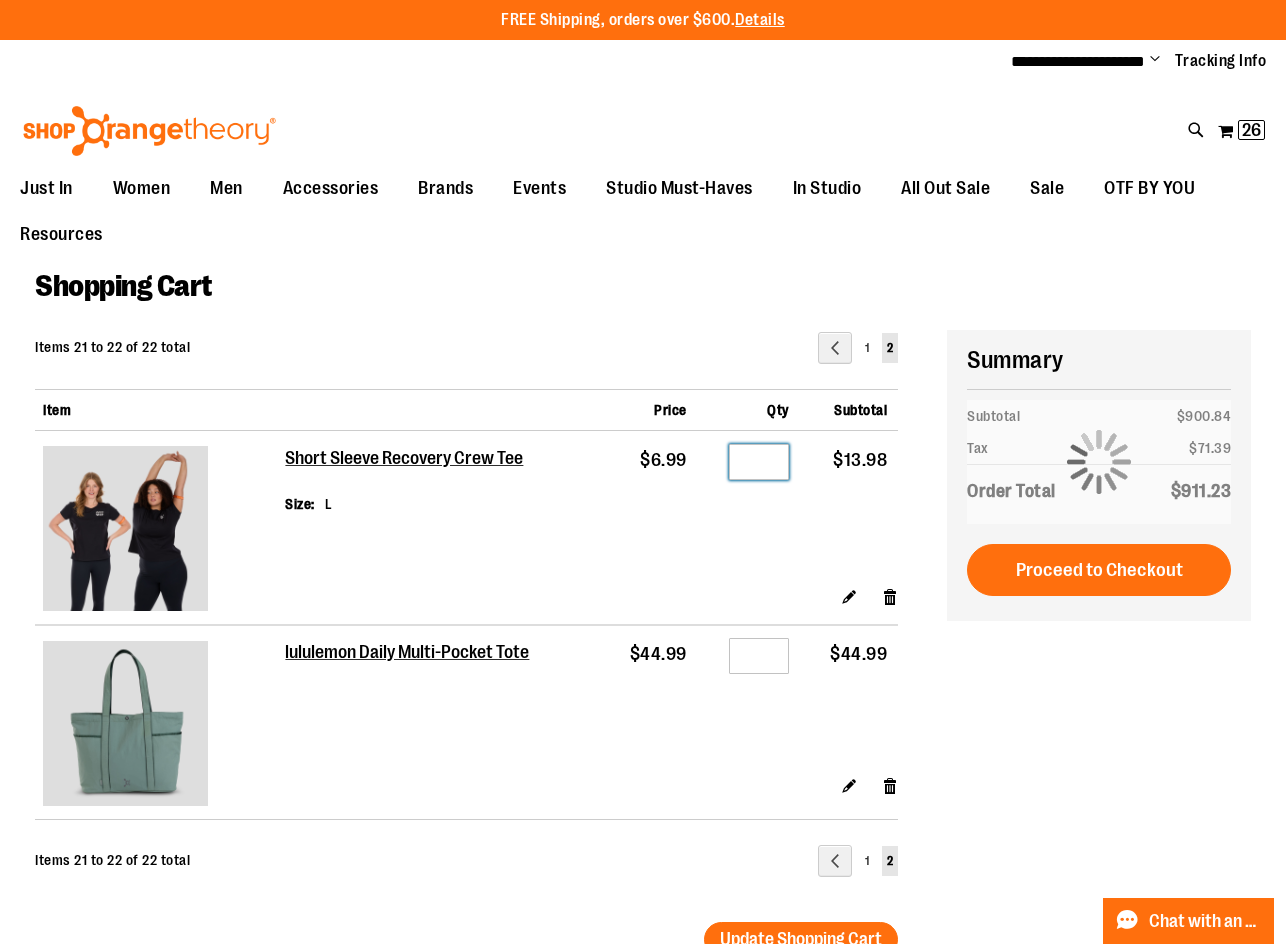 type on "*" 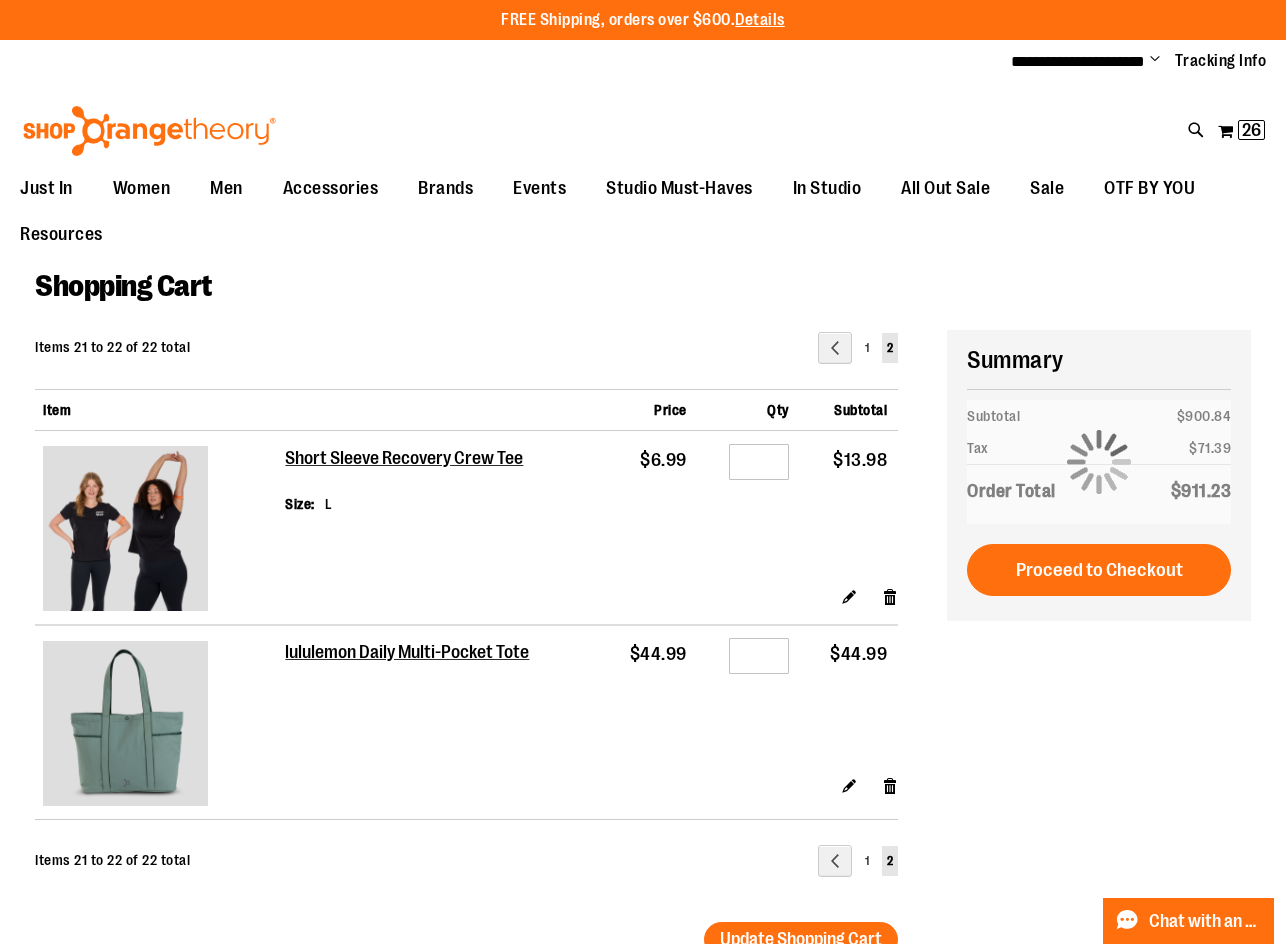 click on "Just In   Just In Balanced Basics New for Women New for Men New Accessories New Brands Pride & Patriotic Women   Women Tops Bottoms Outerwear Men   Men Tops Bottoms Outerwear Accessories   Accessories Bags Drinkware Headwear Socks Stickers Lifestyle Milestones Gift Cards Brands   Brands Nike lululemon Cloud9ine Beyond Yoga Vuori Rhone FP Movement Events Studio Must-Haves   Studio Must-Haves Balanced Basics City Program & Personalized Milestones Replacement Bands In Studio   In Studio Promo OTbeat Fitness Eq. Accessories Coach Staff All Out Sale   All Out Sale Under $10 Under $20 Under $50 Under $150 CoBrands Sale   Sale Men Women Accessories Promo OTF BY YOU Resources" at bounding box center (643, 212) 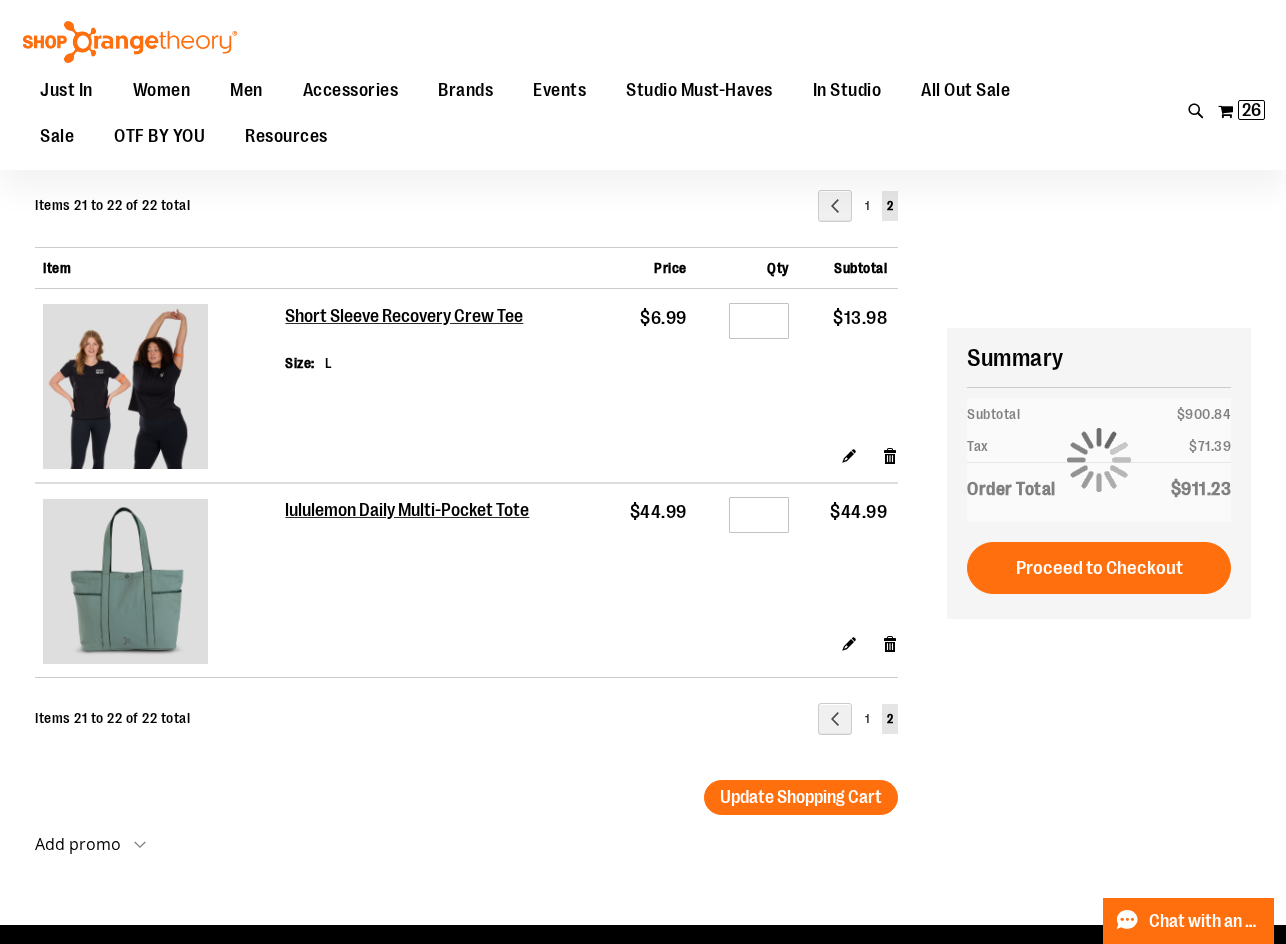scroll, scrollTop: 299, scrollLeft: 0, axis: vertical 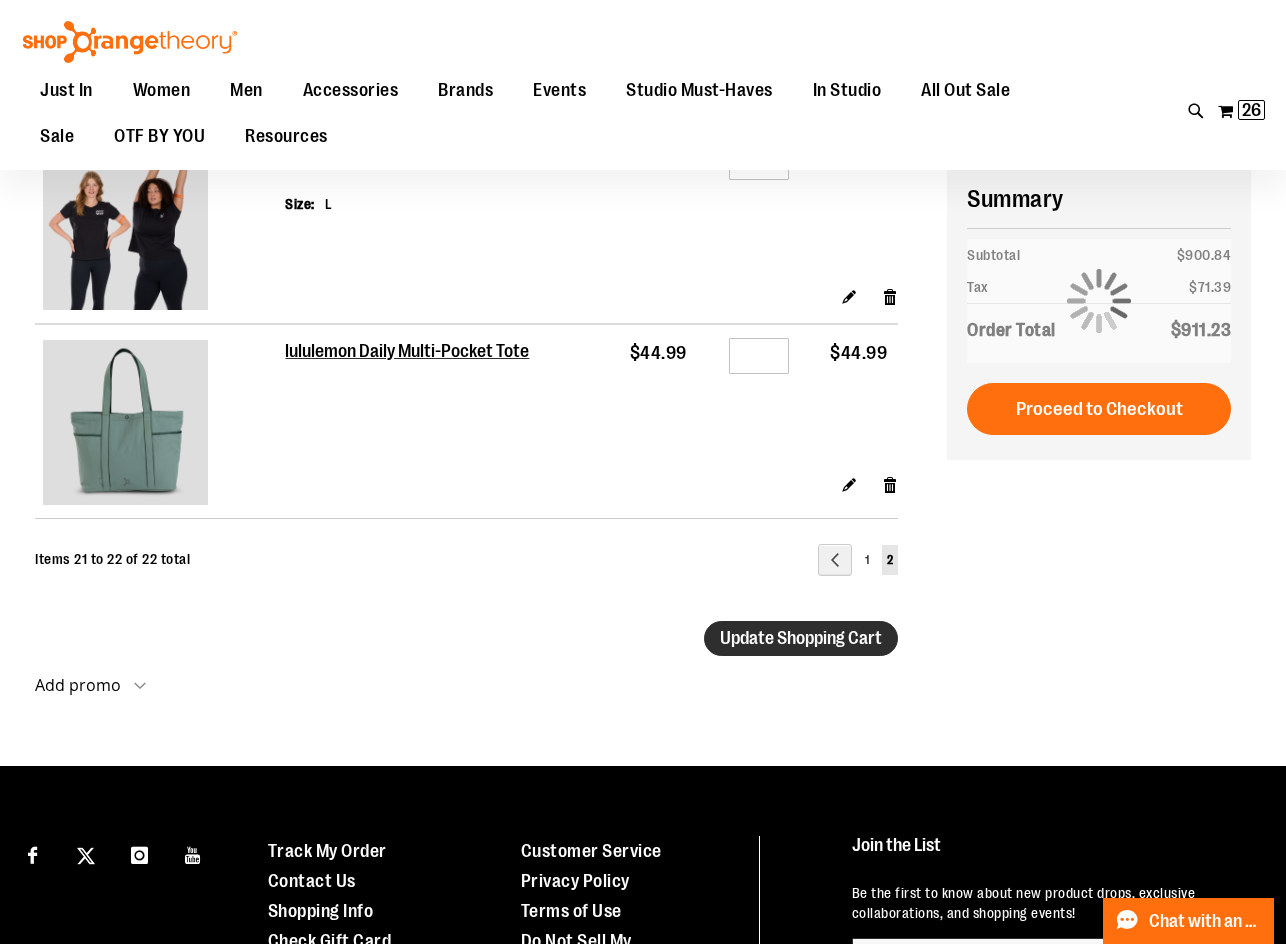 click on "Update Shopping Cart" at bounding box center [801, 638] 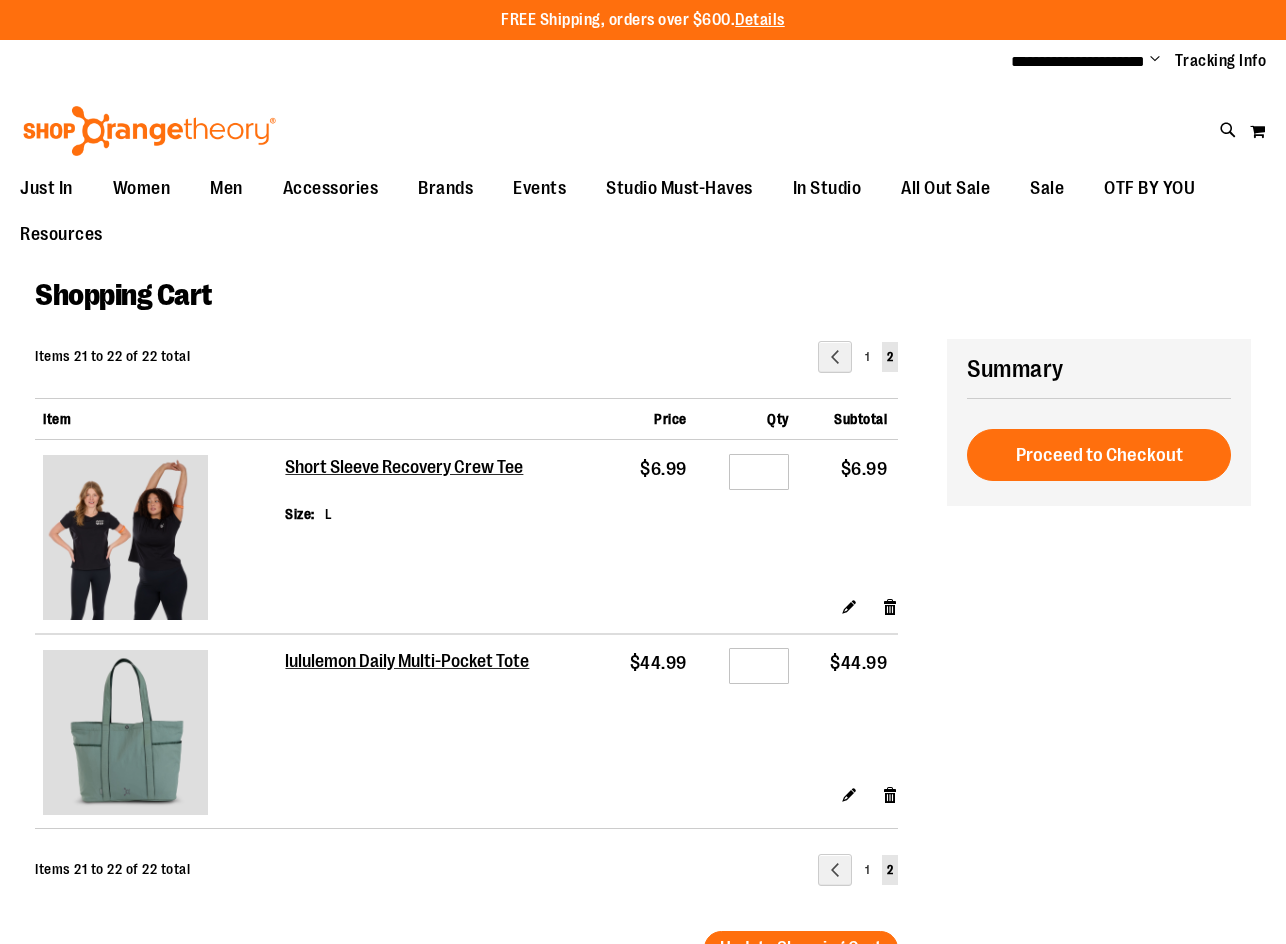 scroll, scrollTop: 0, scrollLeft: 0, axis: both 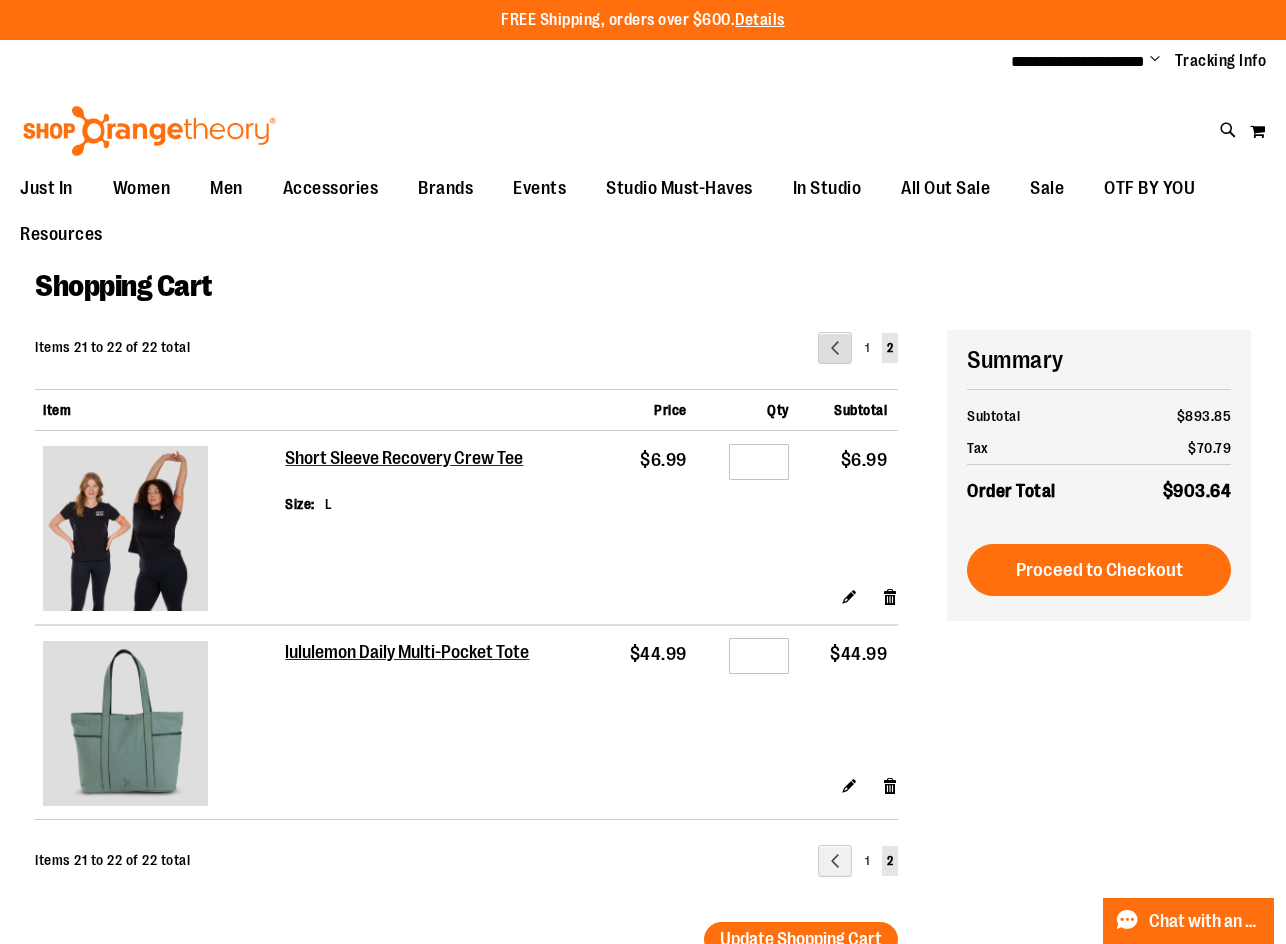 type on "**********" 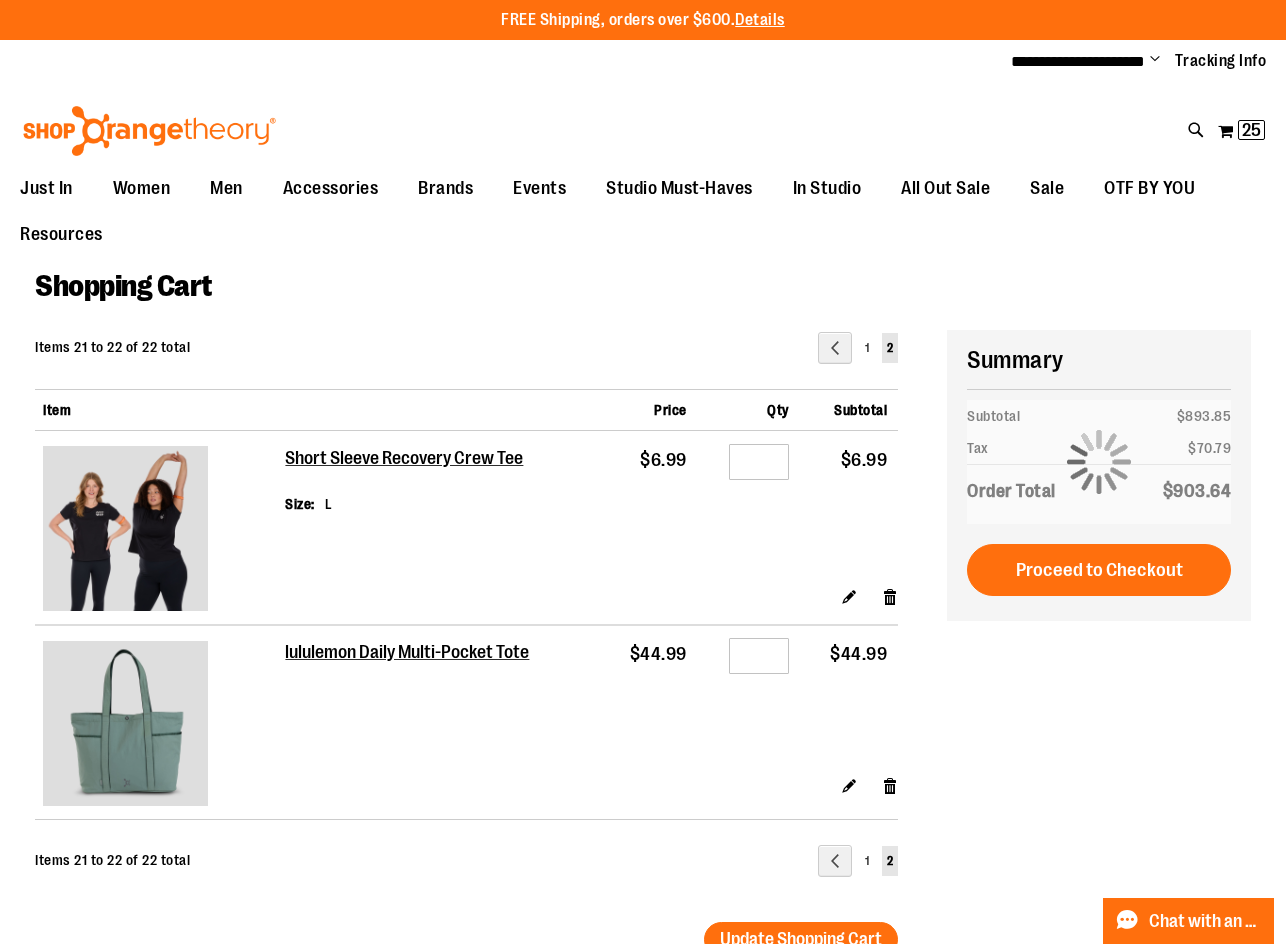click on "Shopping Cart" at bounding box center [643, 299] 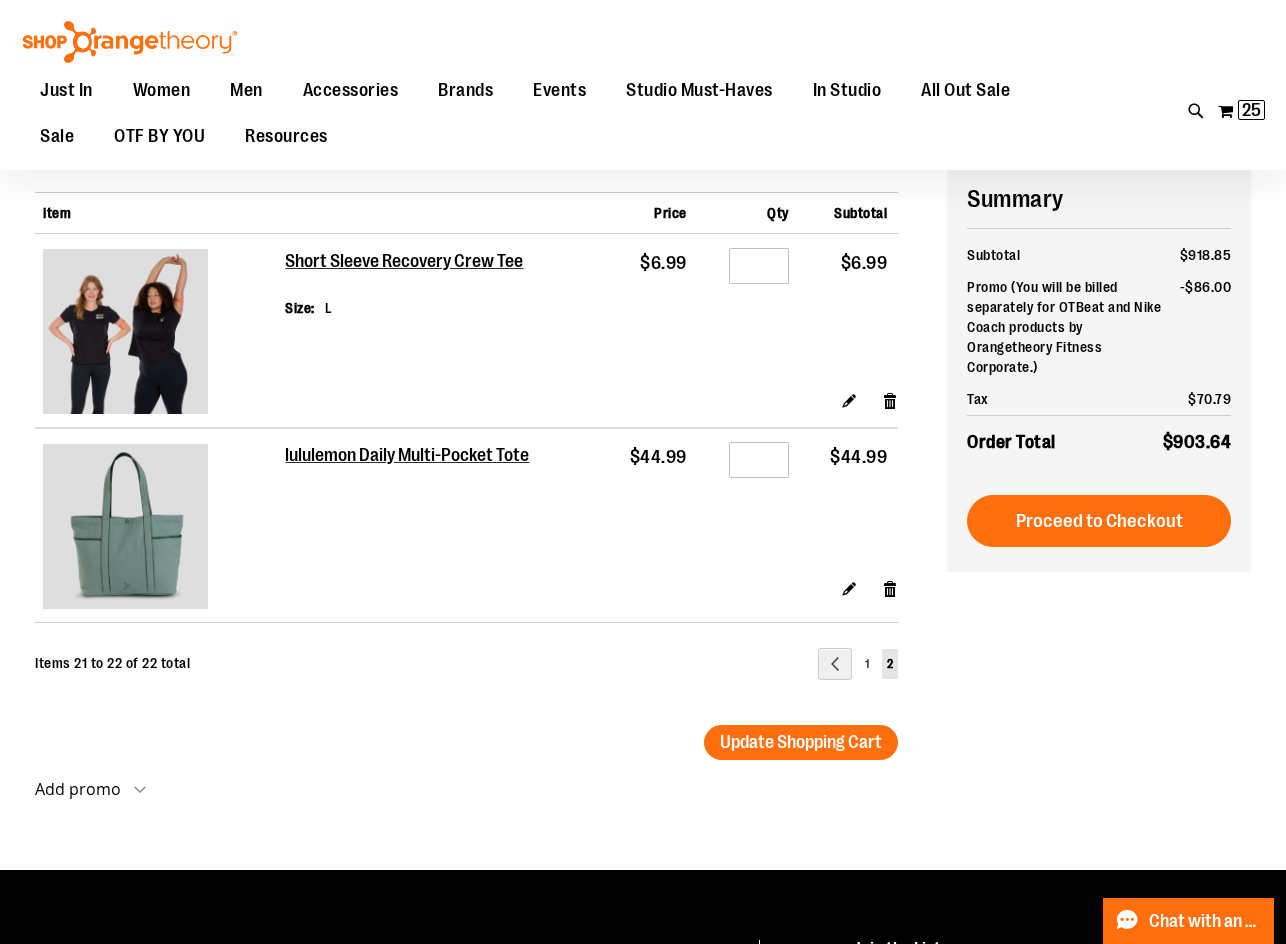 scroll, scrollTop: 199, scrollLeft: 0, axis: vertical 